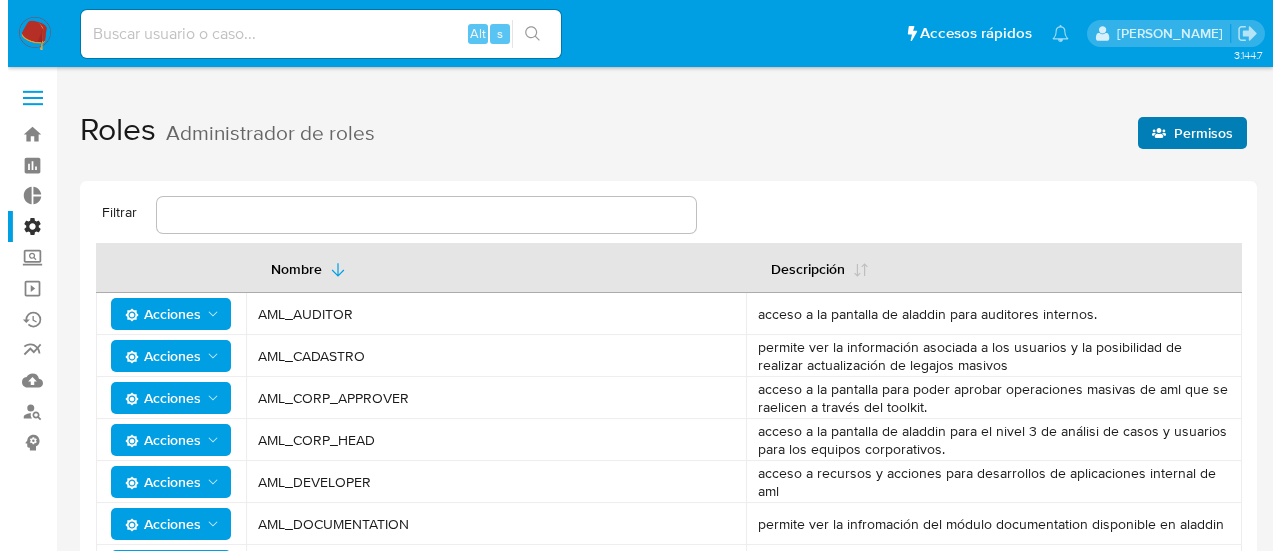 scroll, scrollTop: 0, scrollLeft: 0, axis: both 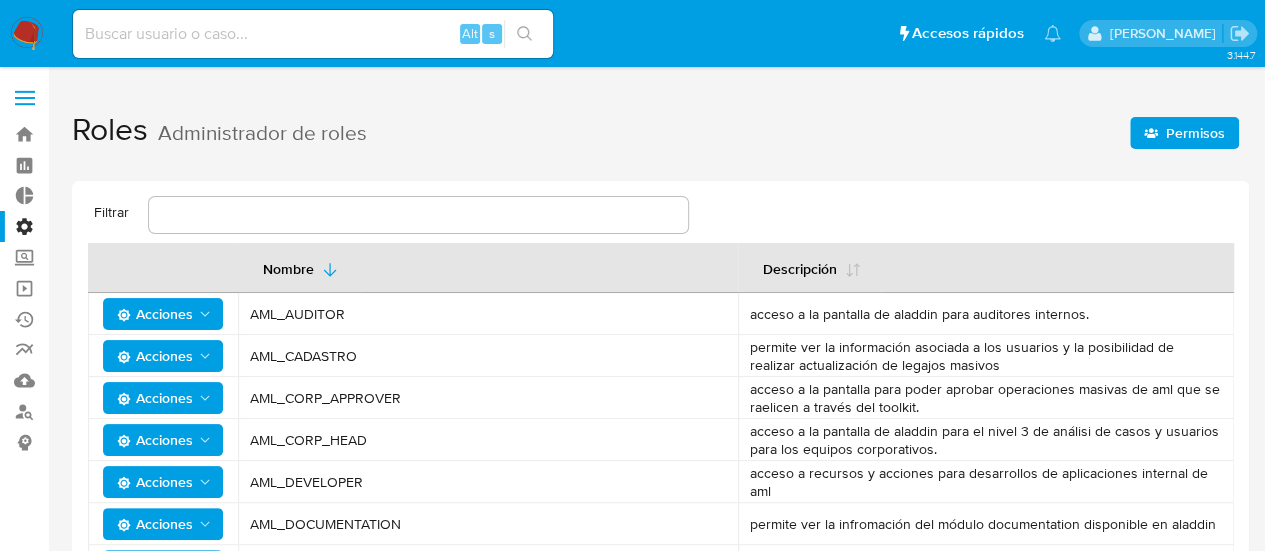 click on "Permisos" at bounding box center (1195, 133) 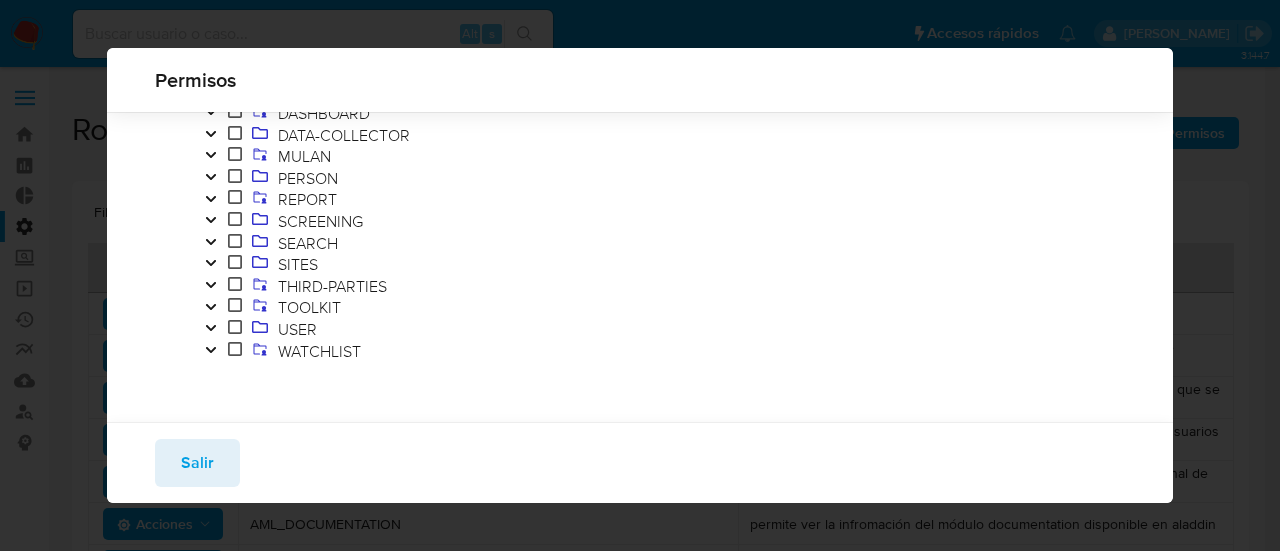 scroll, scrollTop: 178, scrollLeft: 0, axis: vertical 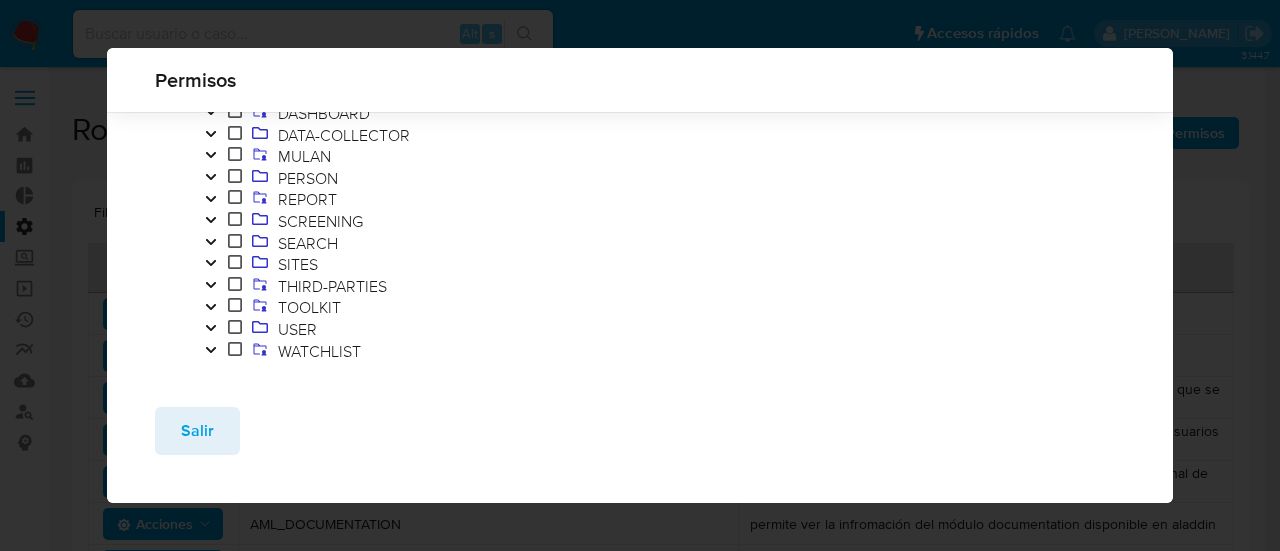 click 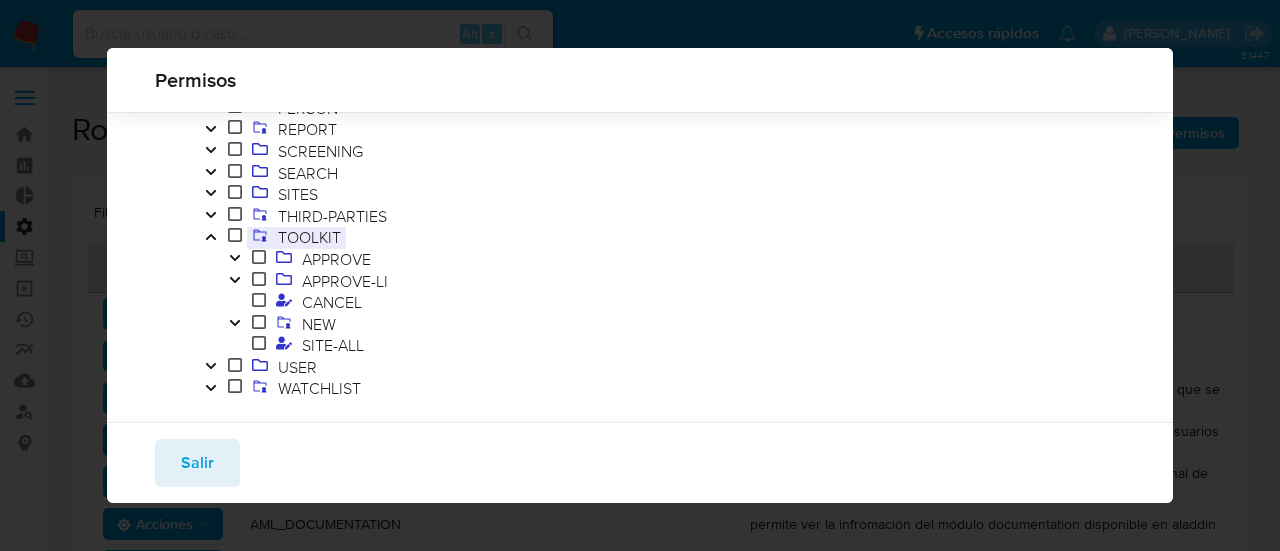 scroll, scrollTop: 278, scrollLeft: 0, axis: vertical 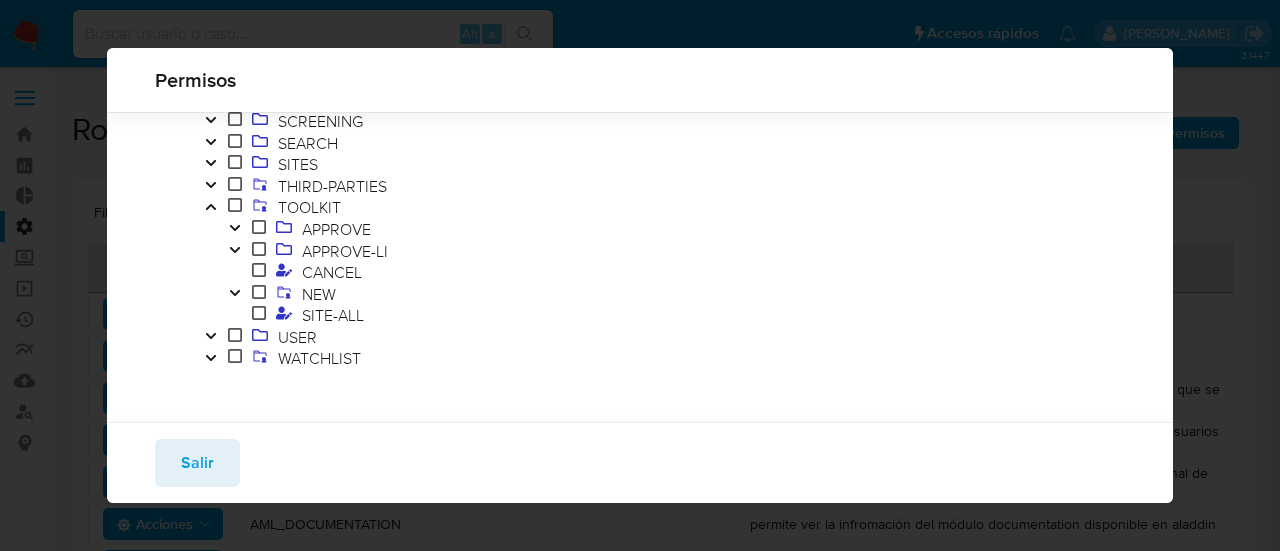 click 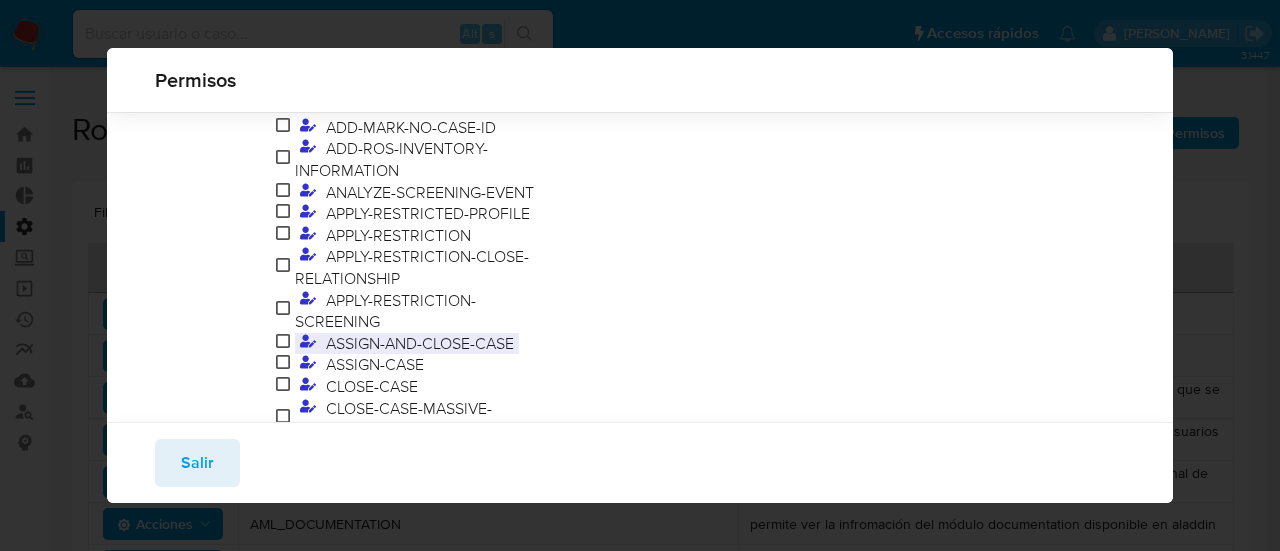 scroll, scrollTop: 478, scrollLeft: 0, axis: vertical 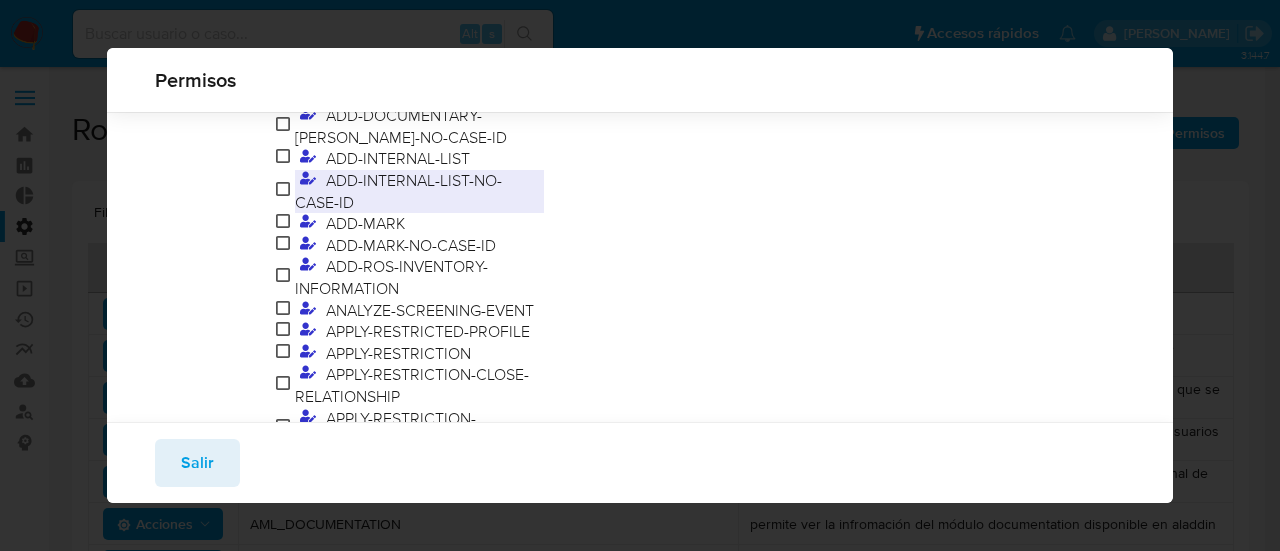 click on "ADD-INTERNAL-LIST-NO-CASE-ID" at bounding box center [419, 191] 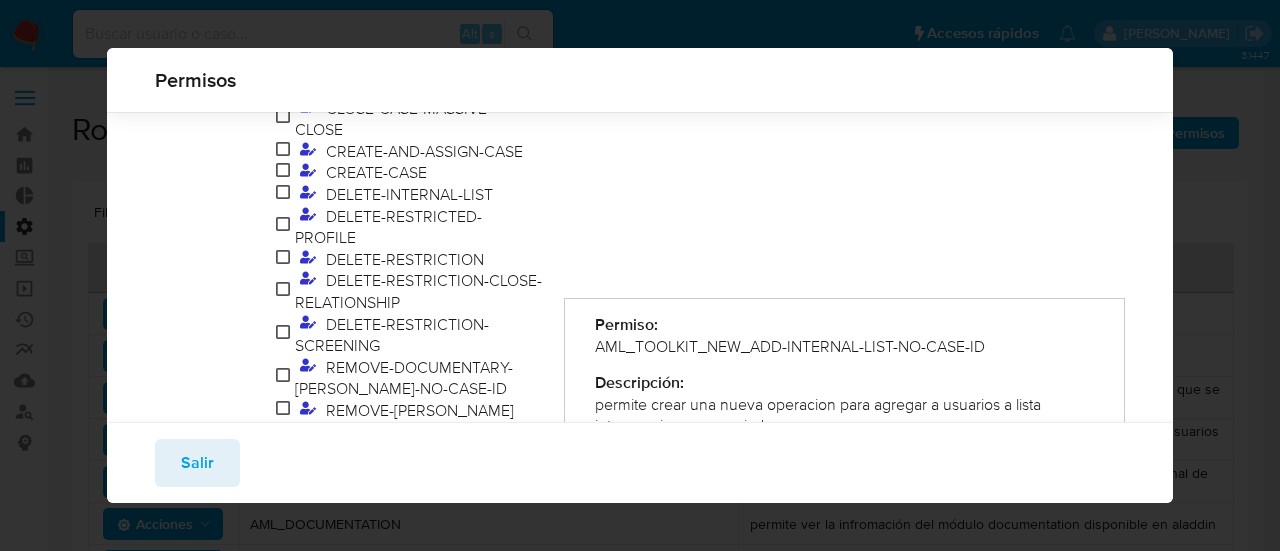 scroll, scrollTop: 836, scrollLeft: 0, axis: vertical 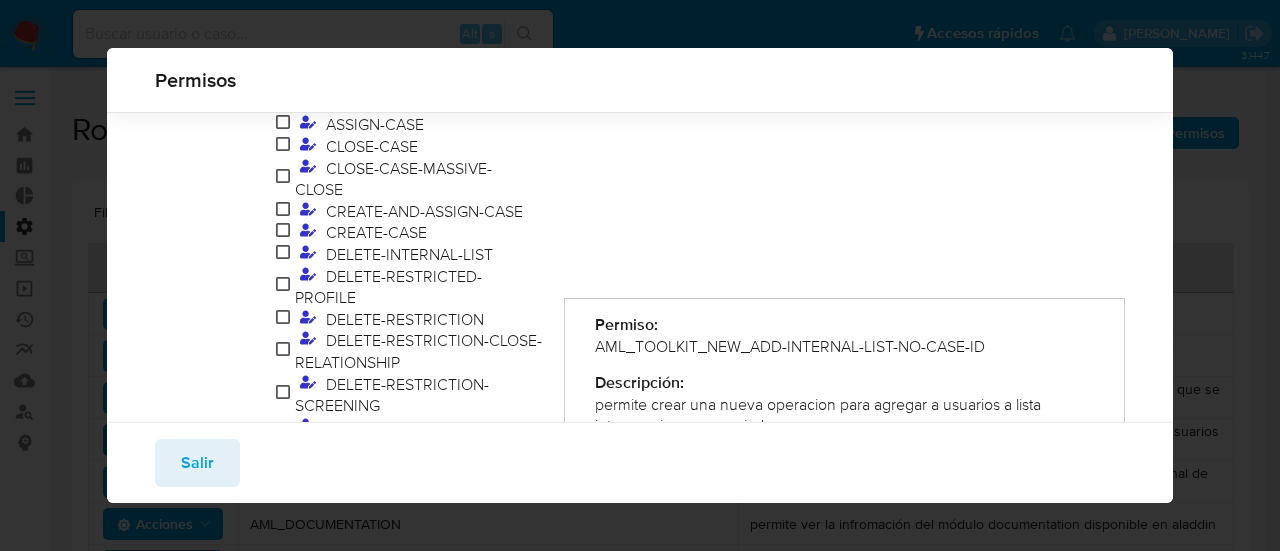 click on "Salir" at bounding box center [197, 463] 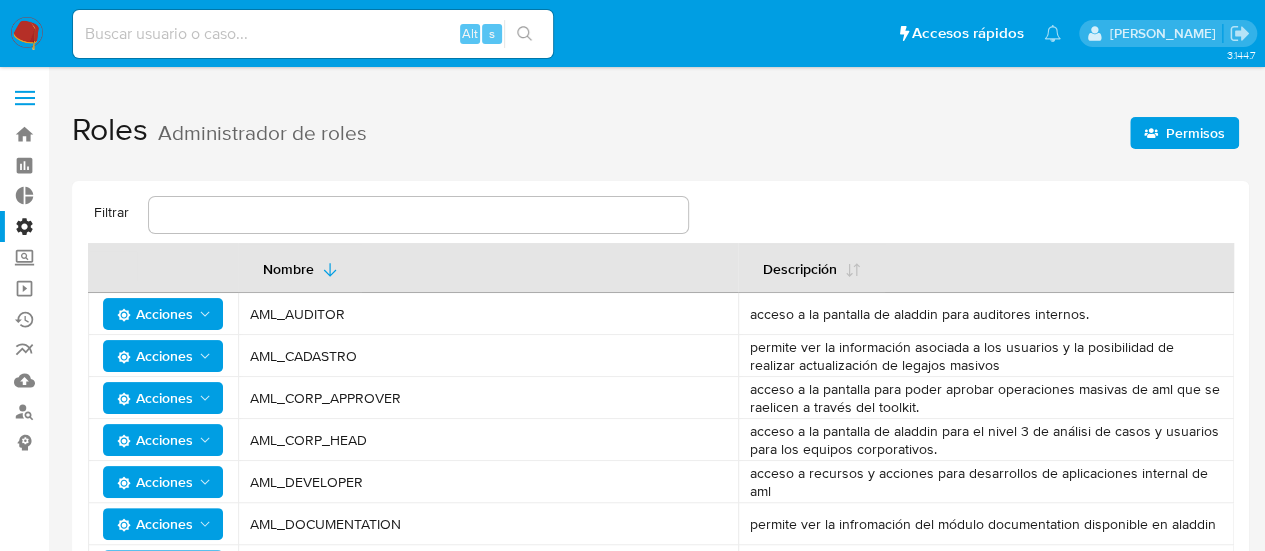 click on "Permisos" at bounding box center (1195, 133) 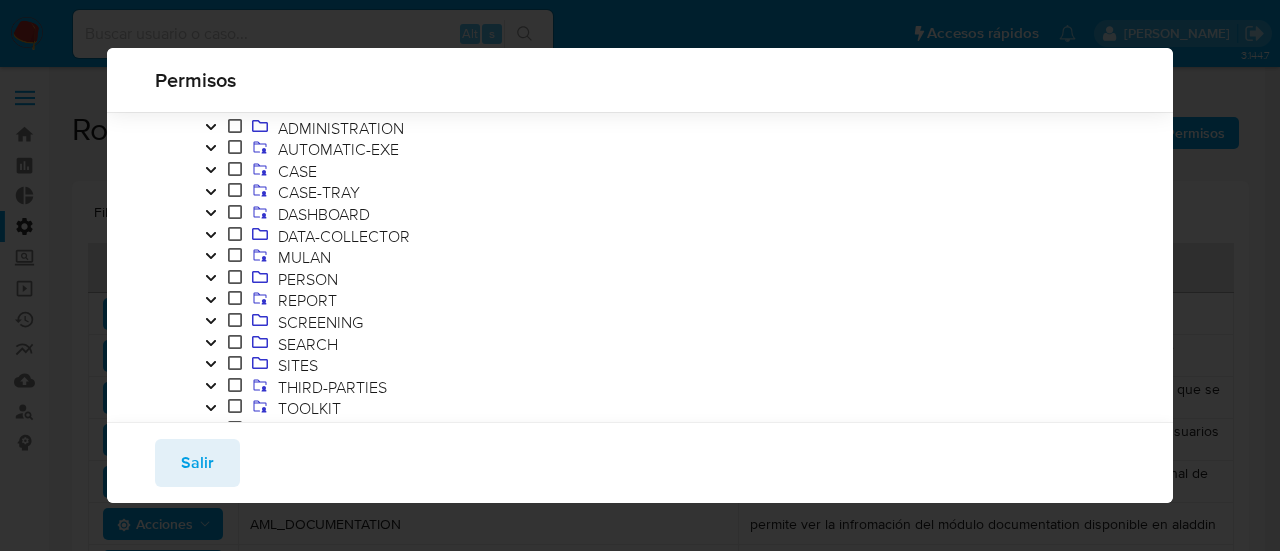 scroll, scrollTop: 178, scrollLeft: 0, axis: vertical 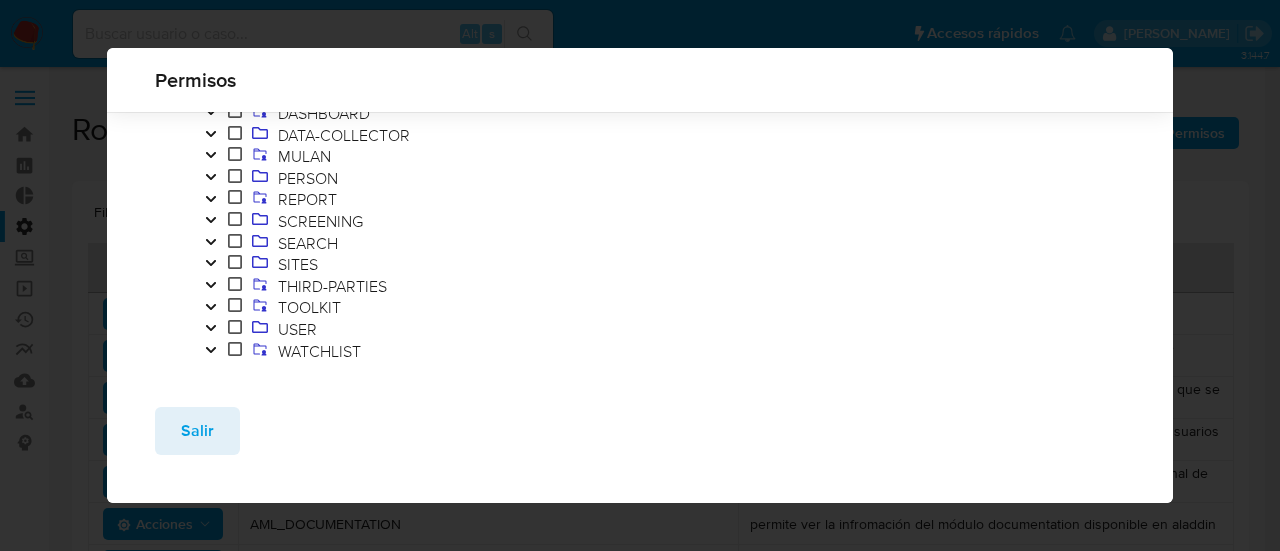 click 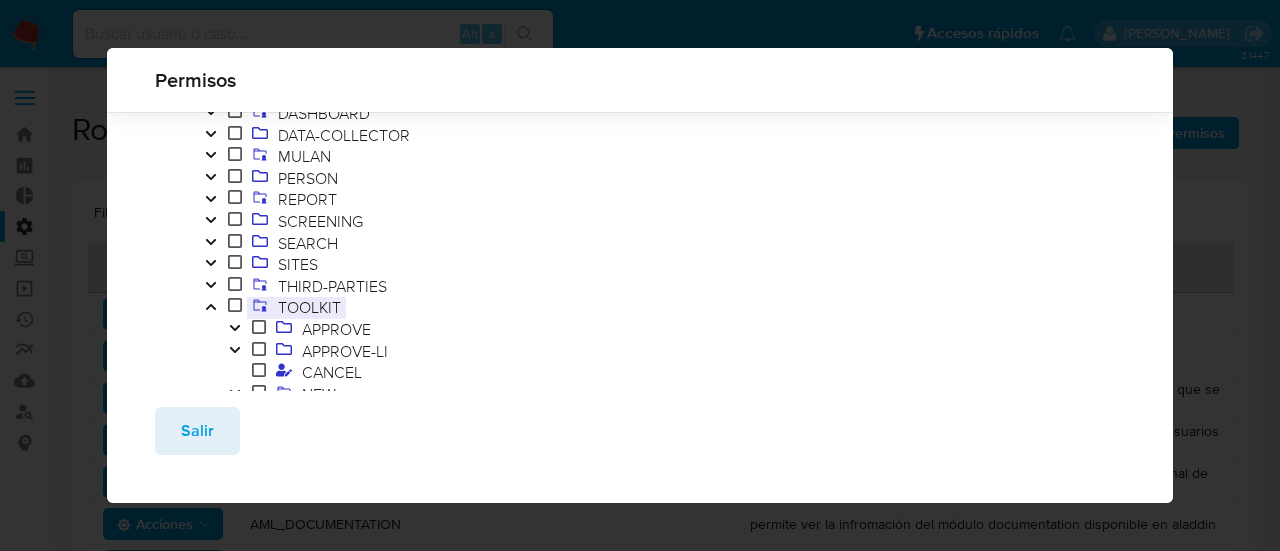 scroll, scrollTop: 278, scrollLeft: 0, axis: vertical 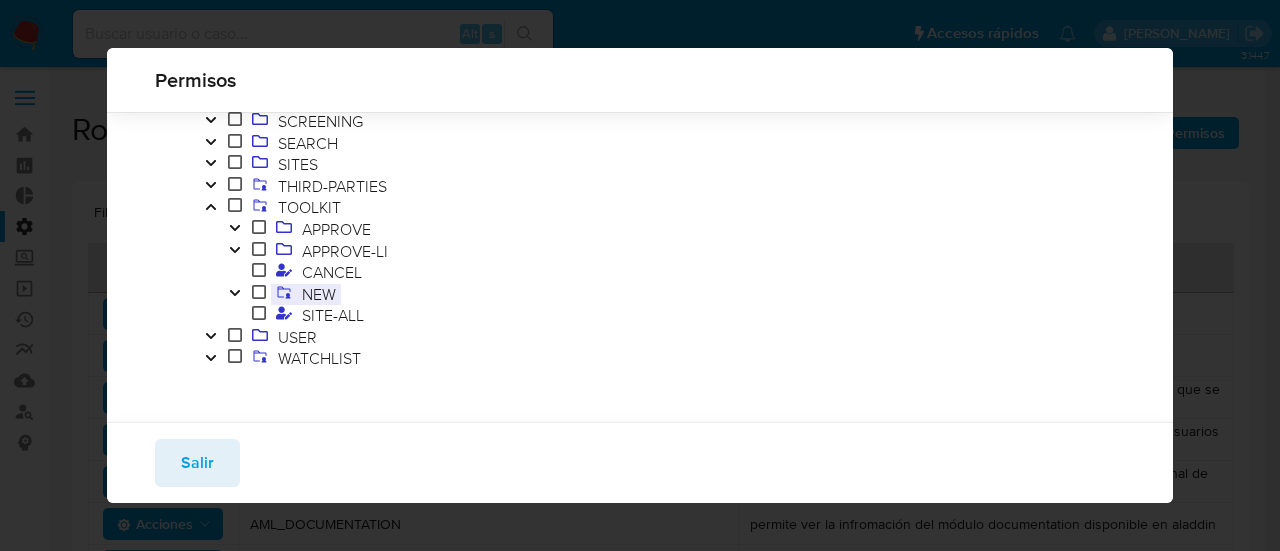 click on "NEW" at bounding box center (319, 294) 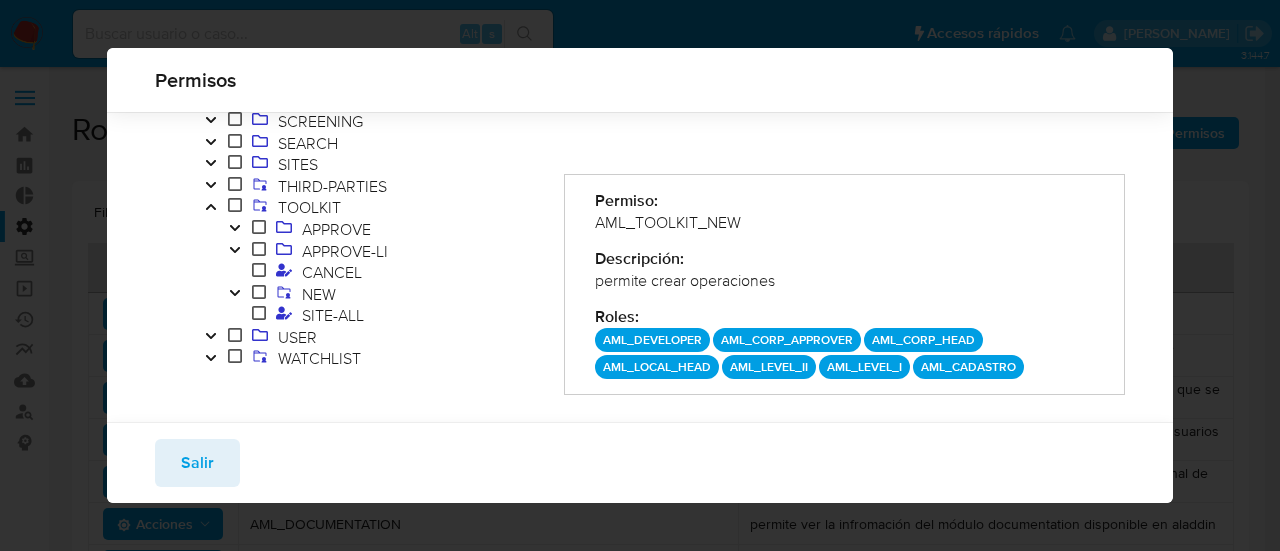 click 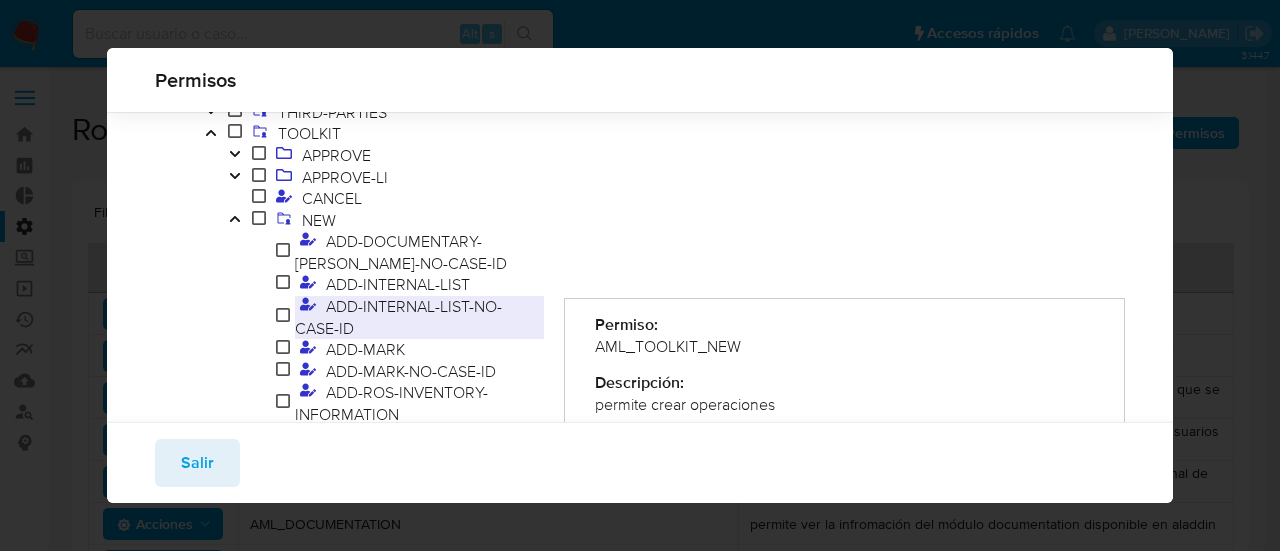 scroll, scrollTop: 378, scrollLeft: 0, axis: vertical 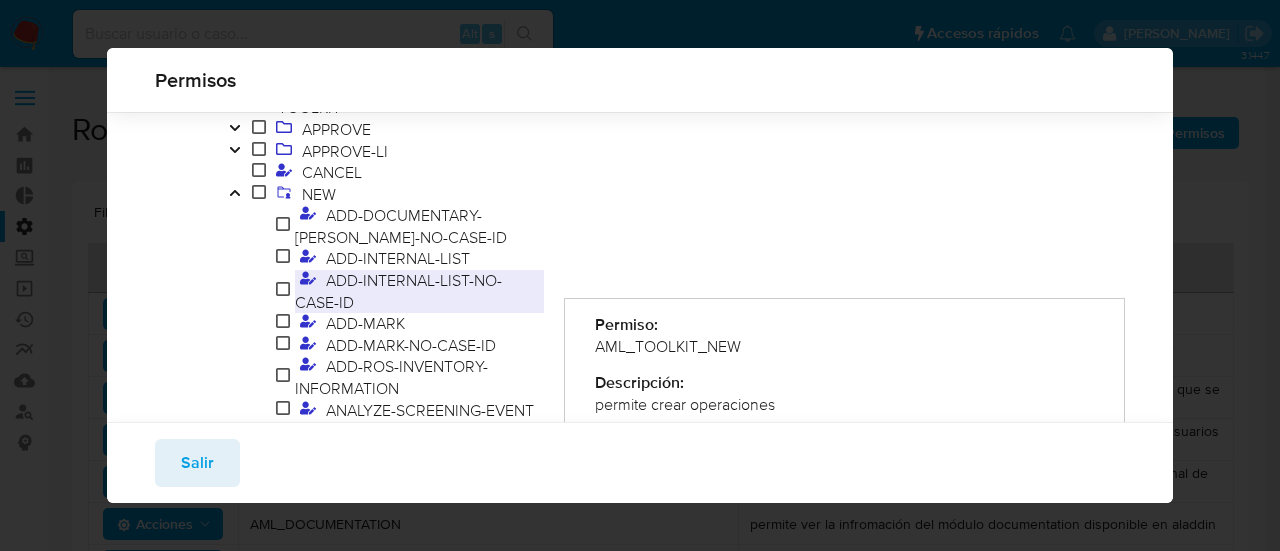 click on "ADD-INTERNAL-LIST-NO-CASE-ID" at bounding box center [419, 291] 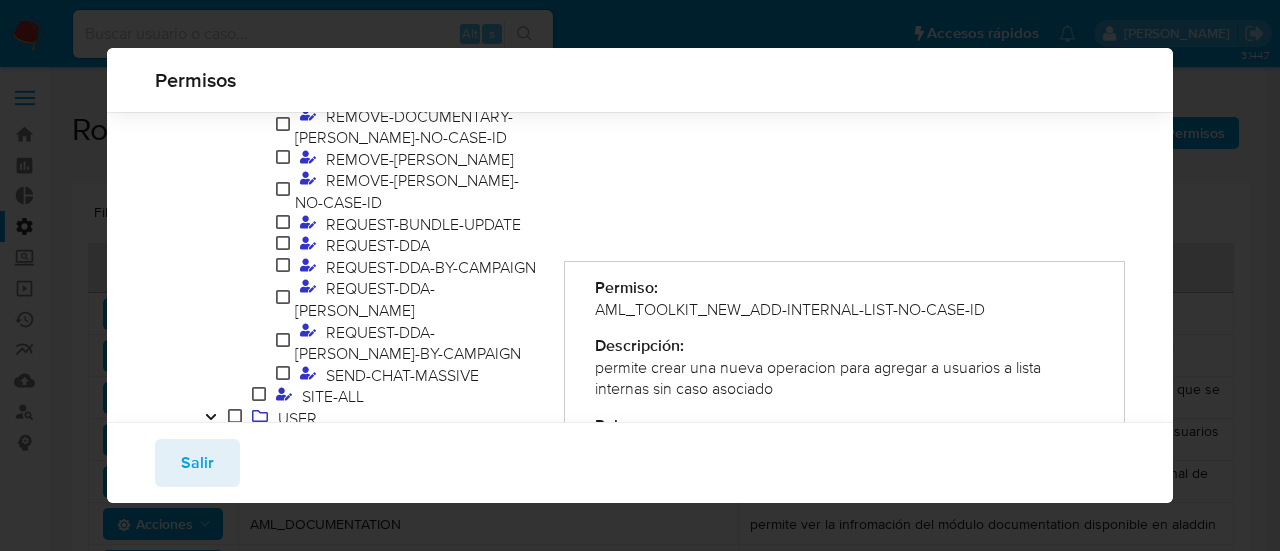 scroll, scrollTop: 1178, scrollLeft: 0, axis: vertical 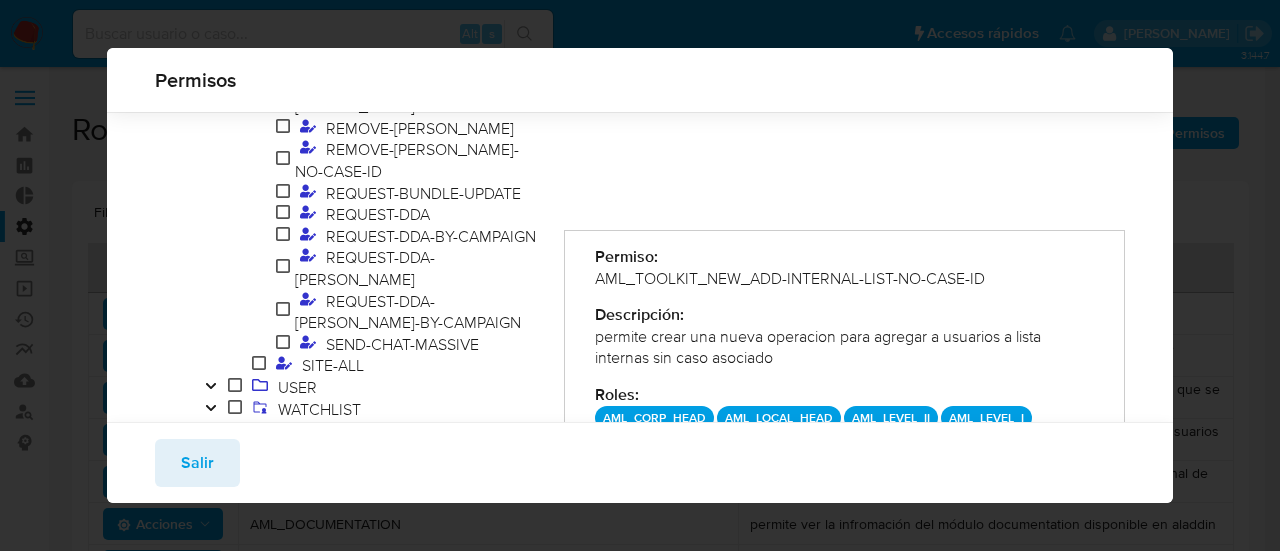 drag, startPoint x: 589, startPoint y: 335, endPoint x: 798, endPoint y: 355, distance: 209.95476 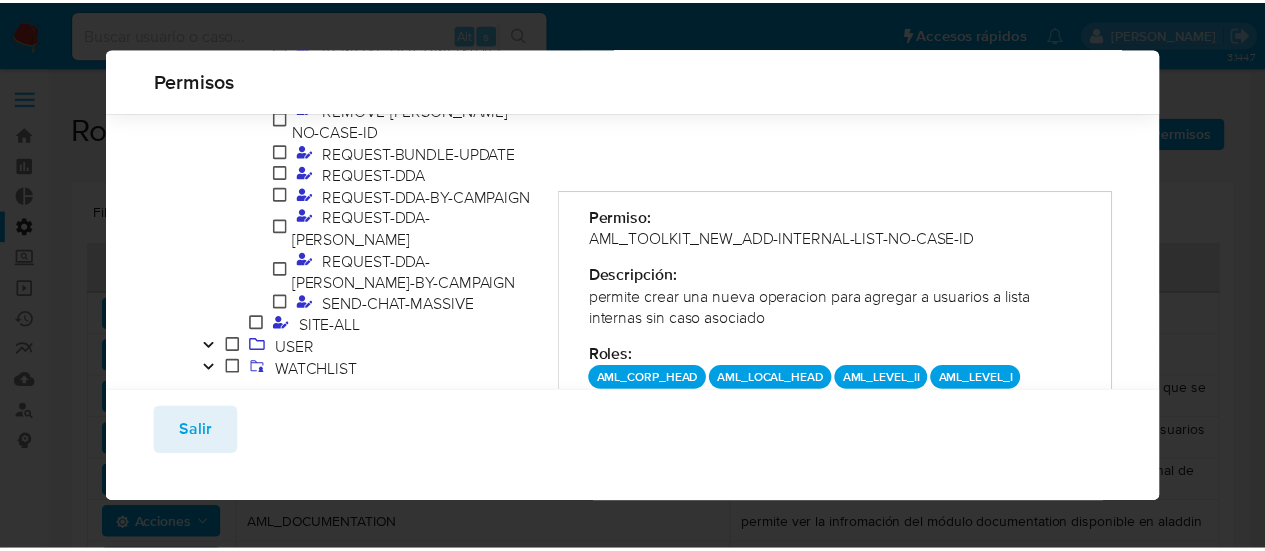 scroll, scrollTop: 1236, scrollLeft: 0, axis: vertical 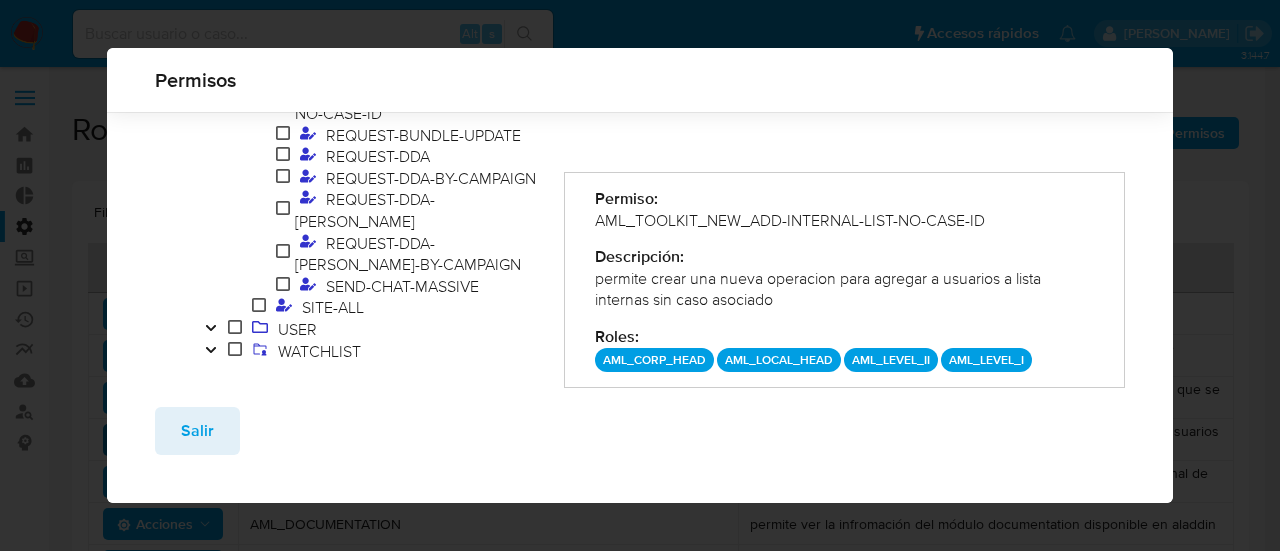 click on "Salir" at bounding box center [197, 431] 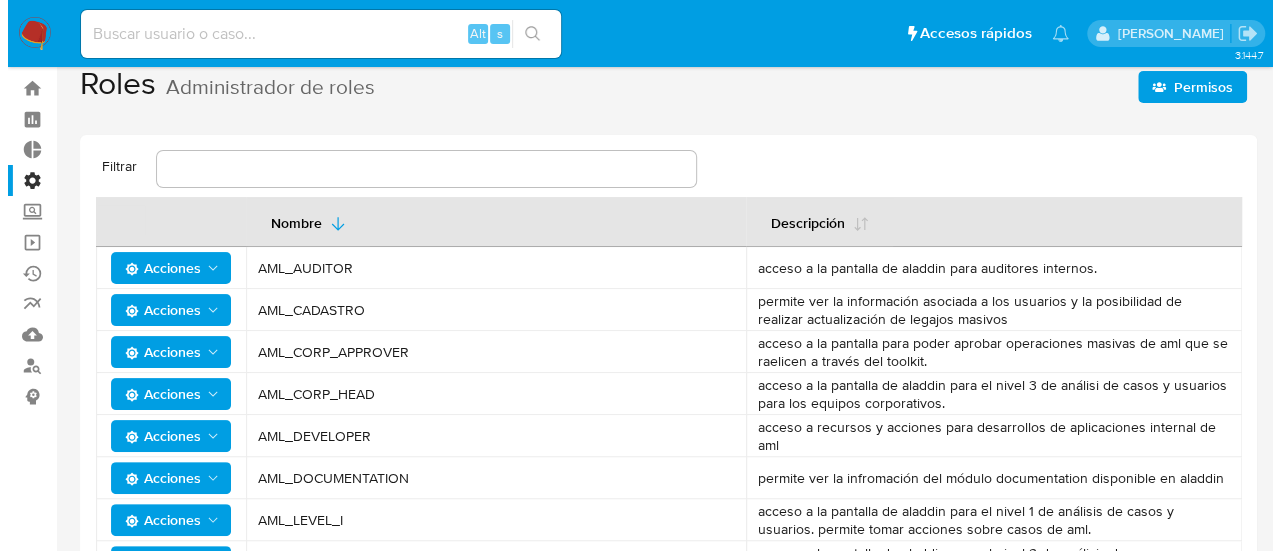 scroll, scrollTop: 0, scrollLeft: 0, axis: both 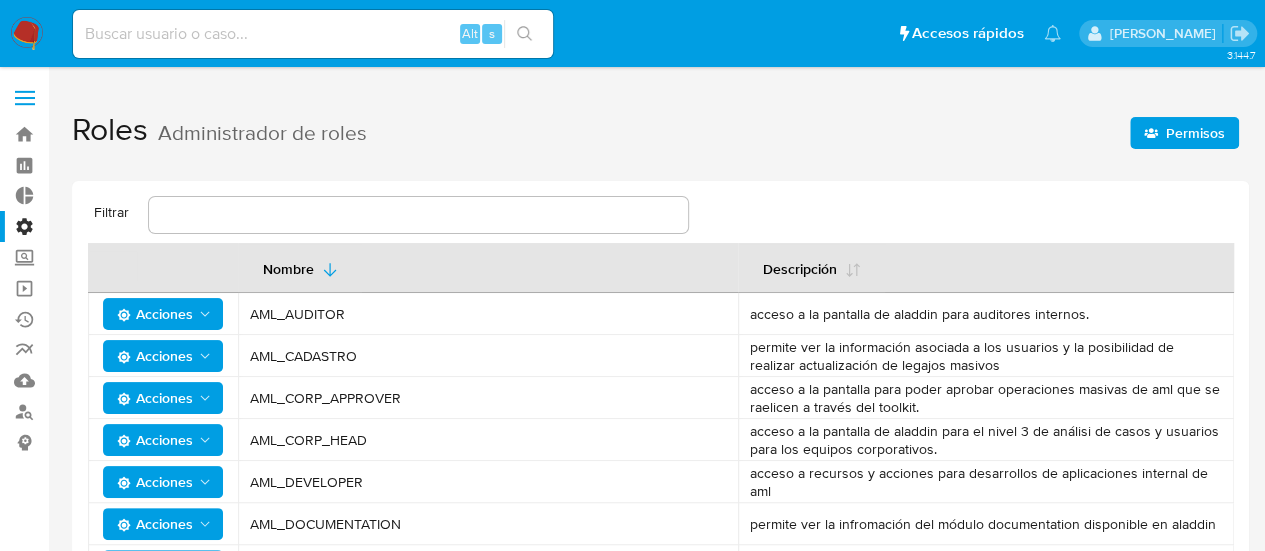 click on "Permisos" at bounding box center [1195, 133] 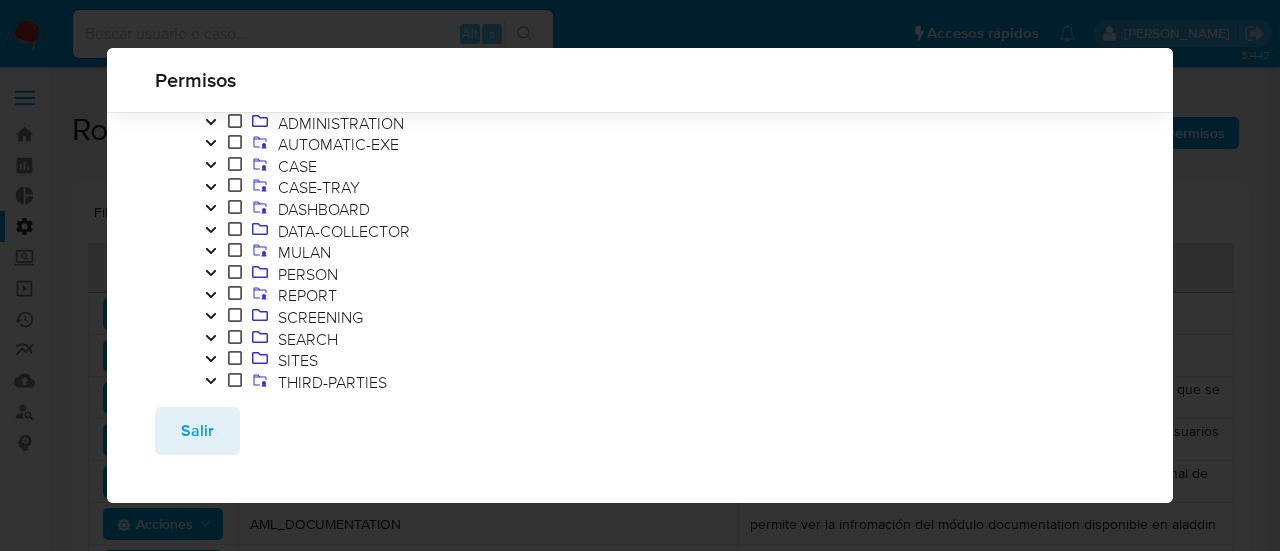 scroll, scrollTop: 178, scrollLeft: 0, axis: vertical 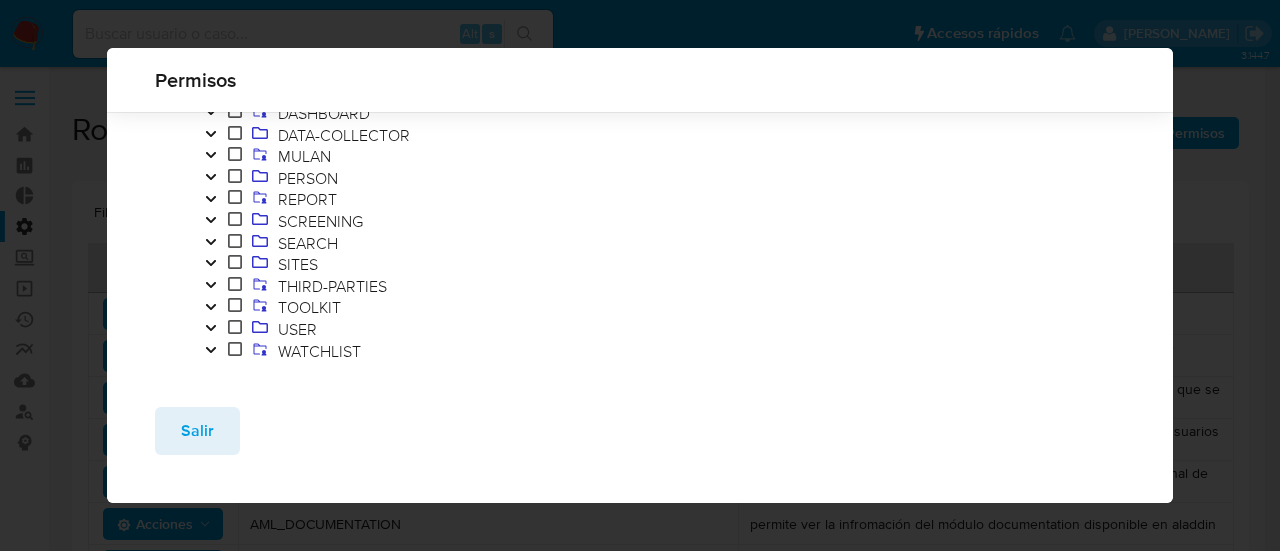 click 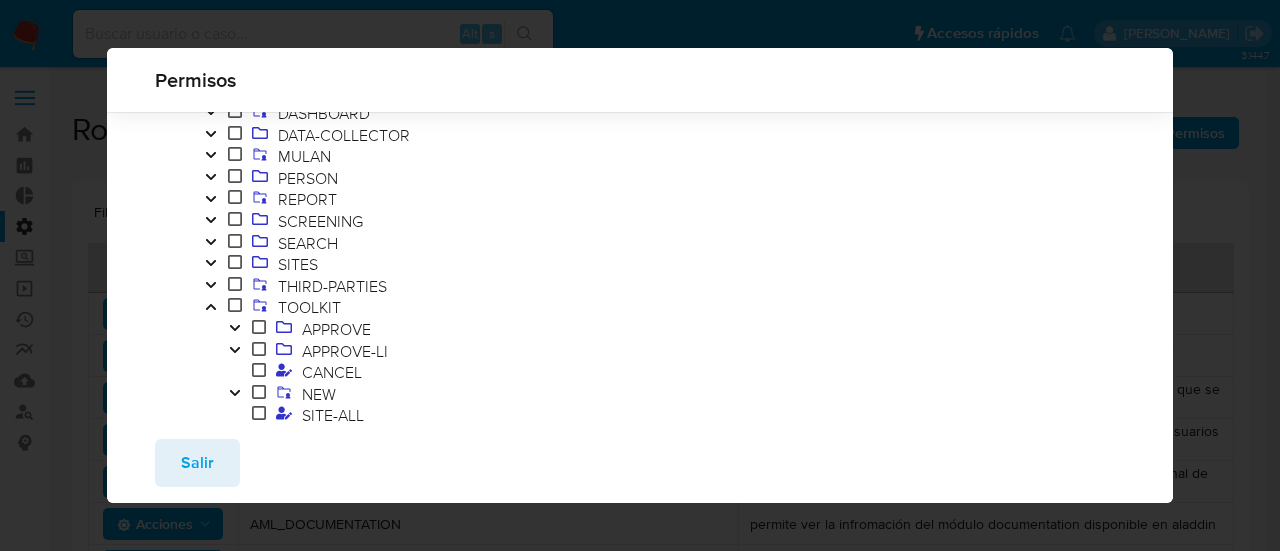 scroll, scrollTop: 278, scrollLeft: 0, axis: vertical 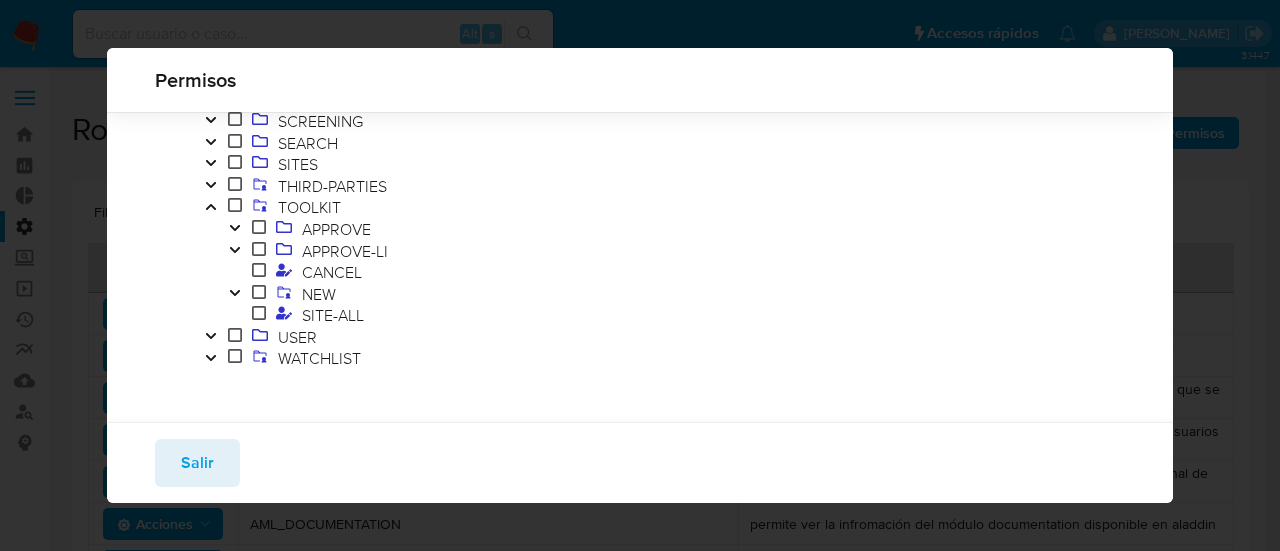 click 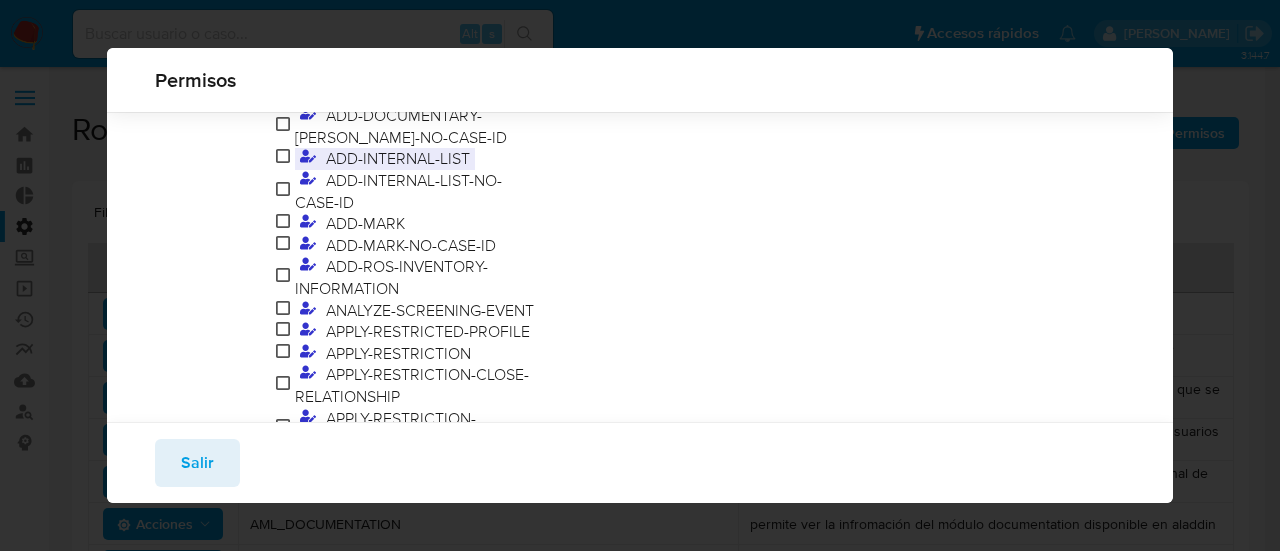 scroll, scrollTop: 578, scrollLeft: 0, axis: vertical 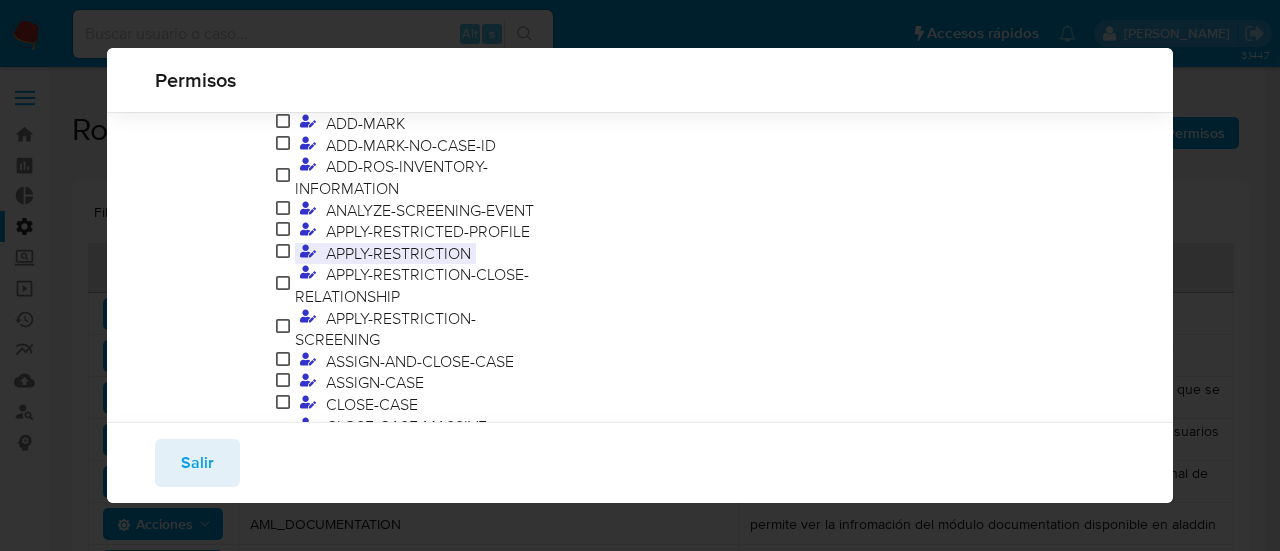 click on "APPLY-RESTRICTION" at bounding box center [398, 253] 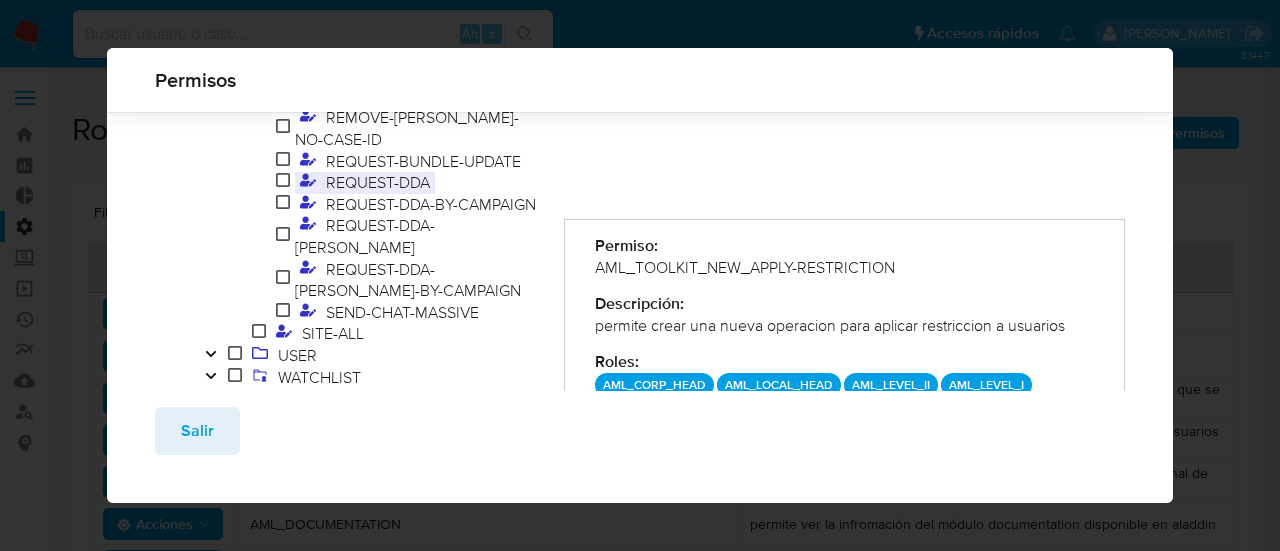 scroll, scrollTop: 1136, scrollLeft: 0, axis: vertical 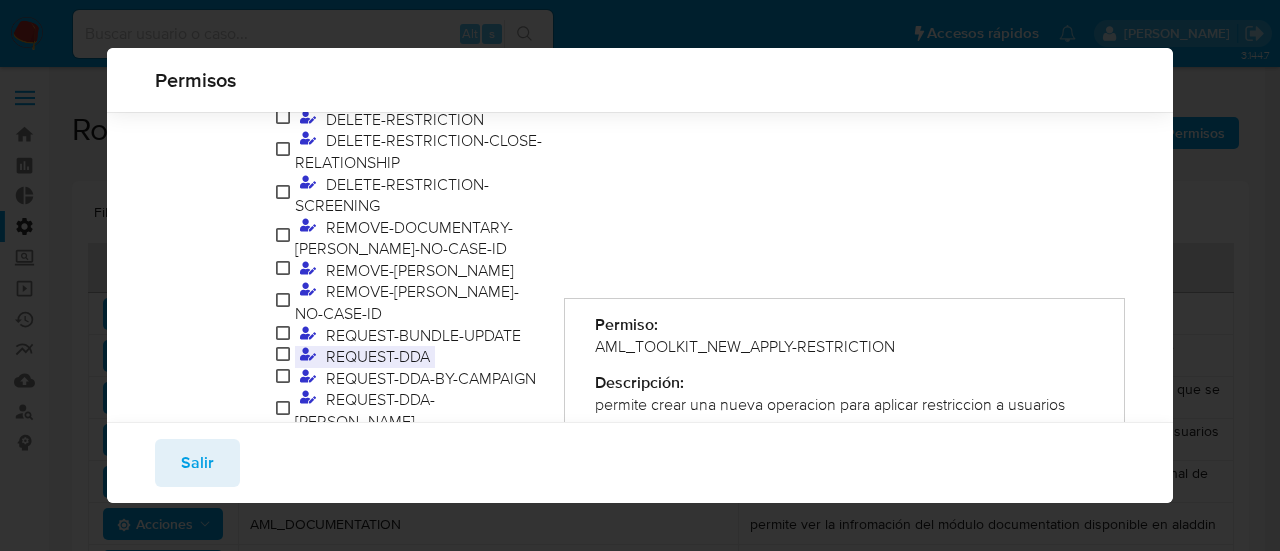 click on "REQUEST-DDA" at bounding box center (378, 356) 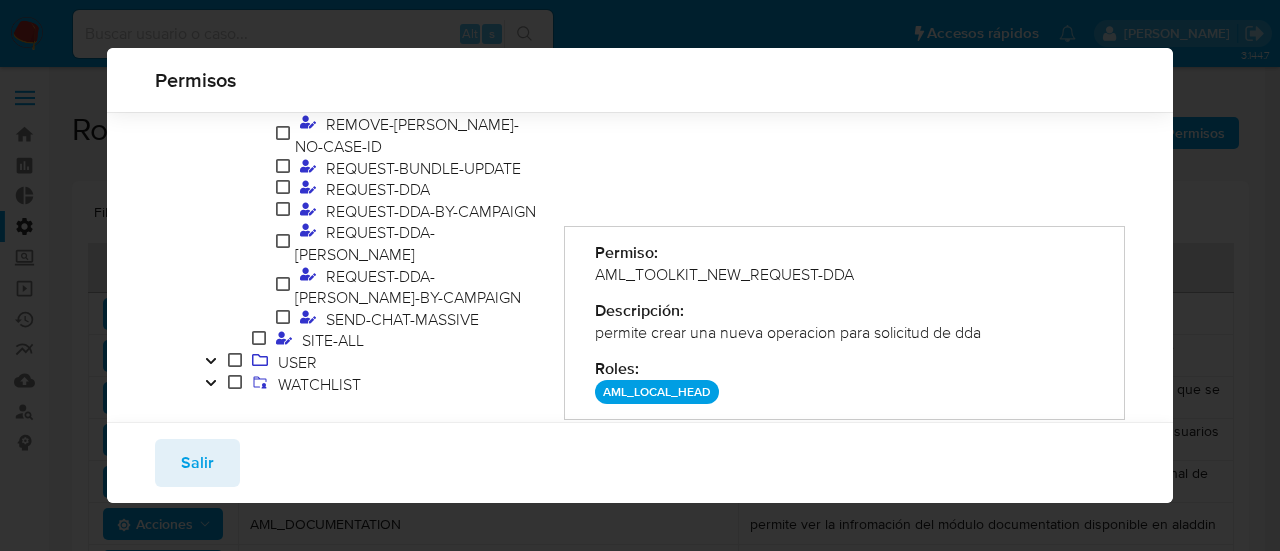 scroll, scrollTop: 1236, scrollLeft: 0, axis: vertical 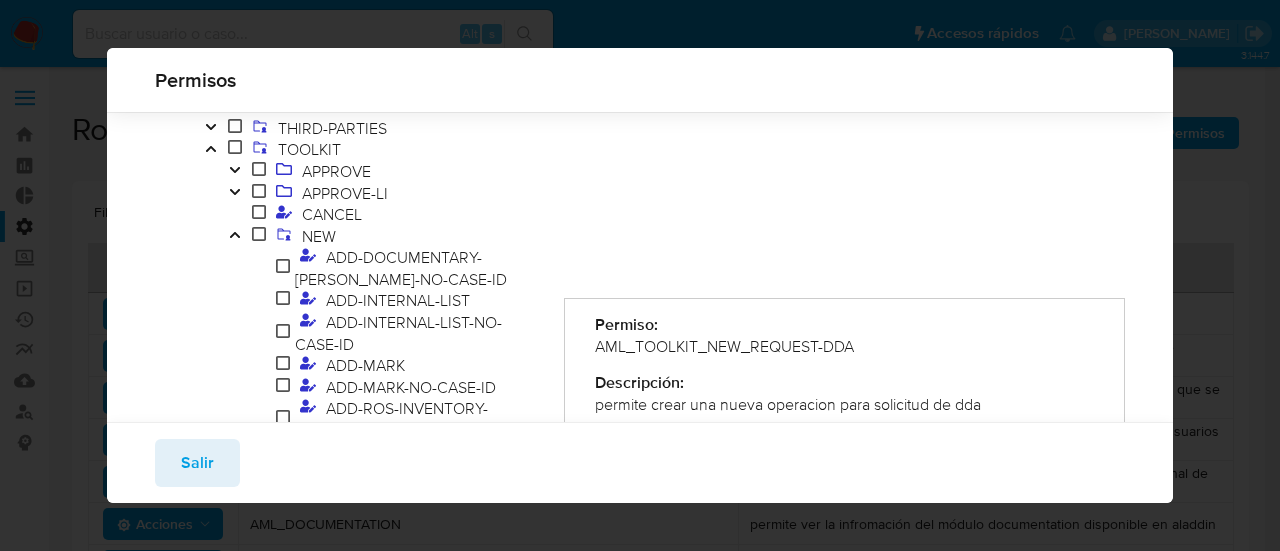 click 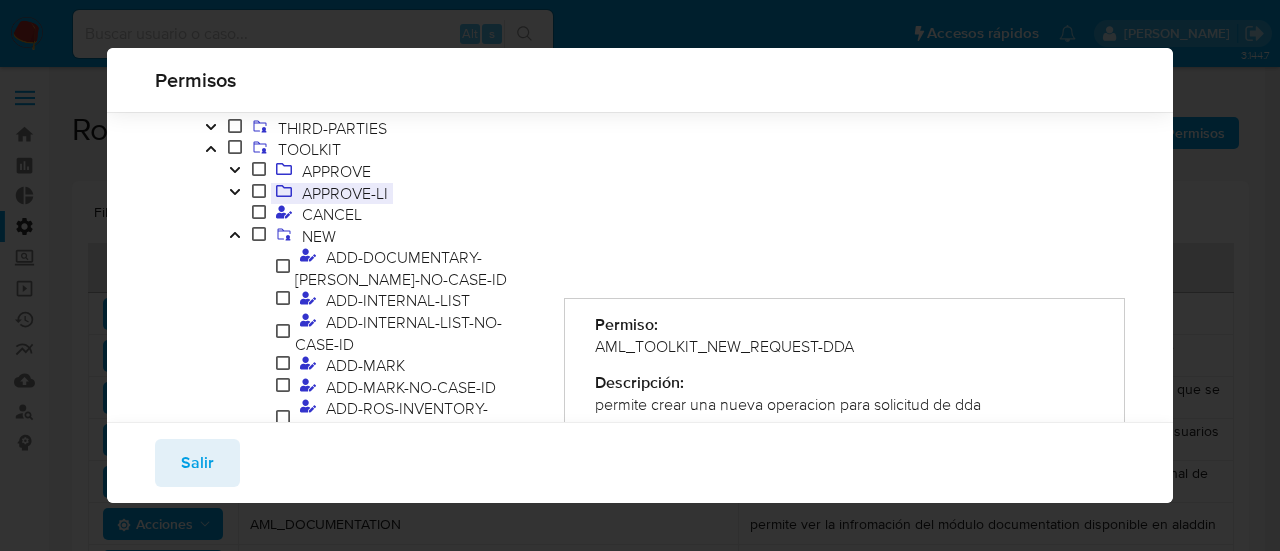 scroll, scrollTop: 318, scrollLeft: 0, axis: vertical 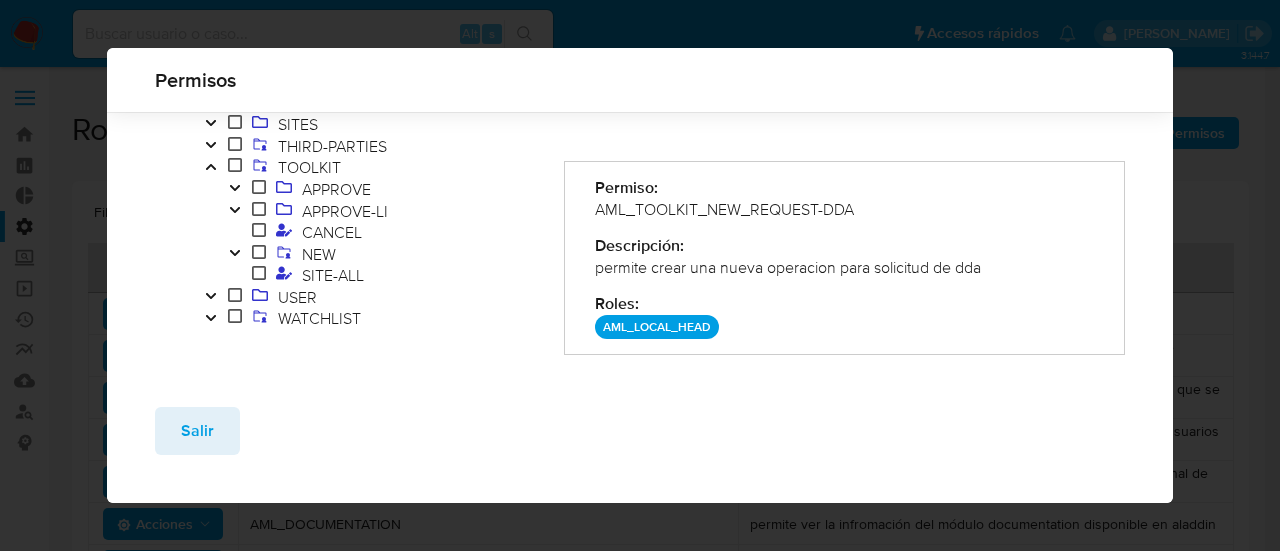 click 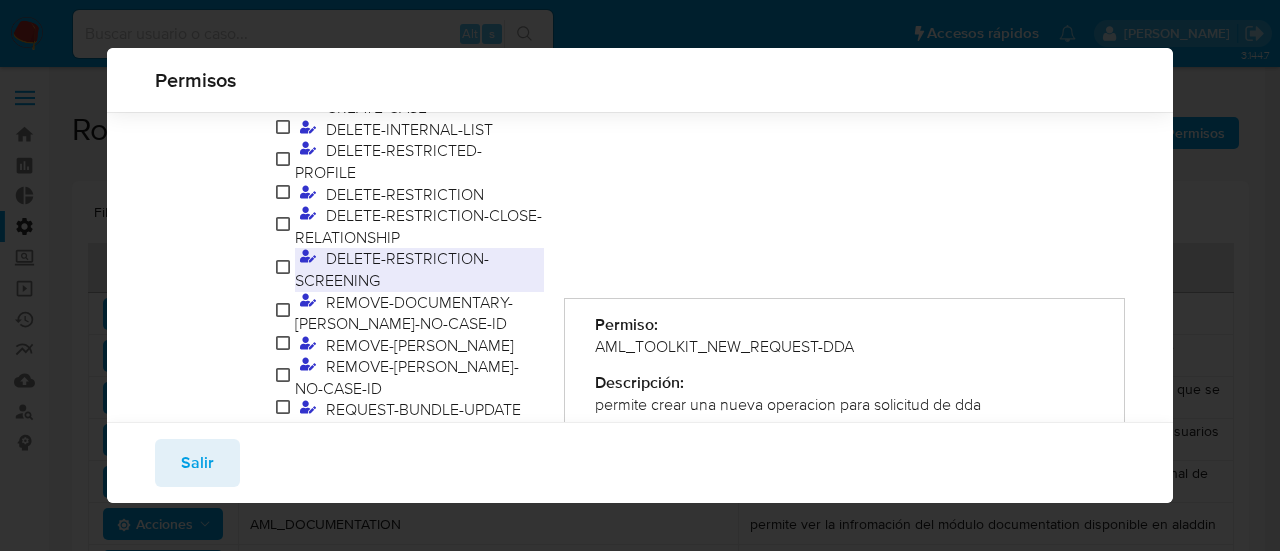 scroll, scrollTop: 1018, scrollLeft: 0, axis: vertical 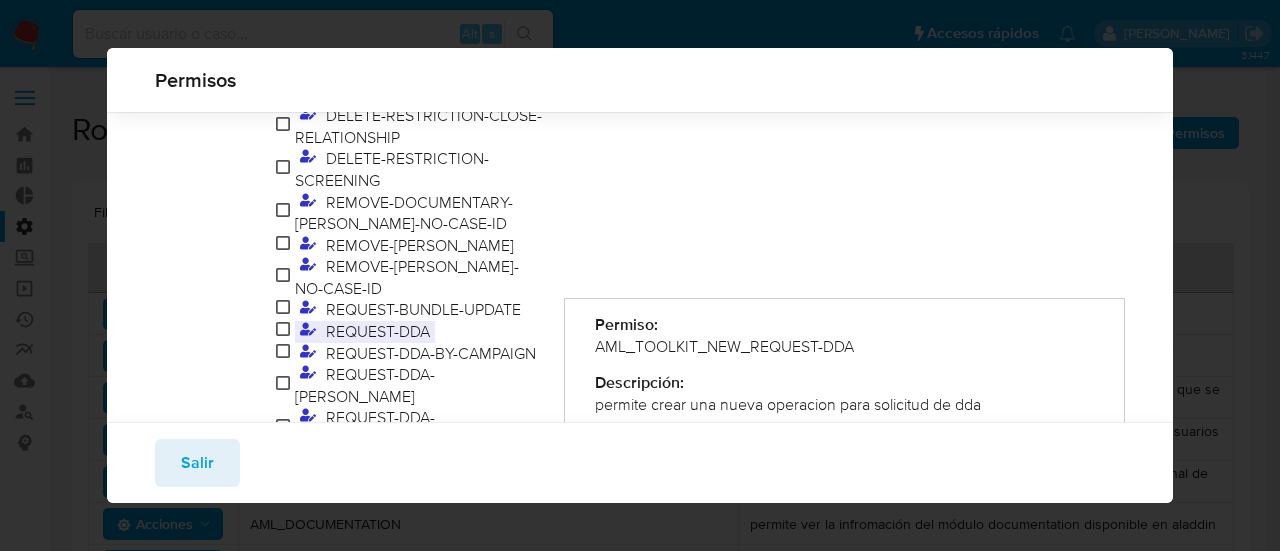 click on "REQUEST-DDA" at bounding box center [378, 331] 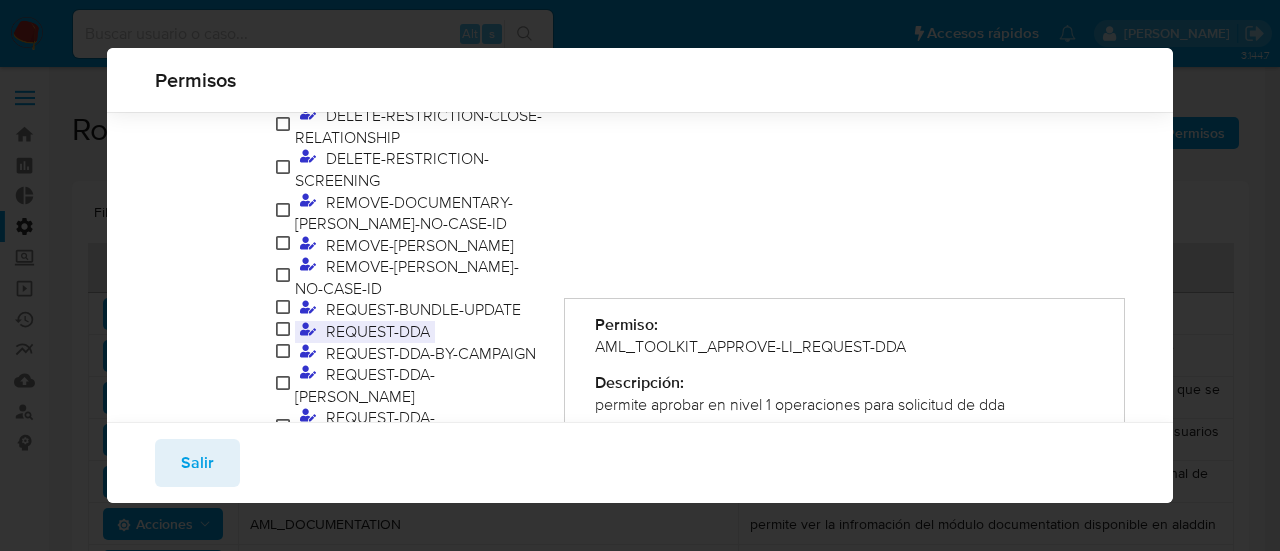 click on "REQUEST-DDA" at bounding box center [378, 331] 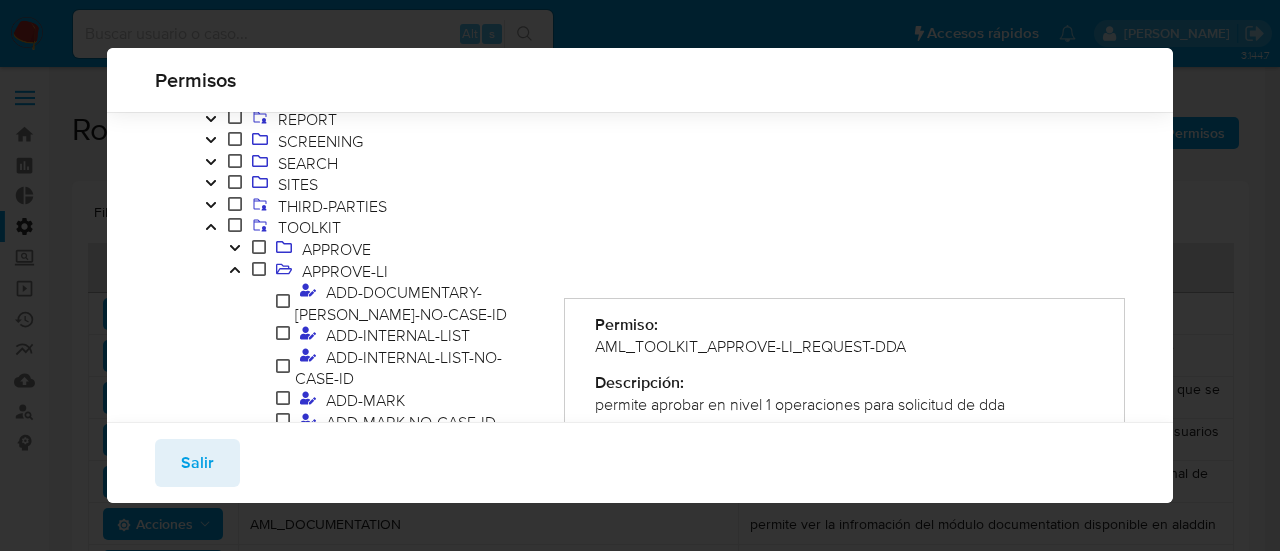 scroll, scrollTop: 218, scrollLeft: 0, axis: vertical 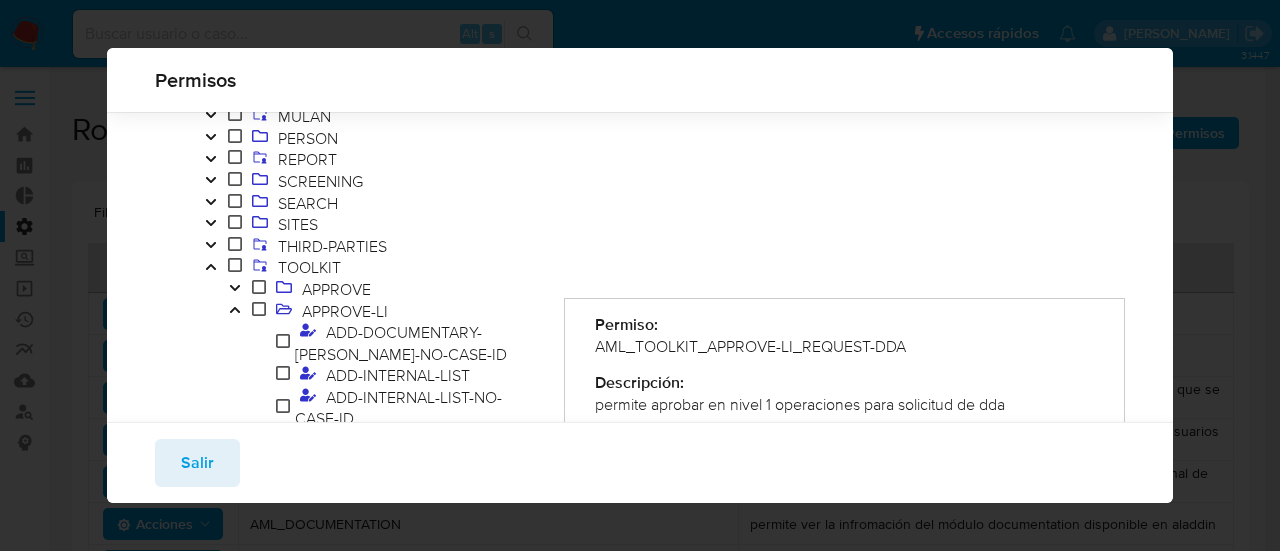click at bounding box center (235, 312) 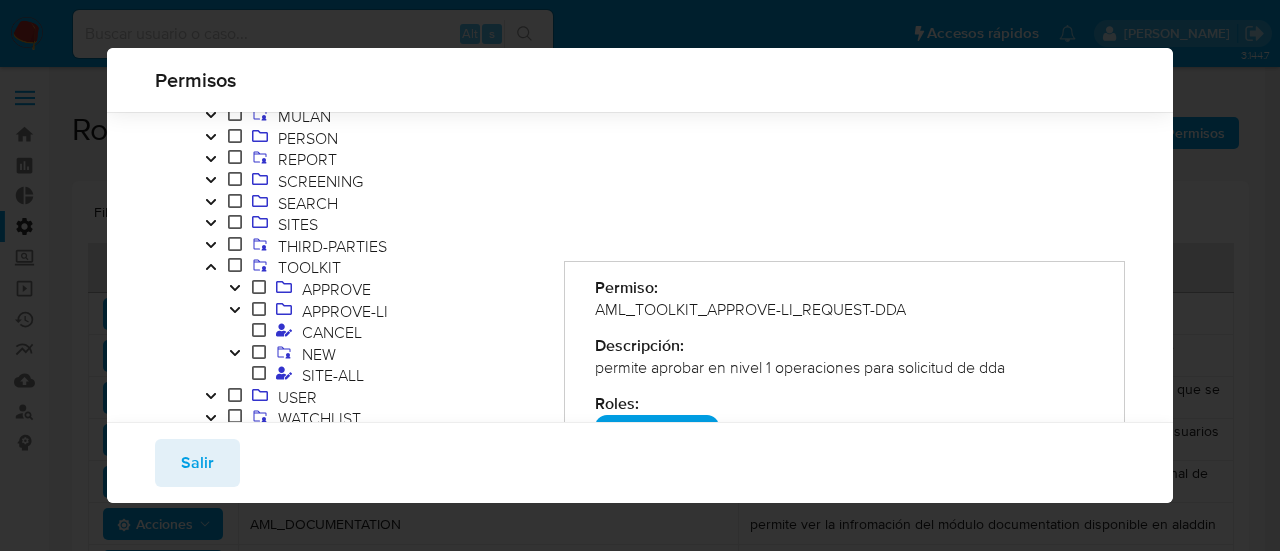 click 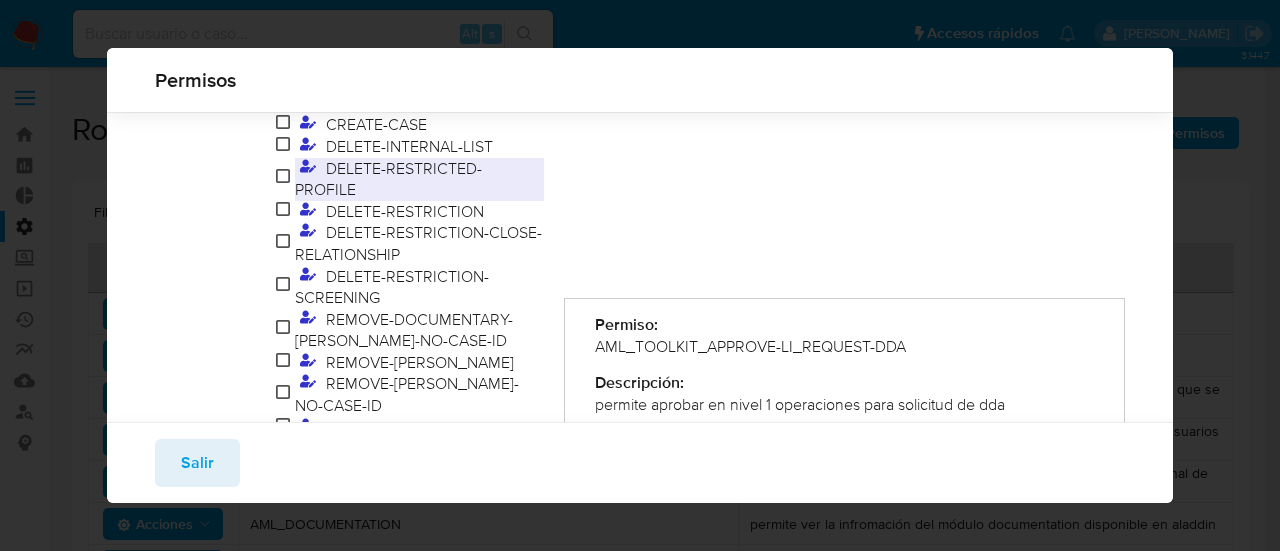 scroll, scrollTop: 1018, scrollLeft: 0, axis: vertical 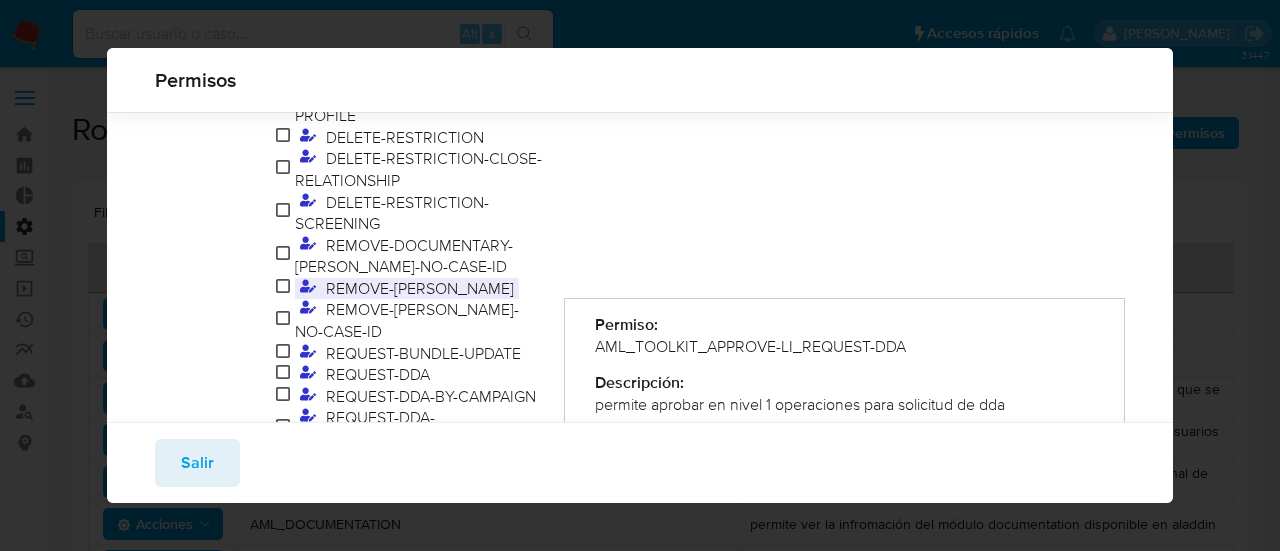 click on "REMOVE-[PERSON_NAME]" at bounding box center (420, 288) 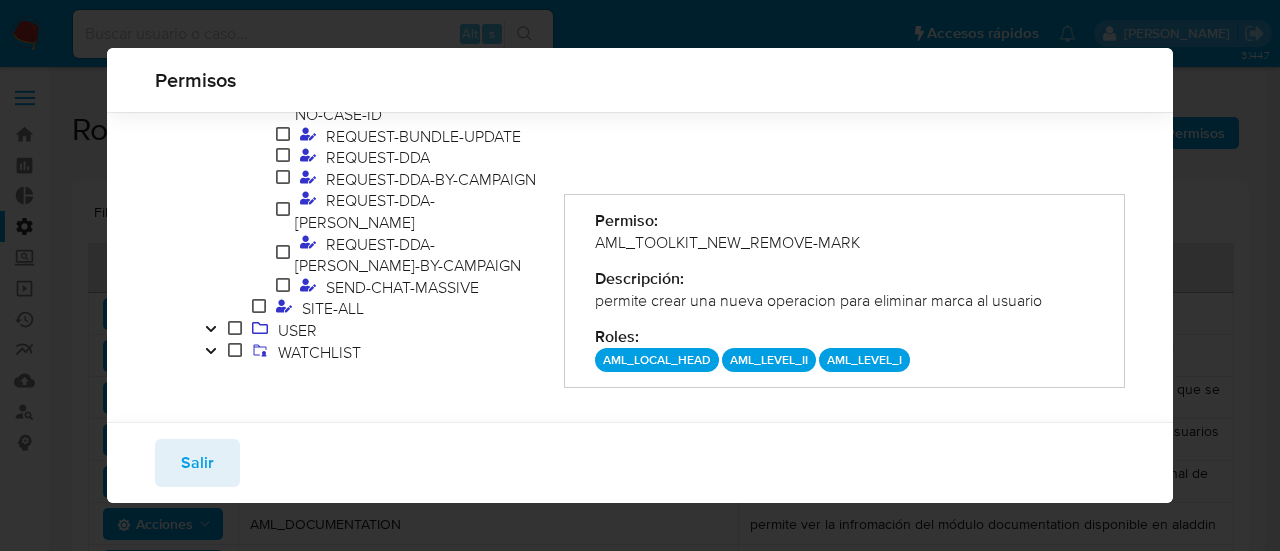 scroll, scrollTop: 1236, scrollLeft: 0, axis: vertical 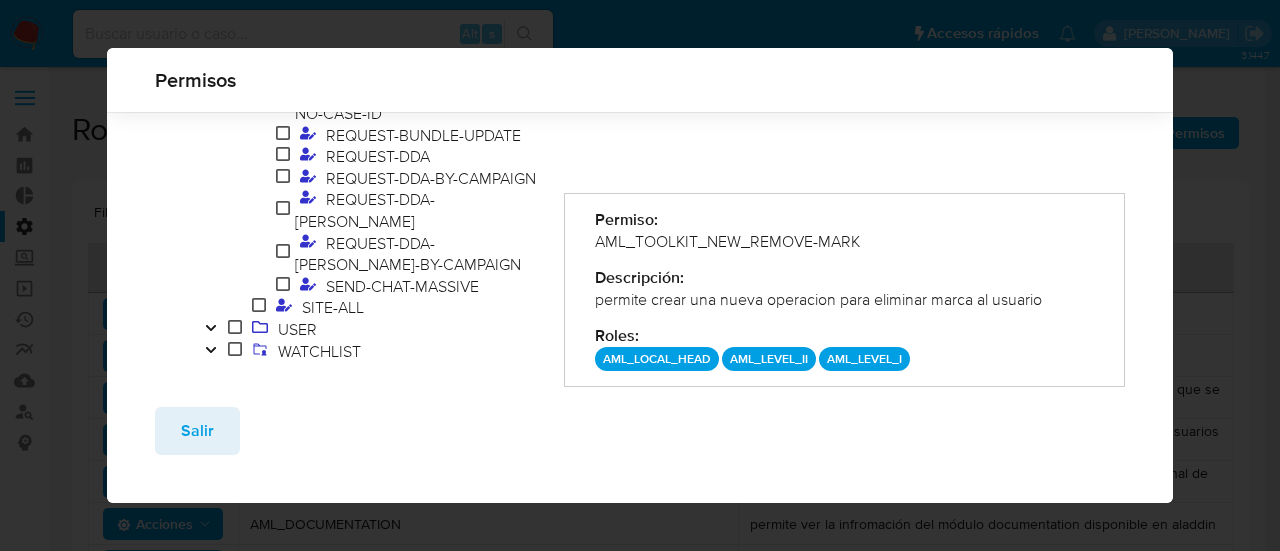 drag, startPoint x: 586, startPoint y: 305, endPoint x: 1027, endPoint y: 310, distance: 441.02835 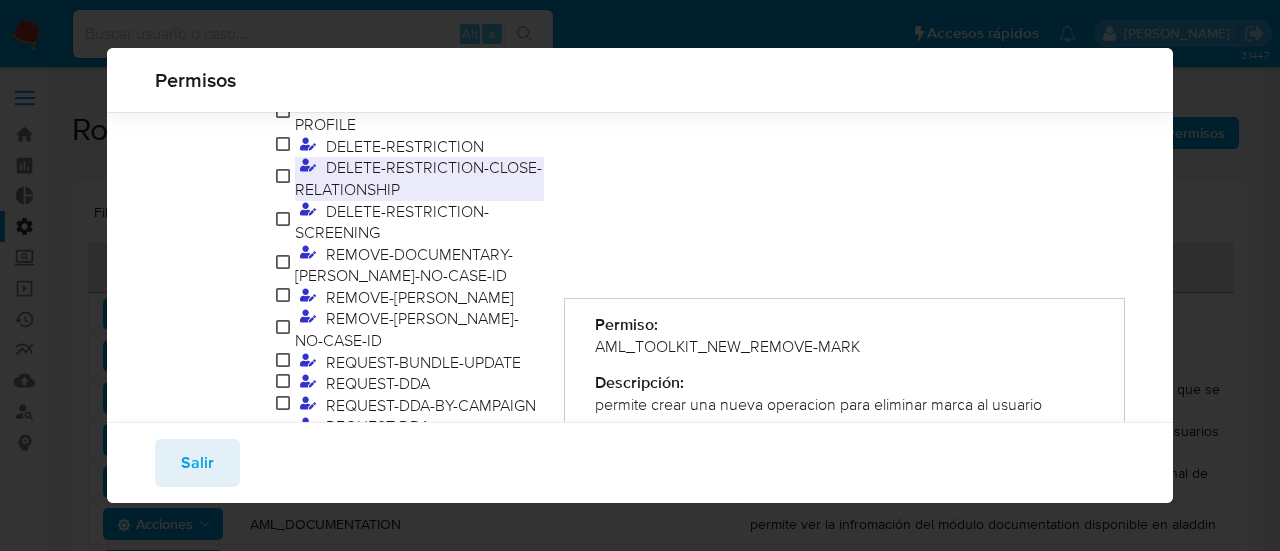 scroll, scrollTop: 1036, scrollLeft: 0, axis: vertical 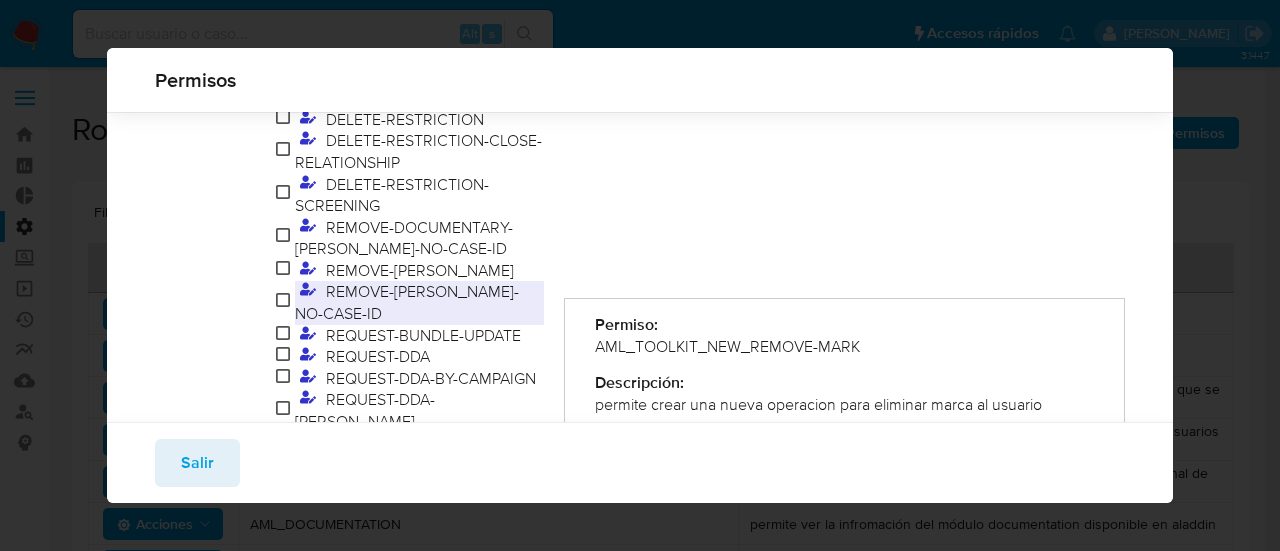 click on "REMOVE-[PERSON_NAME]-NO-CASE-ID" at bounding box center [407, 302] 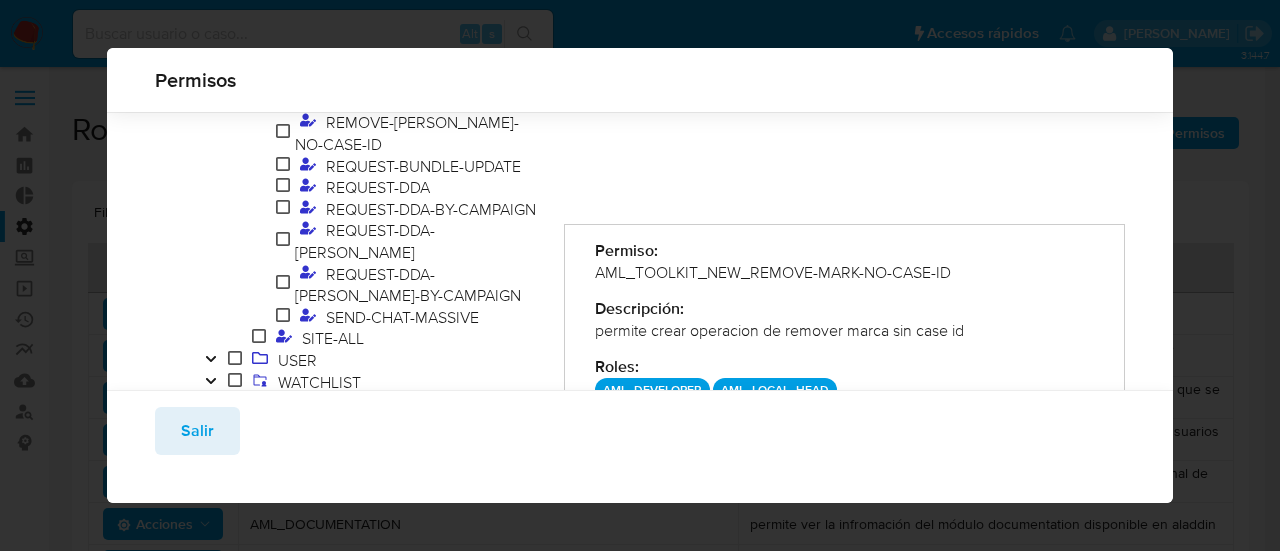 scroll, scrollTop: 1236, scrollLeft: 0, axis: vertical 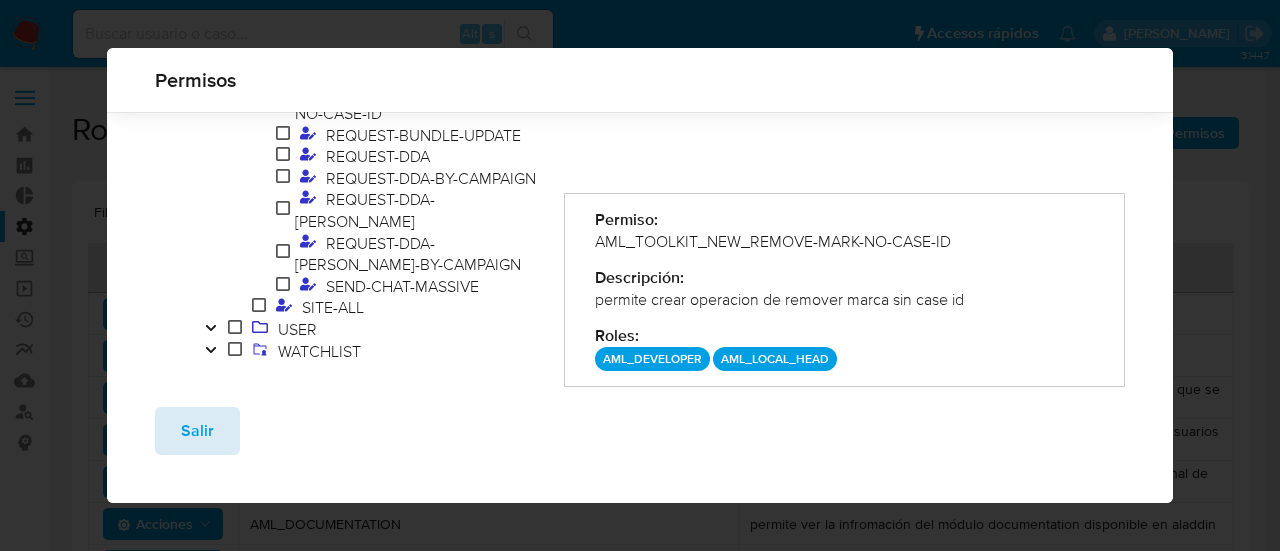 click on "Salir" at bounding box center (197, 431) 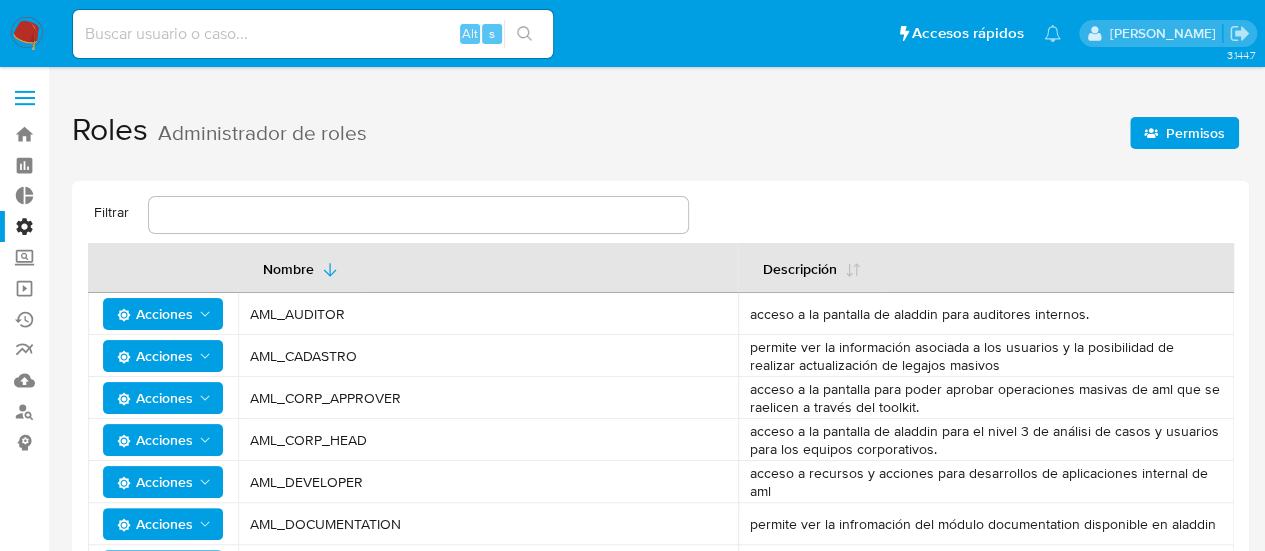 click 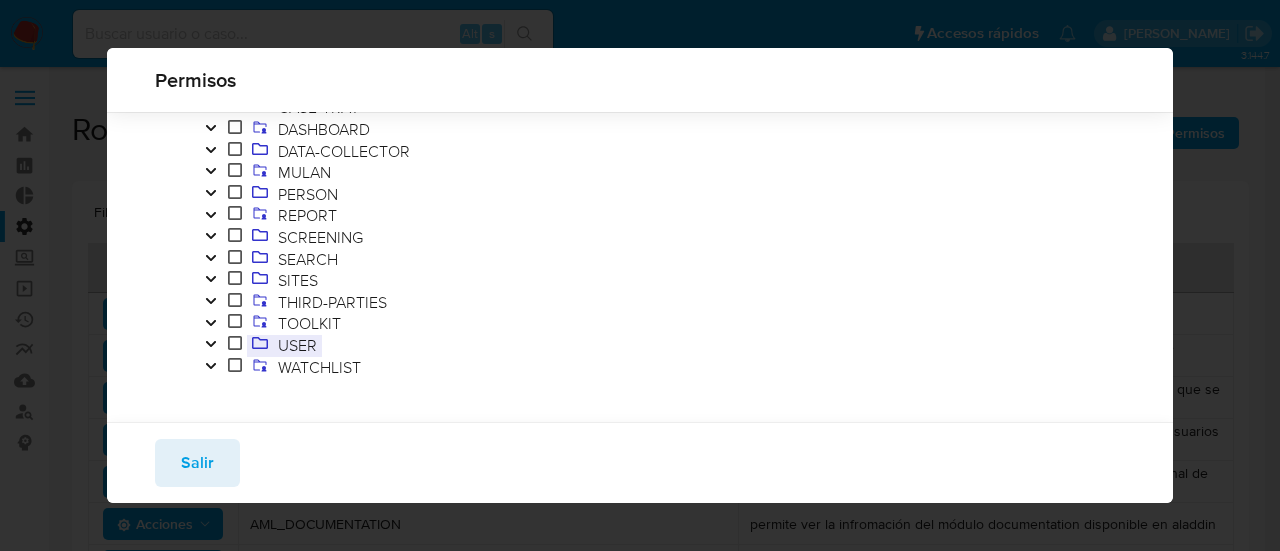 scroll, scrollTop: 178, scrollLeft: 0, axis: vertical 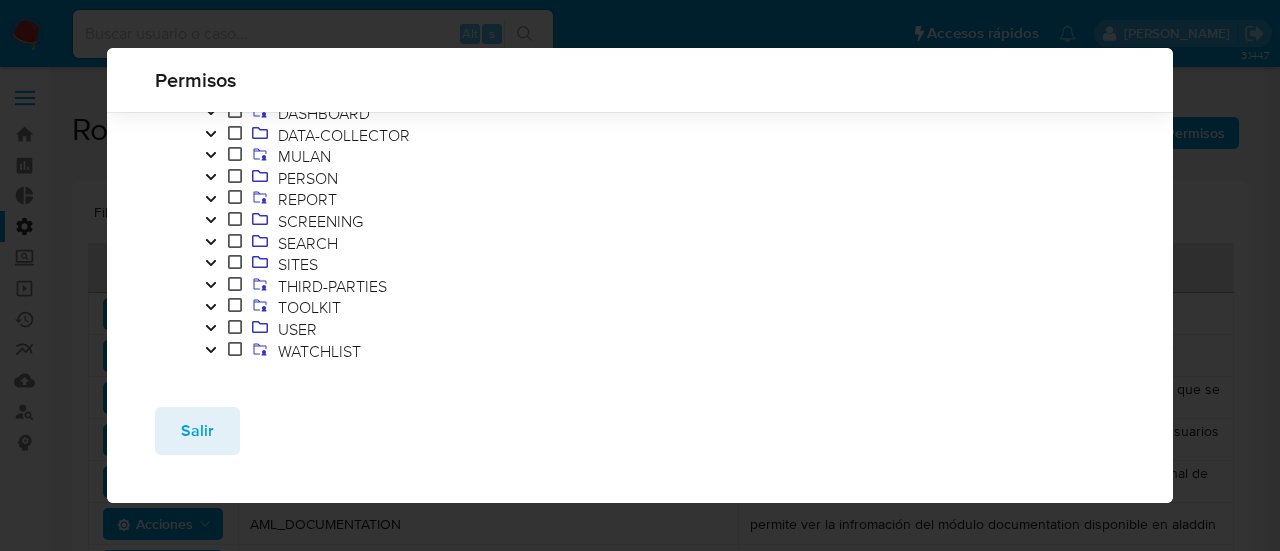 click 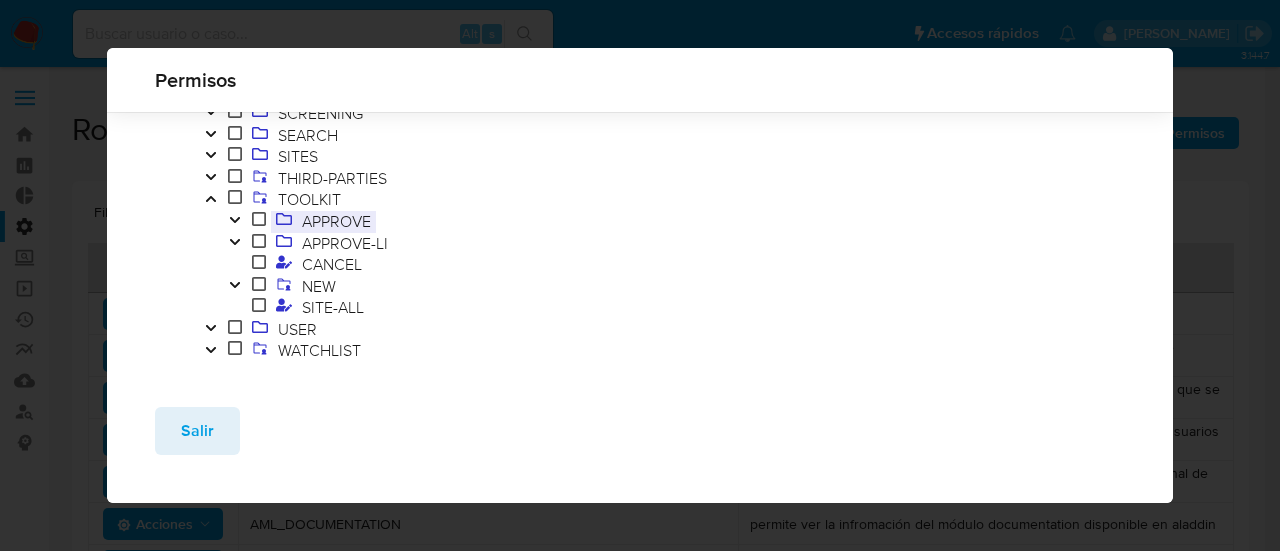 scroll, scrollTop: 295, scrollLeft: 0, axis: vertical 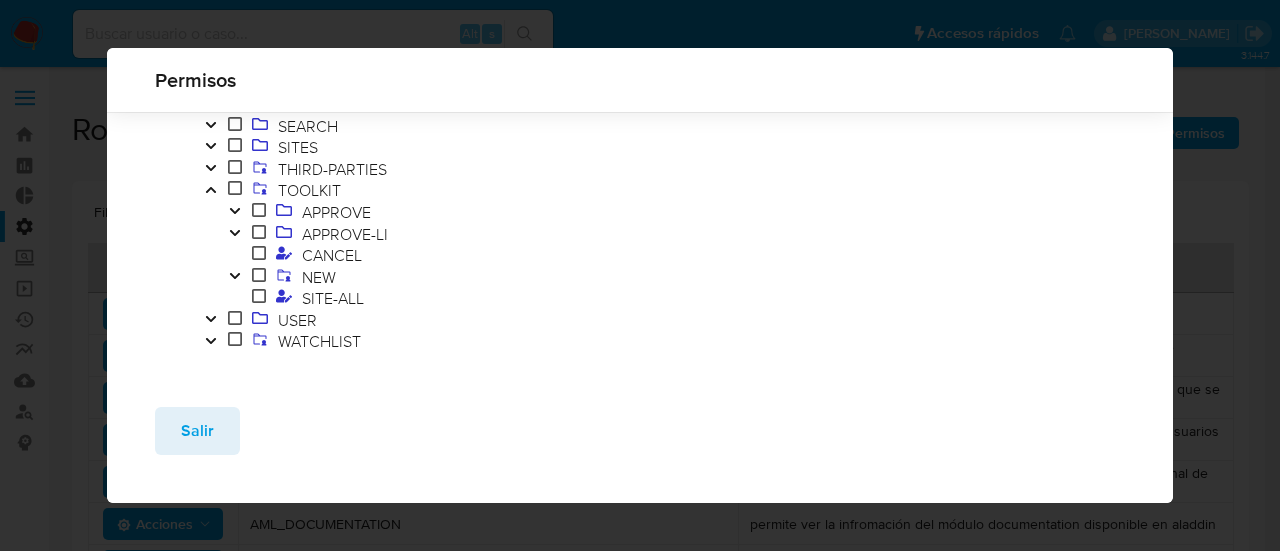 click 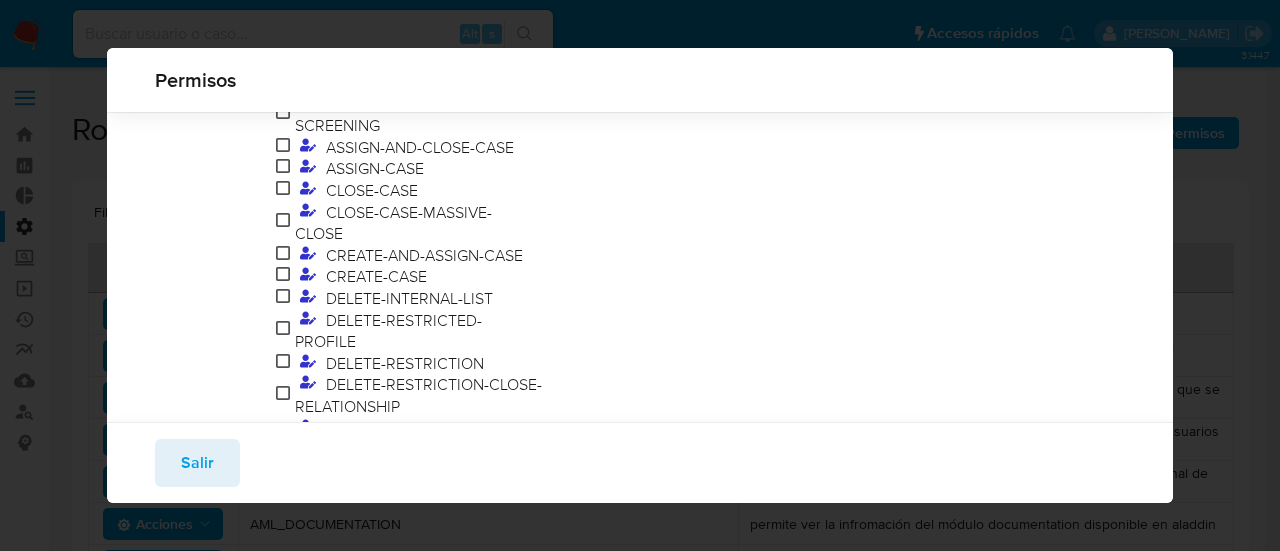 scroll, scrollTop: 1195, scrollLeft: 0, axis: vertical 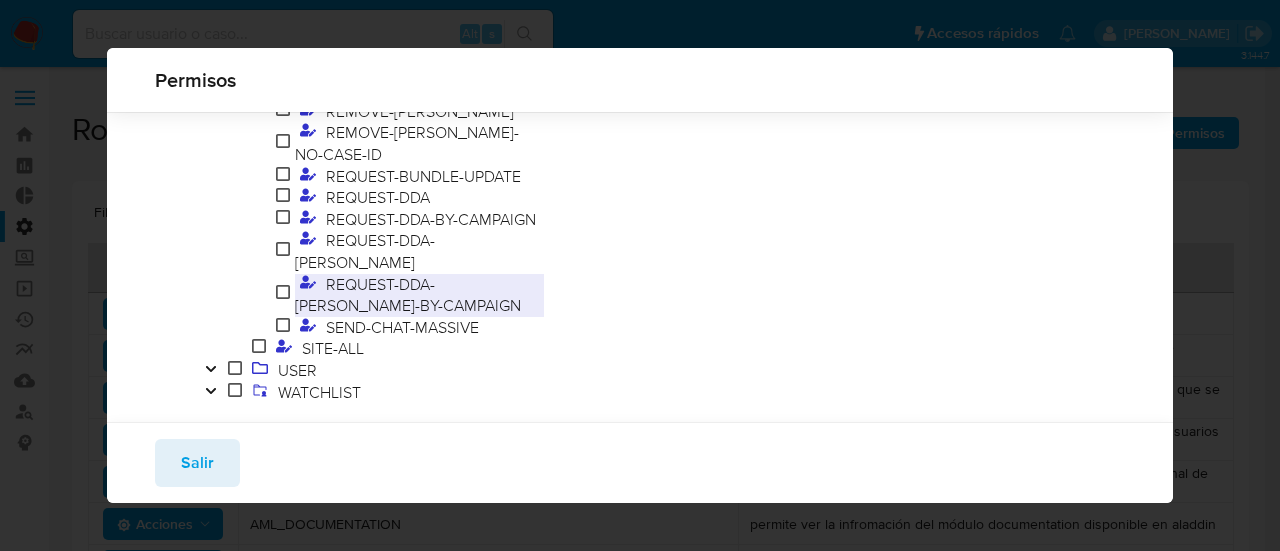 click on "REQUEST-DDA-[PERSON_NAME]-BY-CAMPAIGN" at bounding box center (410, 295) 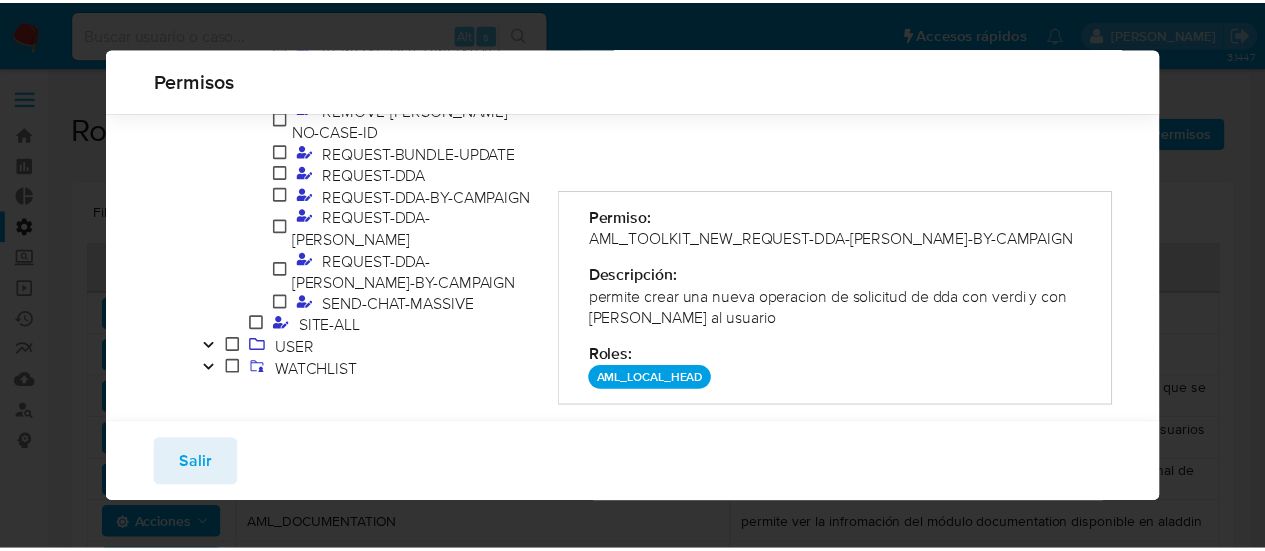 scroll, scrollTop: 1236, scrollLeft: 0, axis: vertical 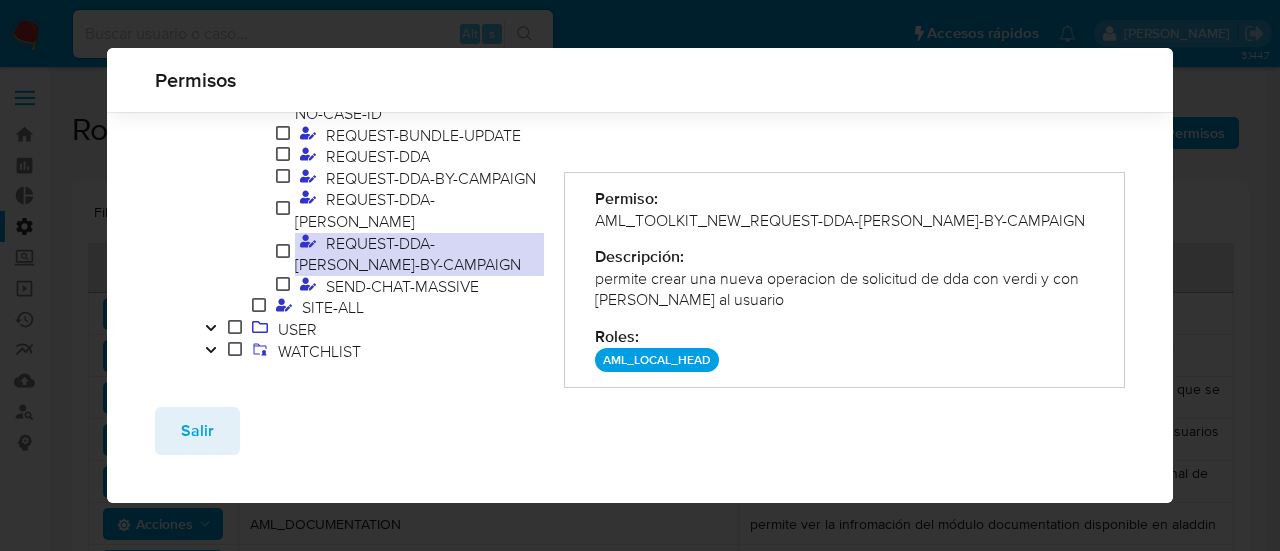 click on "Salir" at bounding box center [640, 447] 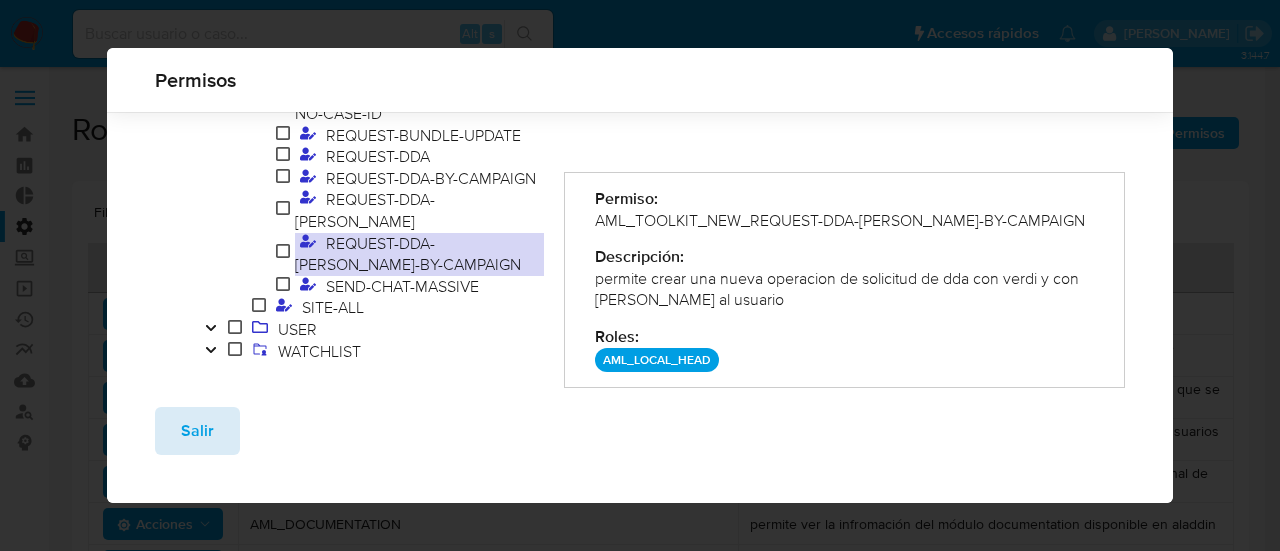 click on "Salir" at bounding box center (197, 431) 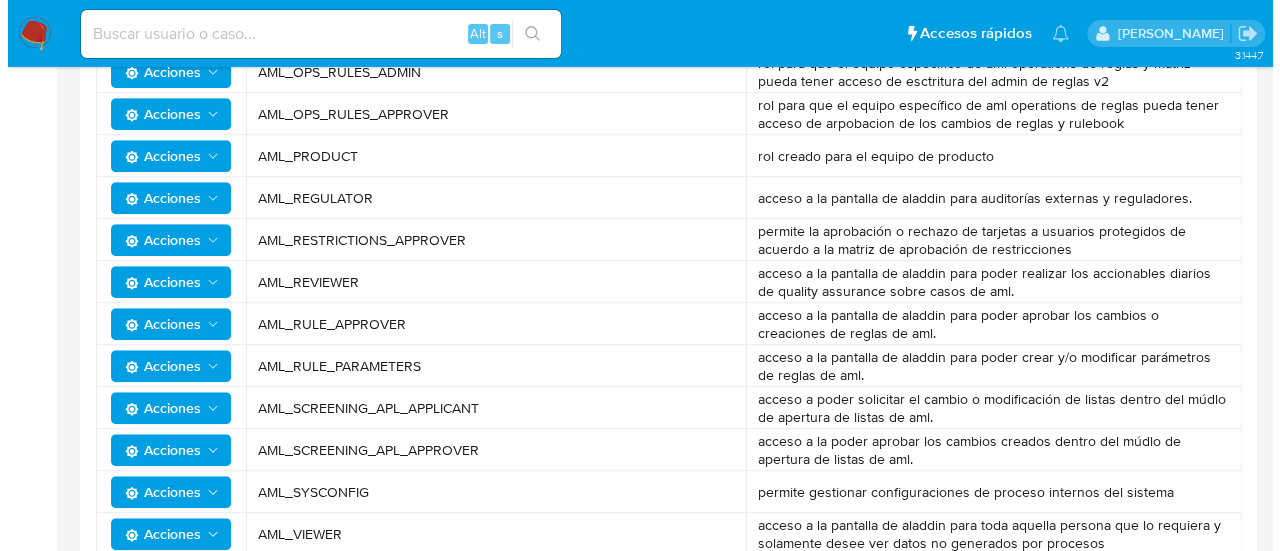 scroll, scrollTop: 693, scrollLeft: 0, axis: vertical 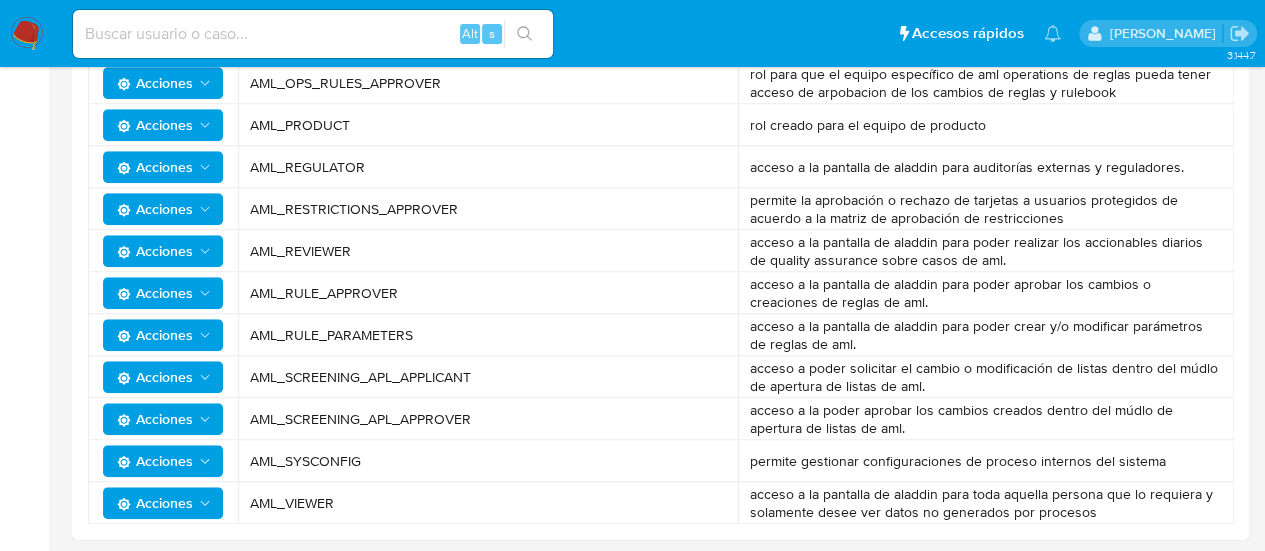 click on "Acciones" at bounding box center (155, 293) 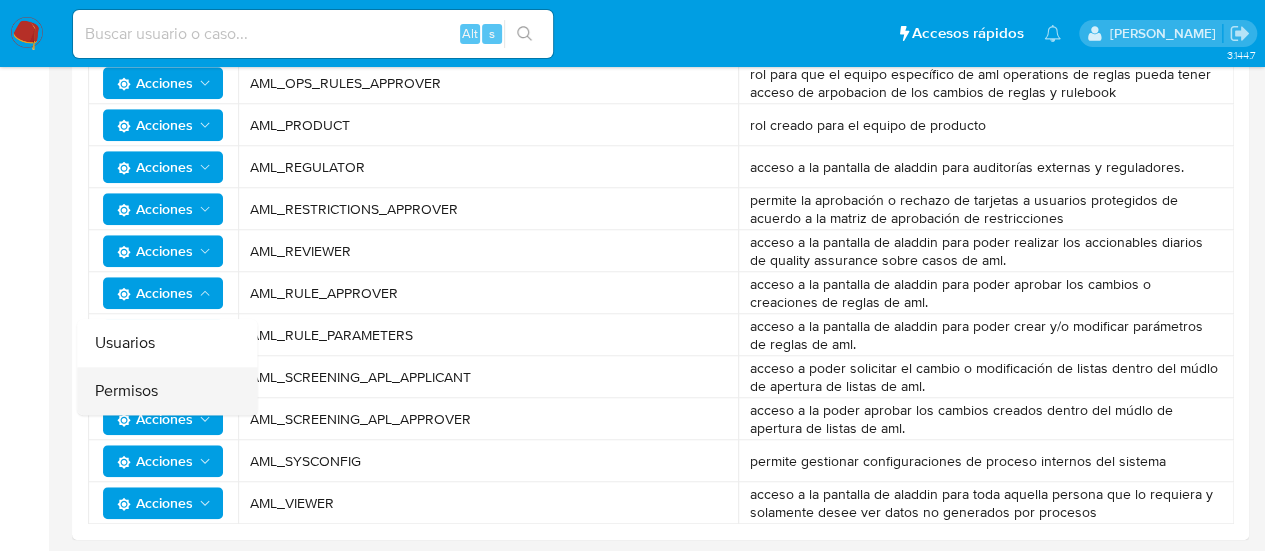click on "Permisos" at bounding box center (167, 391) 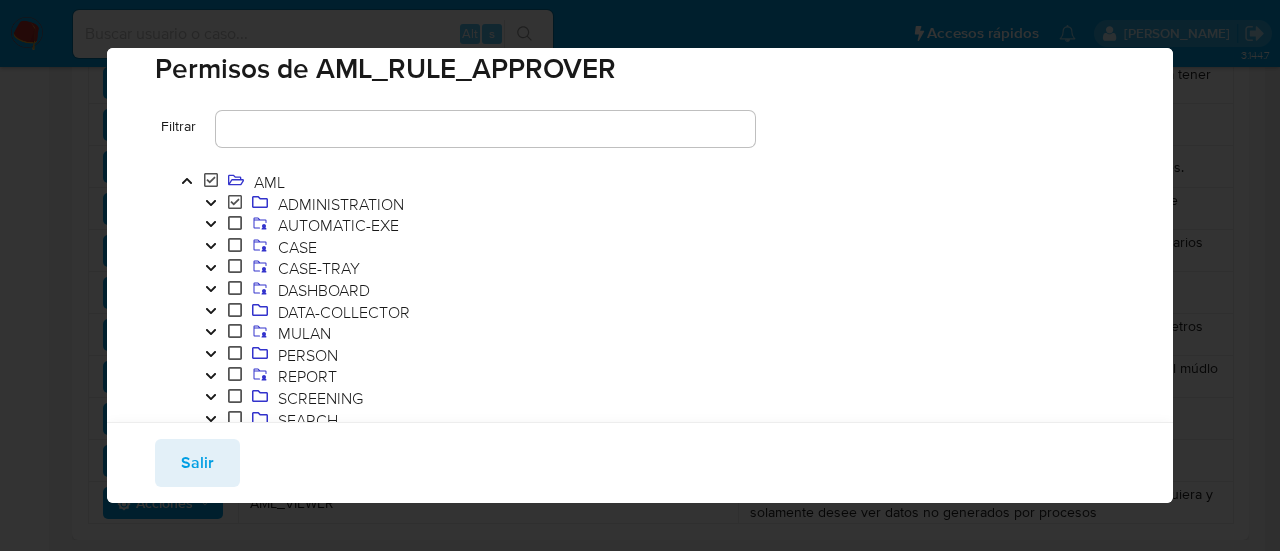 scroll, scrollTop: 40, scrollLeft: 0, axis: vertical 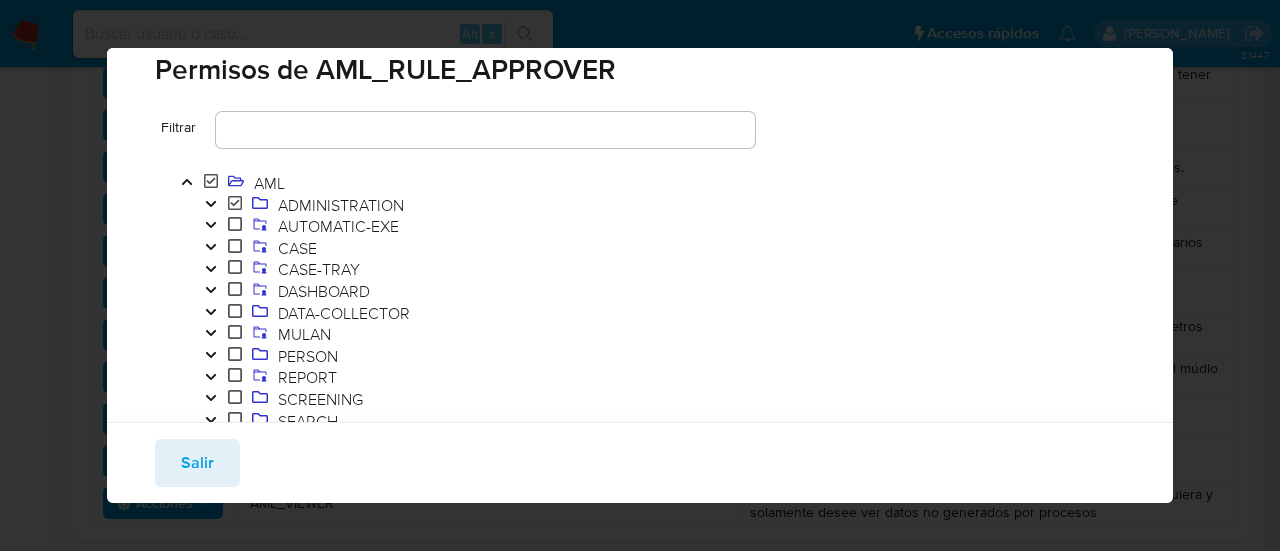 click 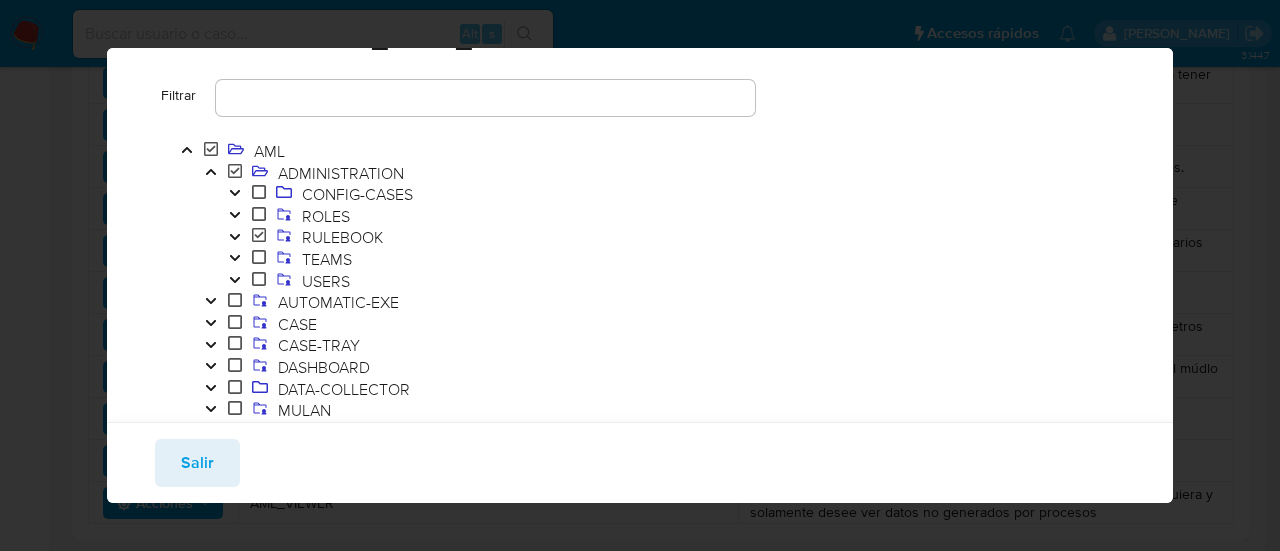 scroll, scrollTop: 100, scrollLeft: 0, axis: vertical 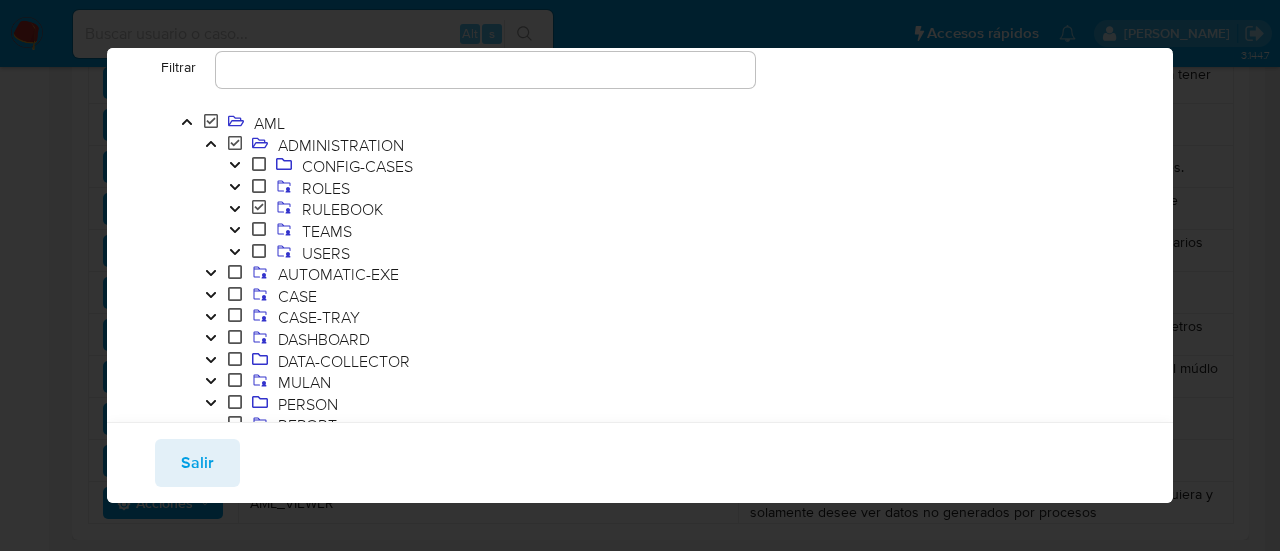 click 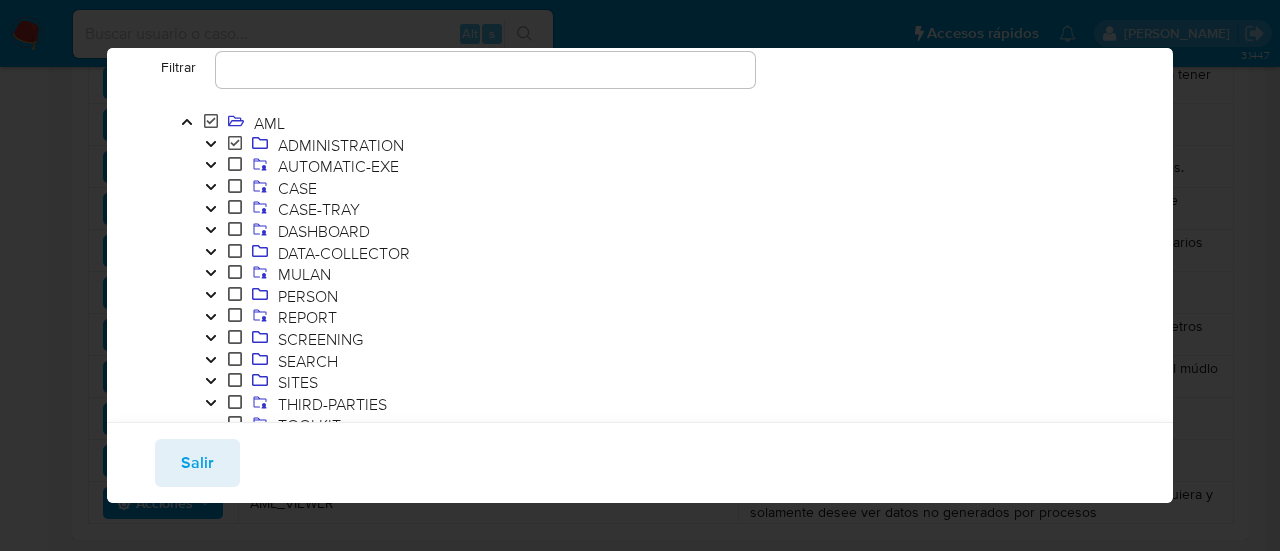 click 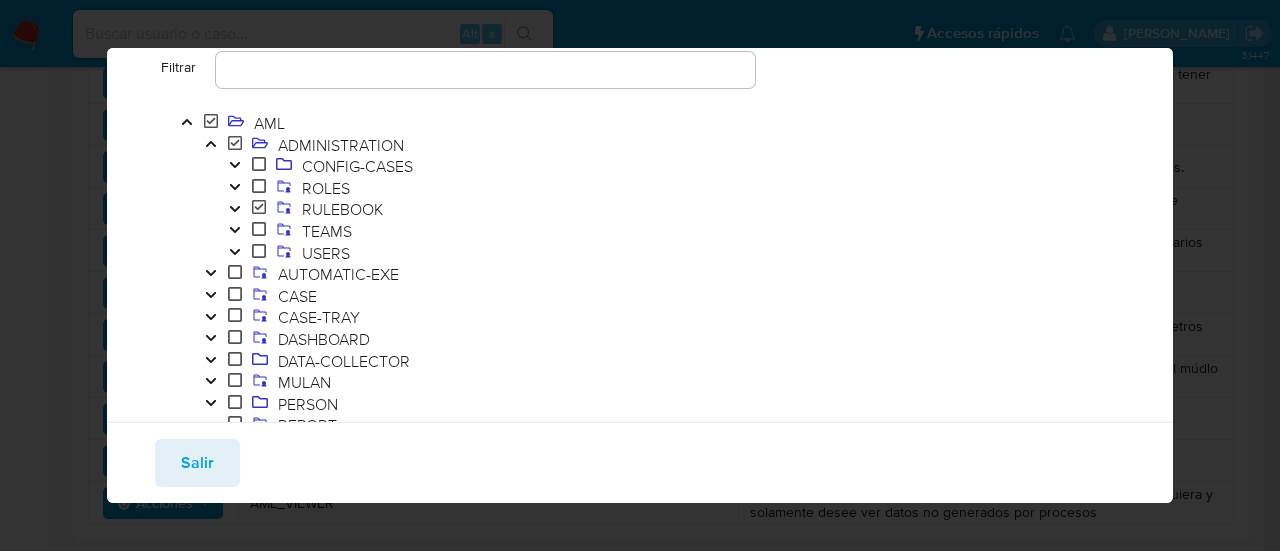 click 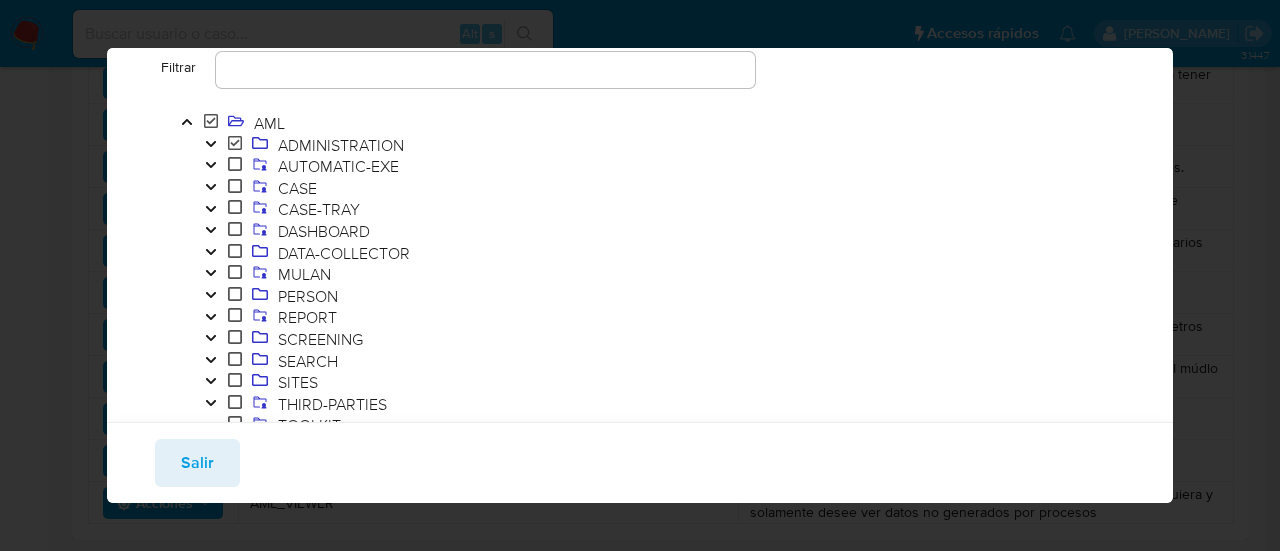 click 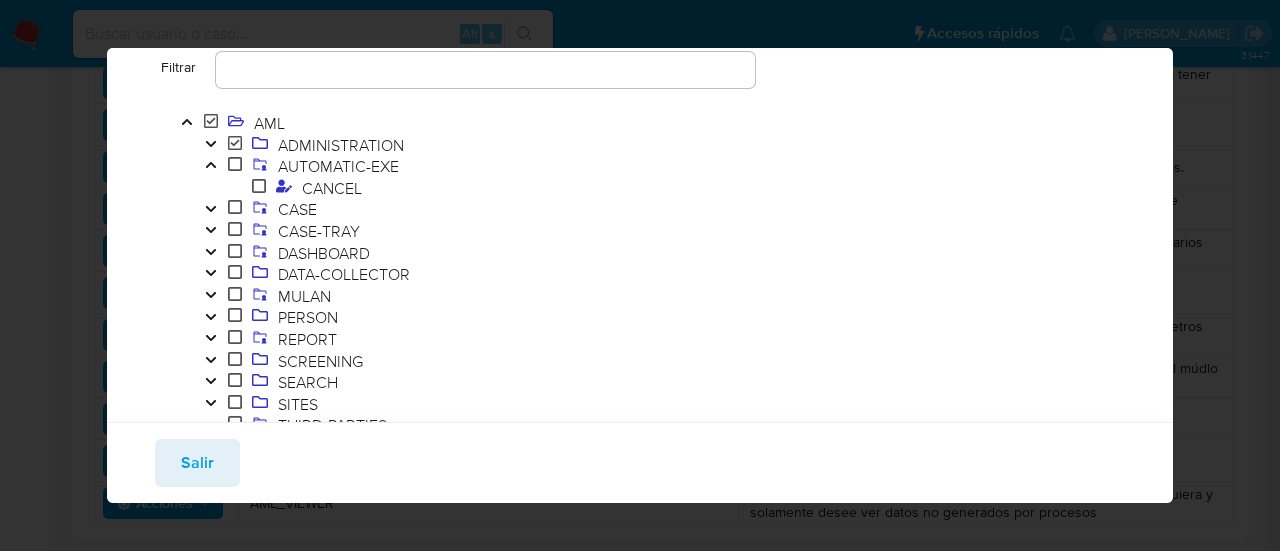 click at bounding box center (211, 210) 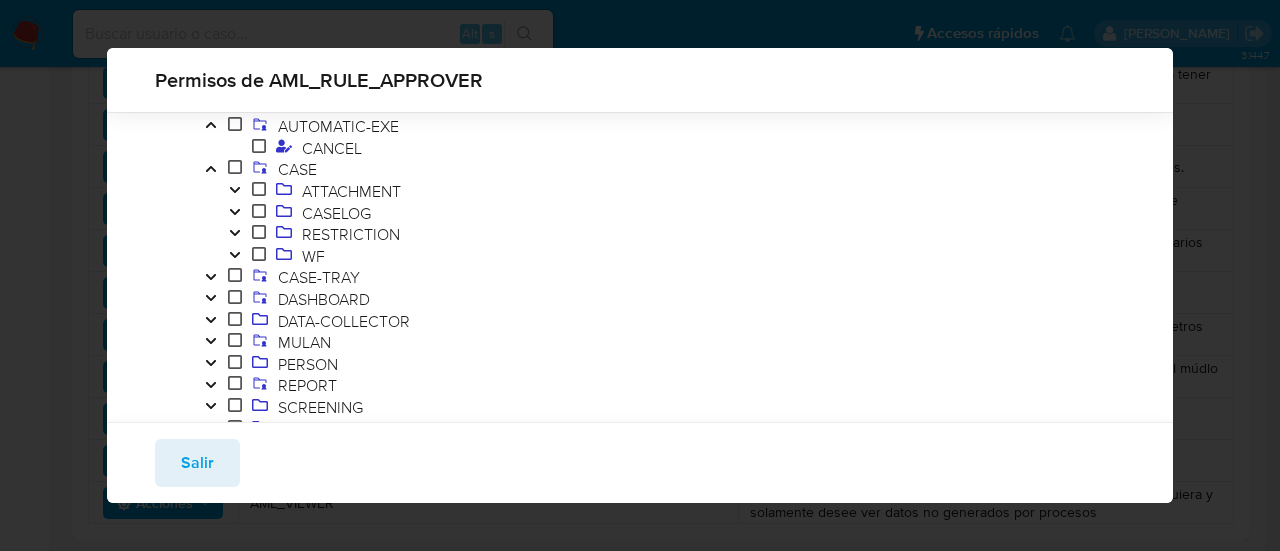 scroll, scrollTop: 160, scrollLeft: 0, axis: vertical 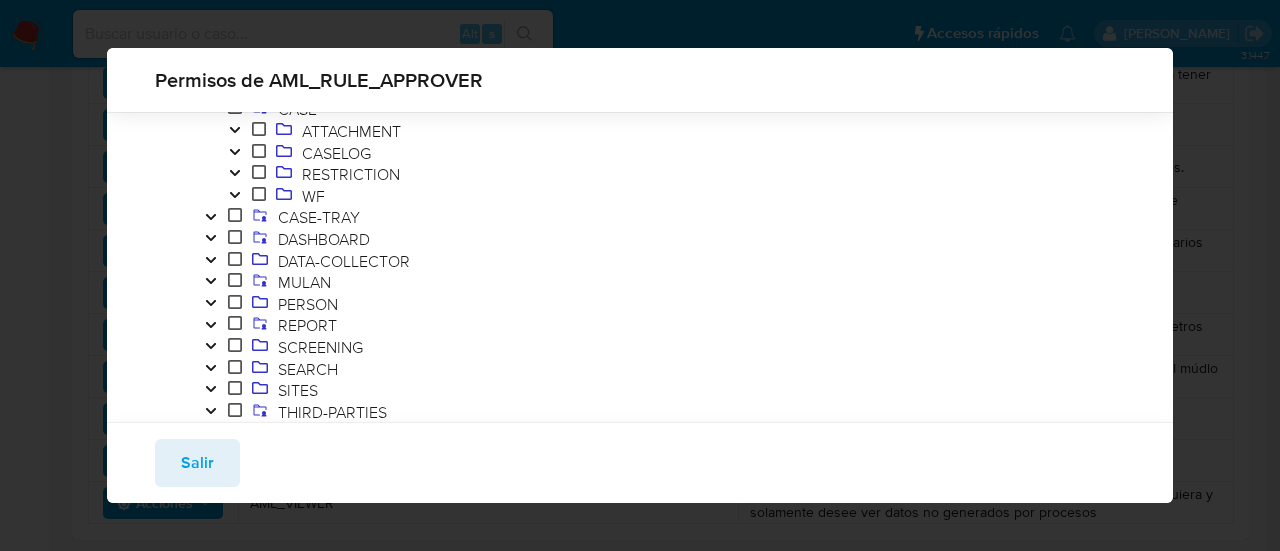 click 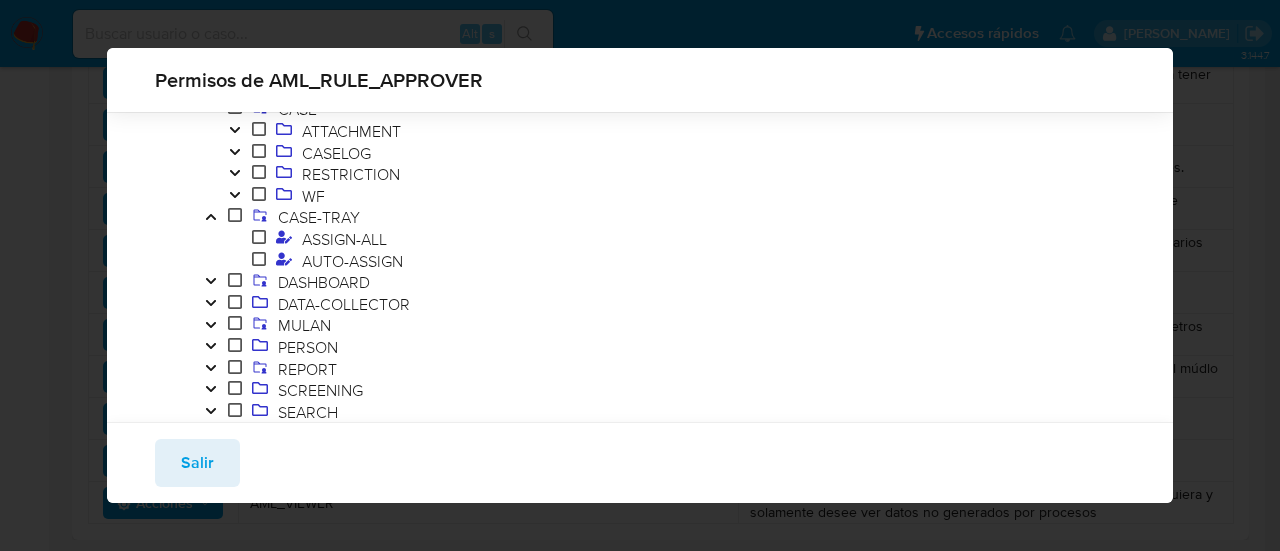 click 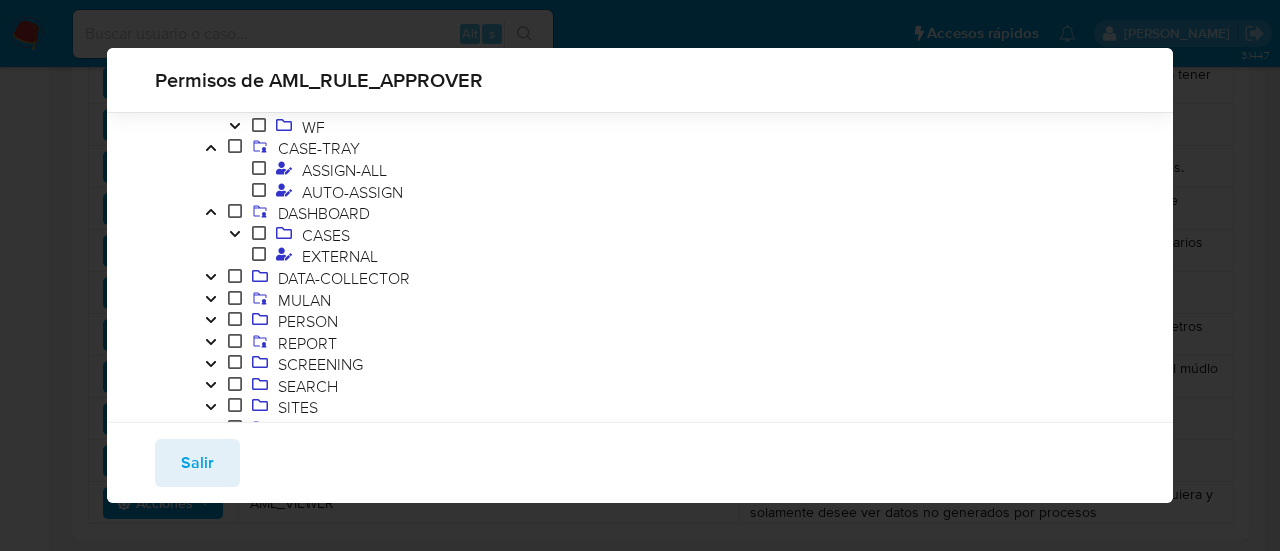 scroll, scrollTop: 260, scrollLeft: 0, axis: vertical 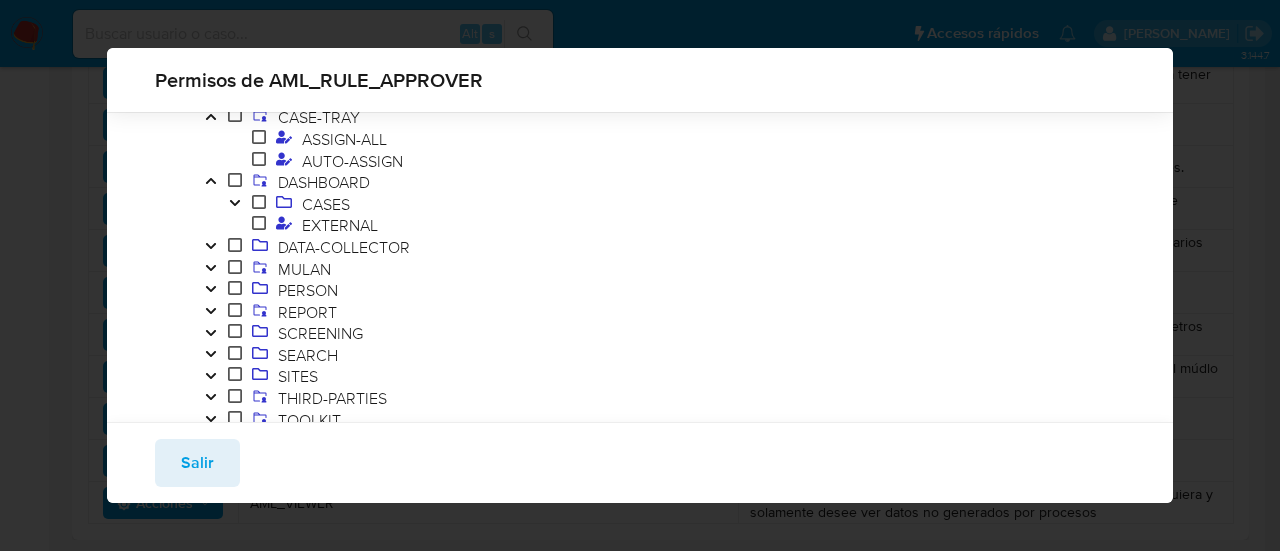click 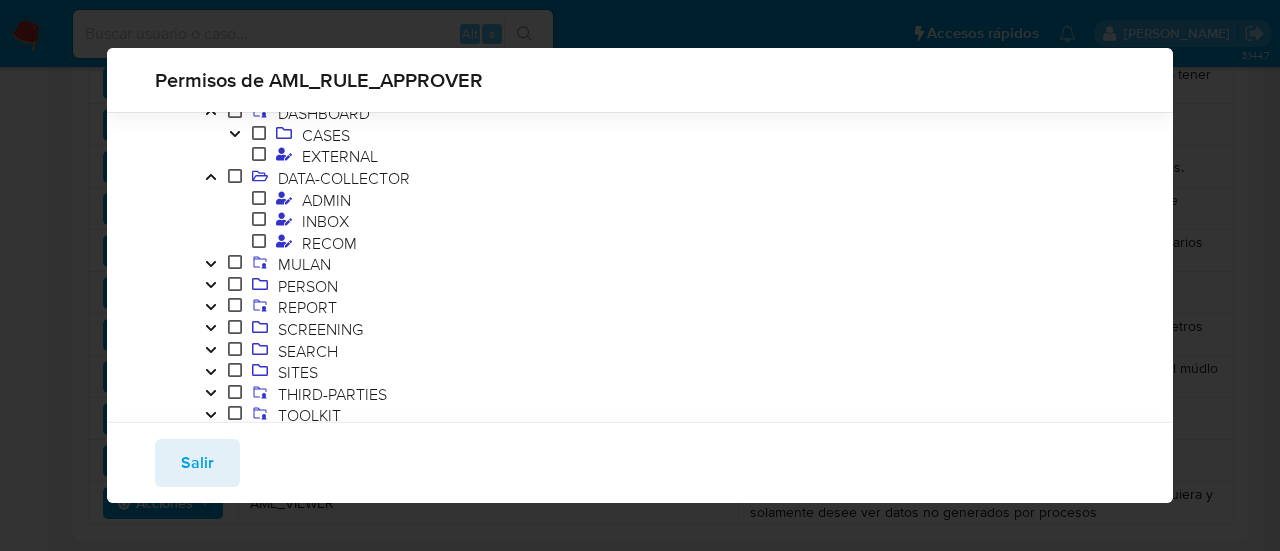 scroll, scrollTop: 360, scrollLeft: 0, axis: vertical 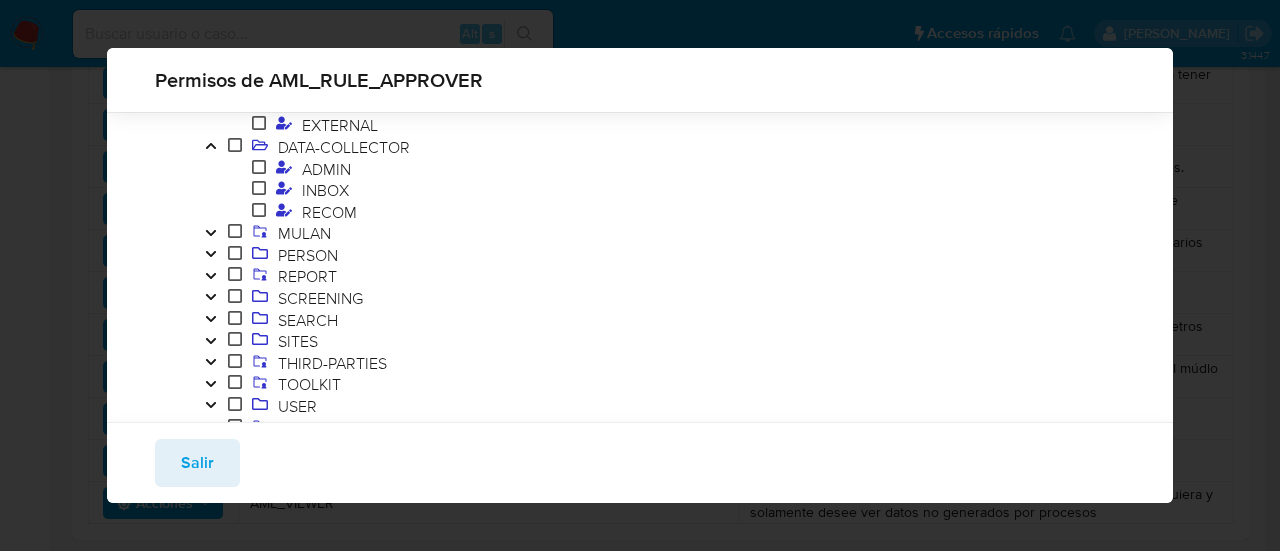 click 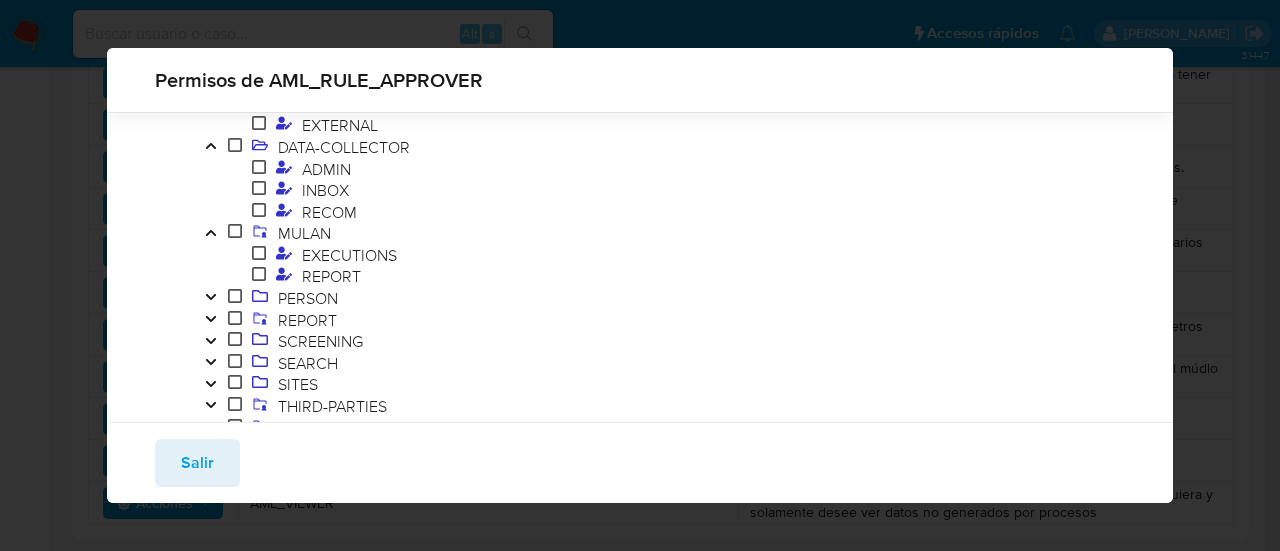 click 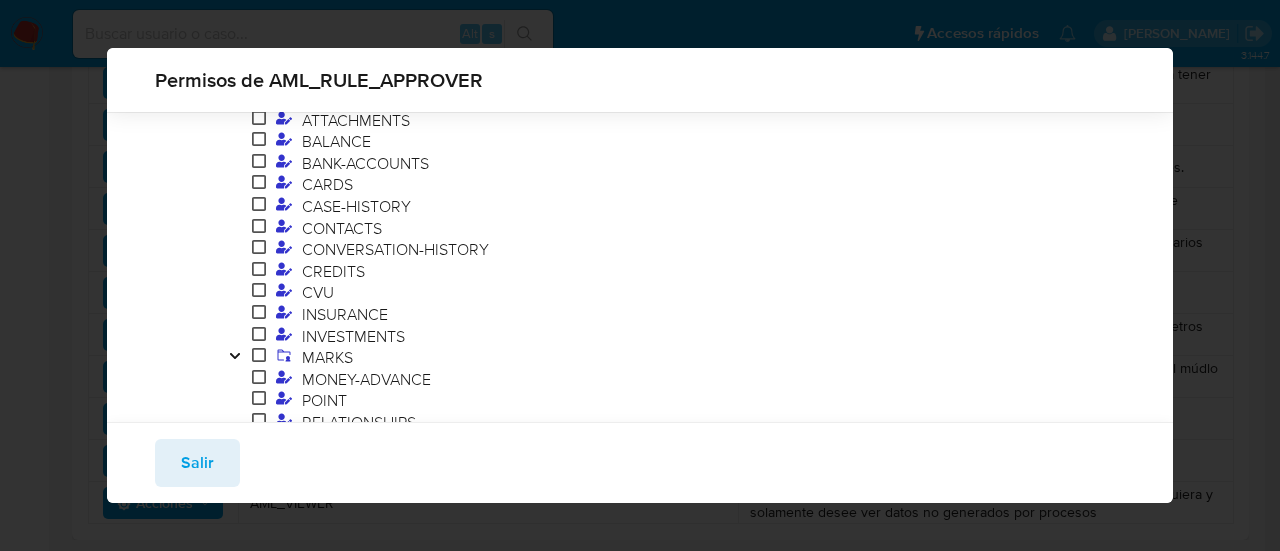 scroll, scrollTop: 660, scrollLeft: 0, axis: vertical 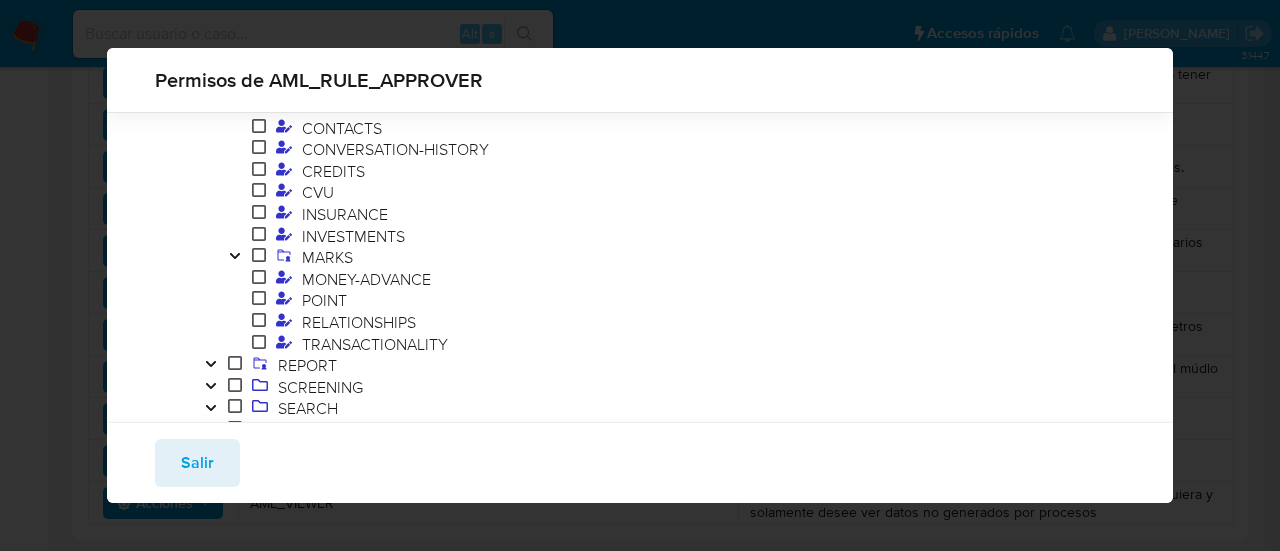 drag, startPoint x: 208, startPoint y: 290, endPoint x: 153, endPoint y: 279, distance: 56.089214 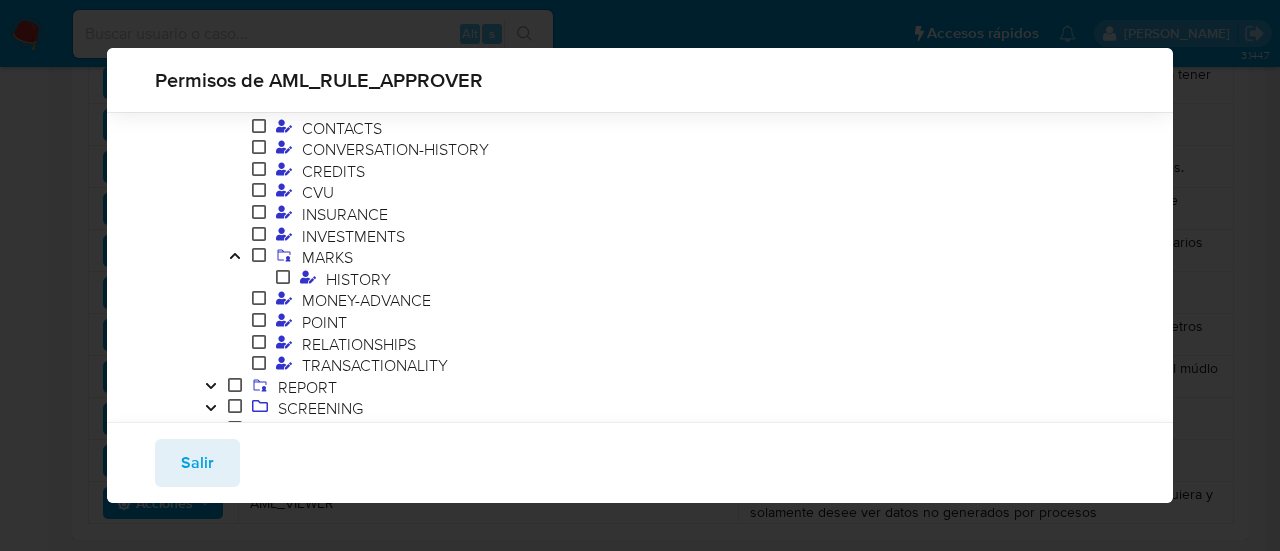 scroll, scrollTop: 760, scrollLeft: 0, axis: vertical 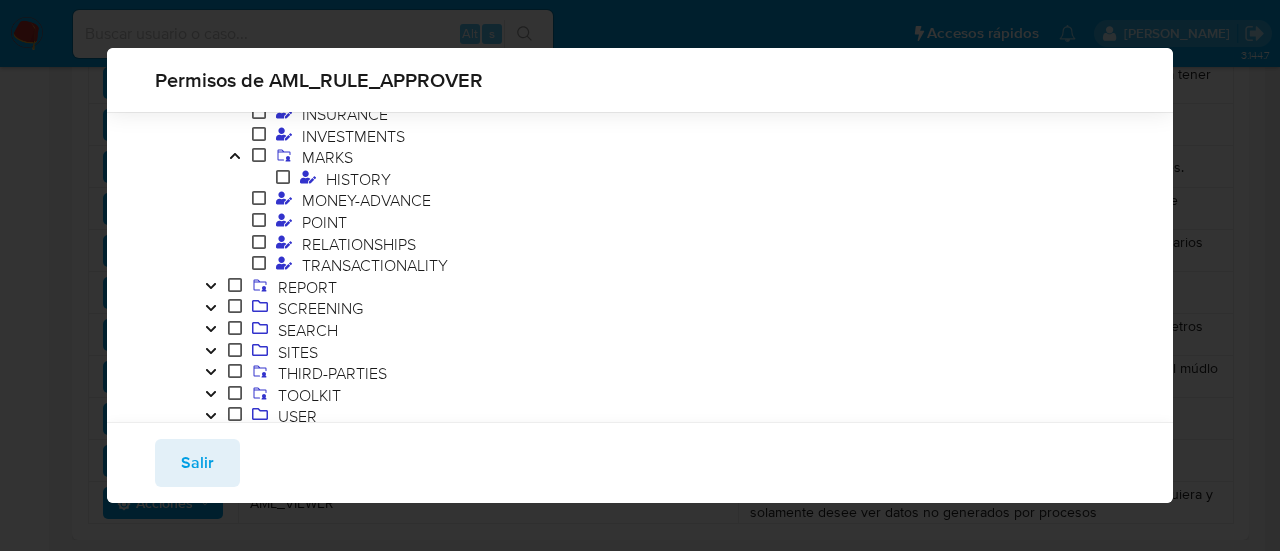 click 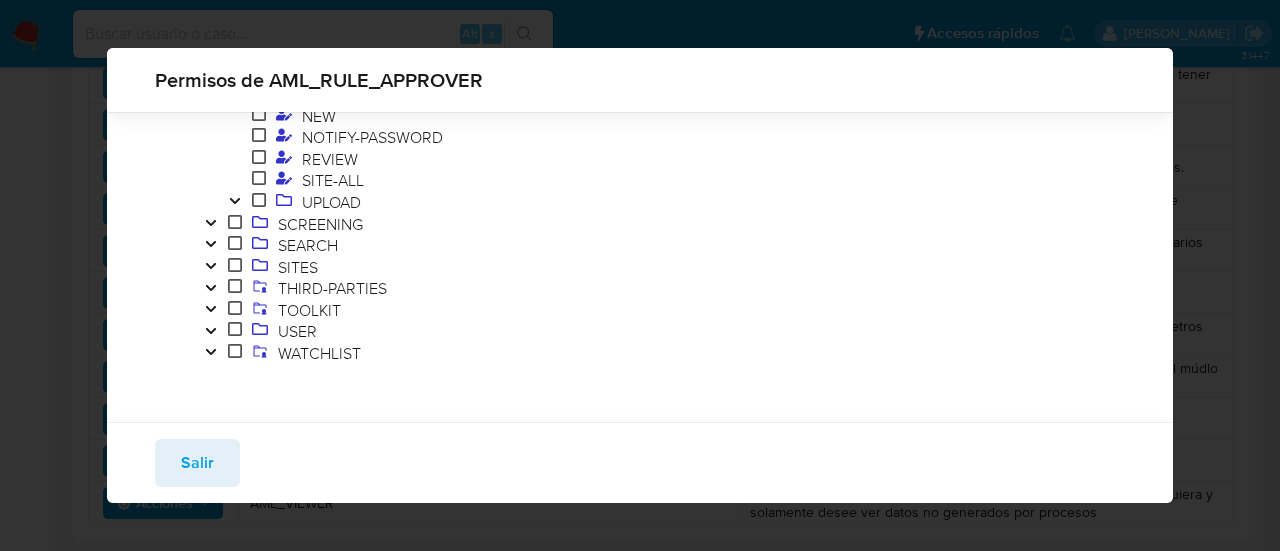 scroll, scrollTop: 998, scrollLeft: 0, axis: vertical 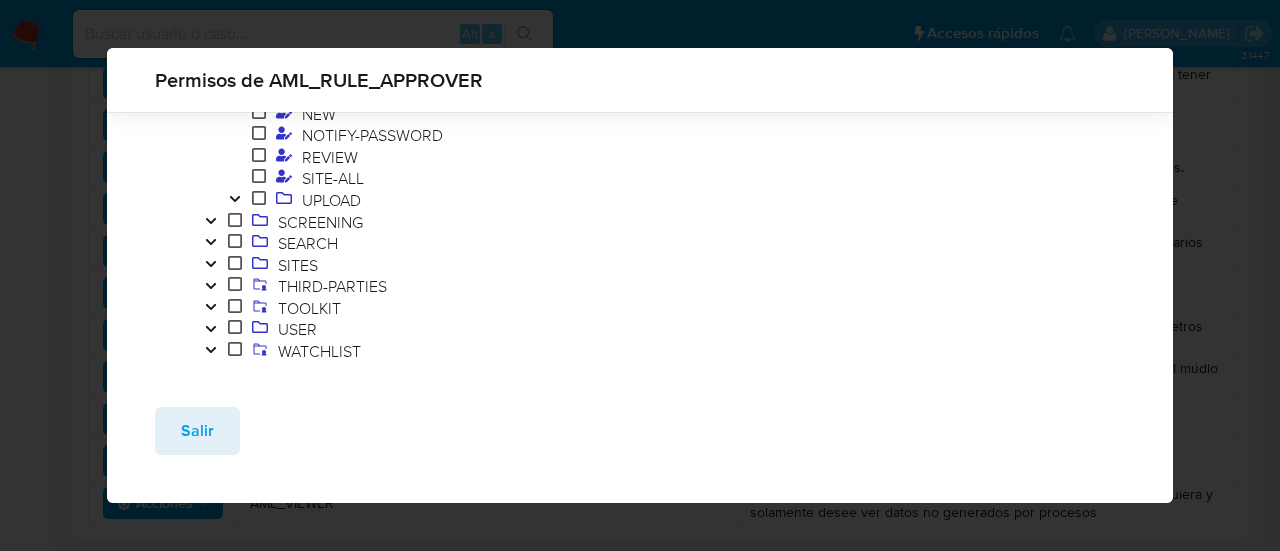 click 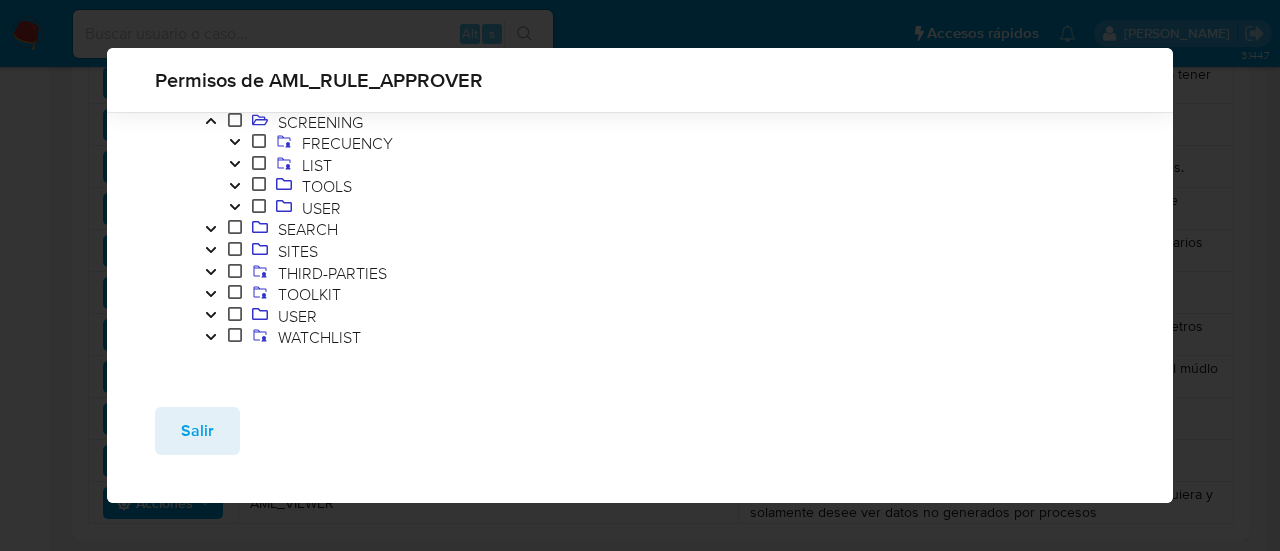 click 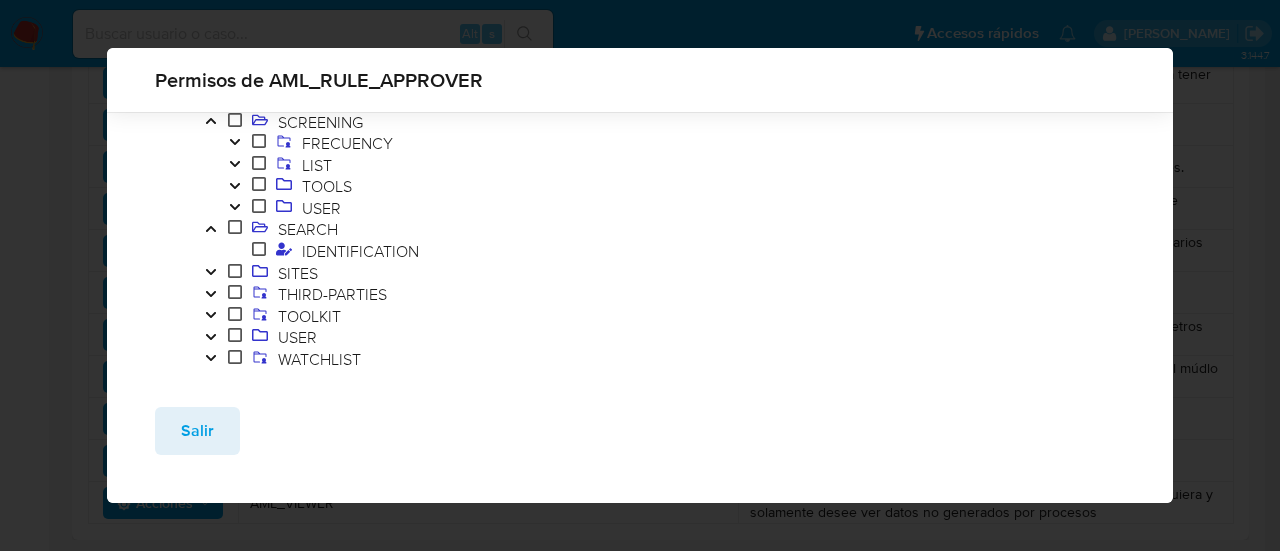 scroll, scrollTop: 1138, scrollLeft: 0, axis: vertical 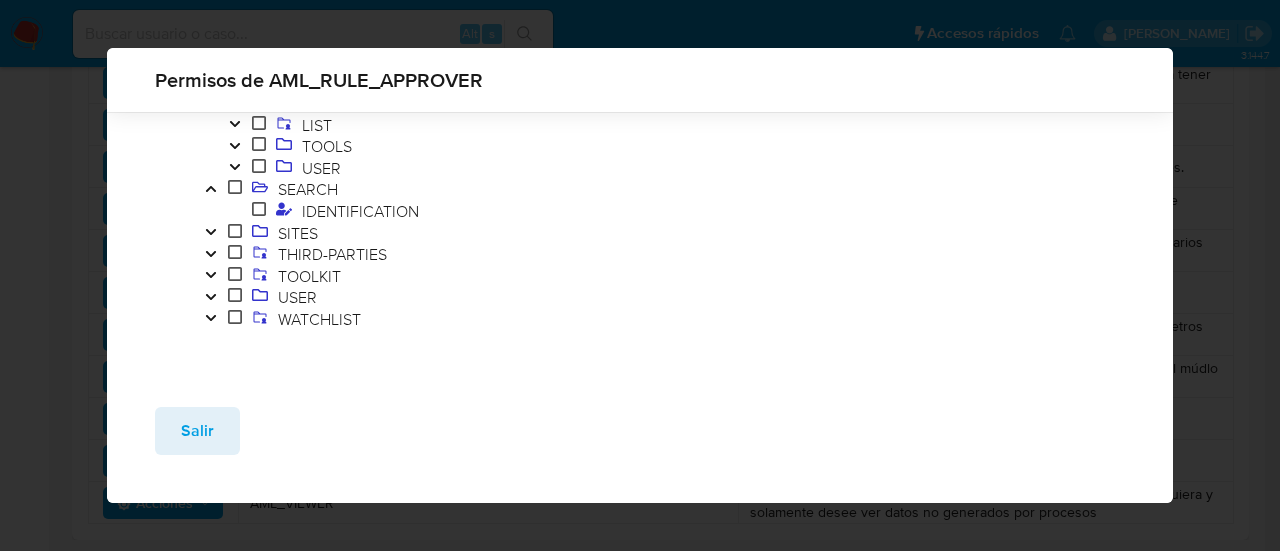 click 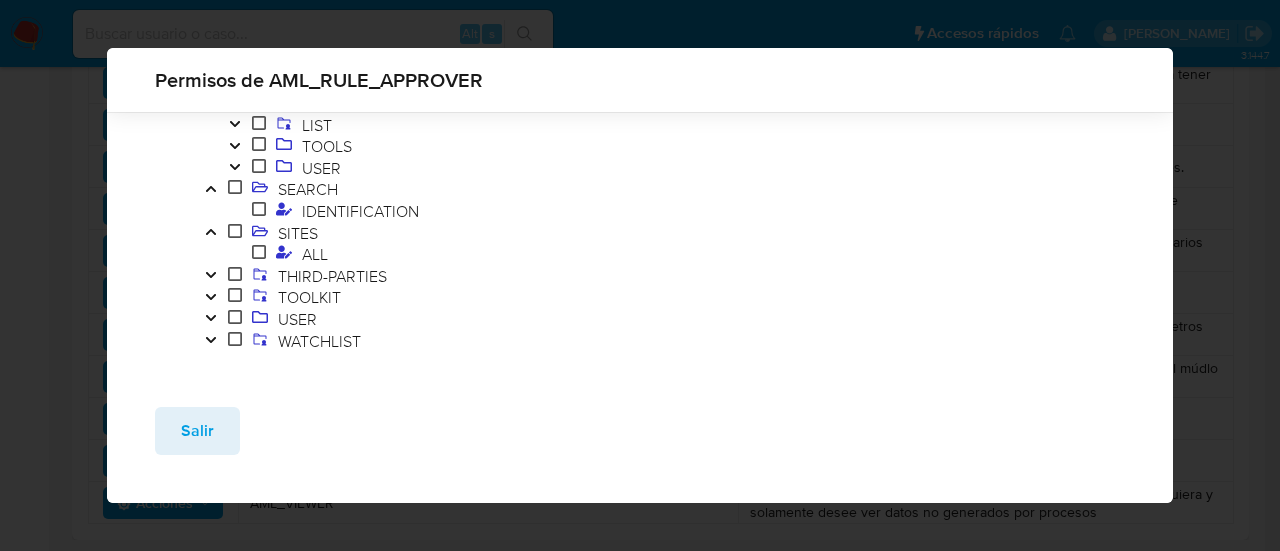 click 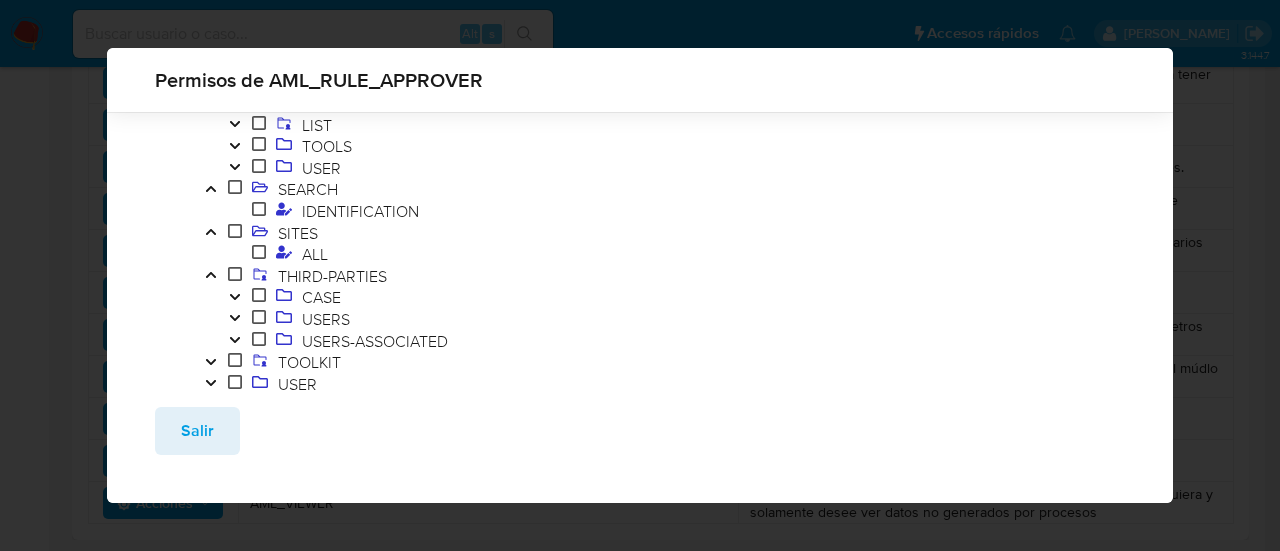 click 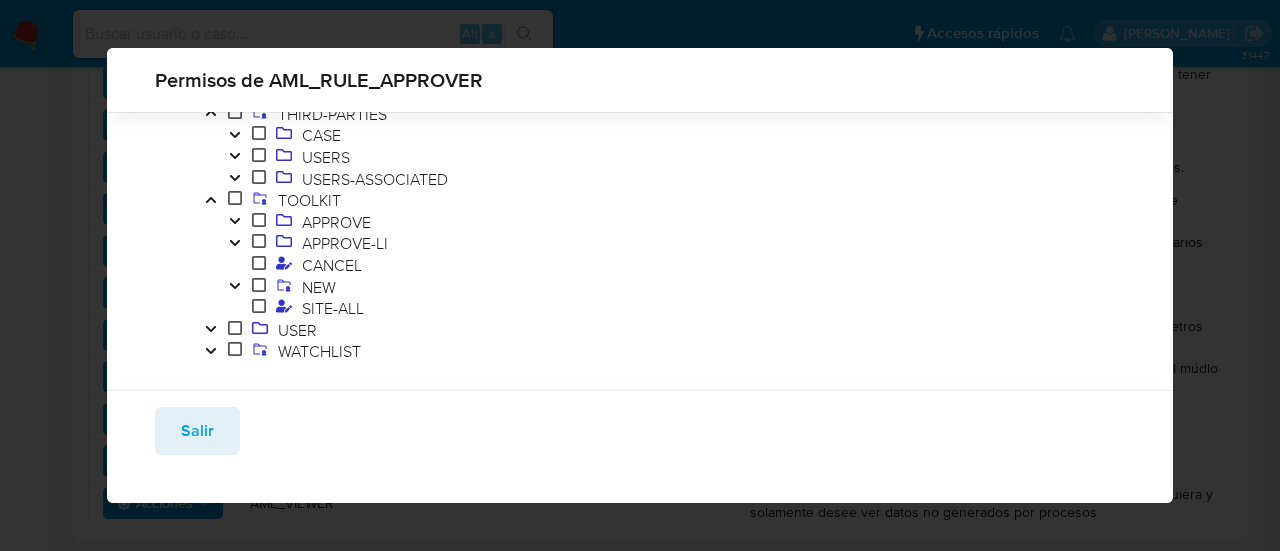 scroll, scrollTop: 1310, scrollLeft: 0, axis: vertical 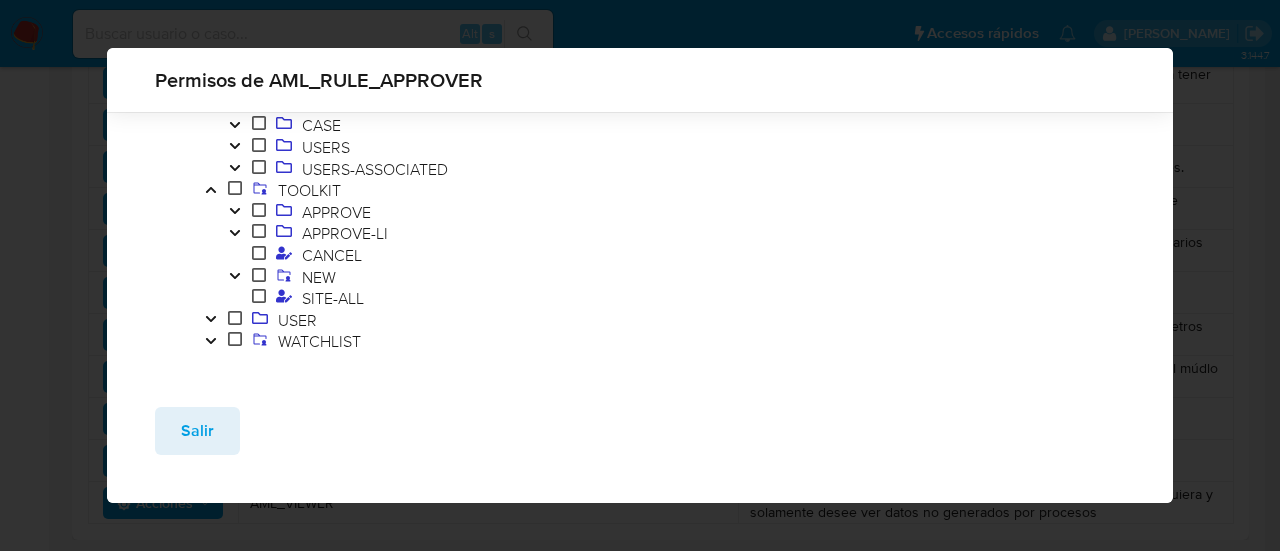 click 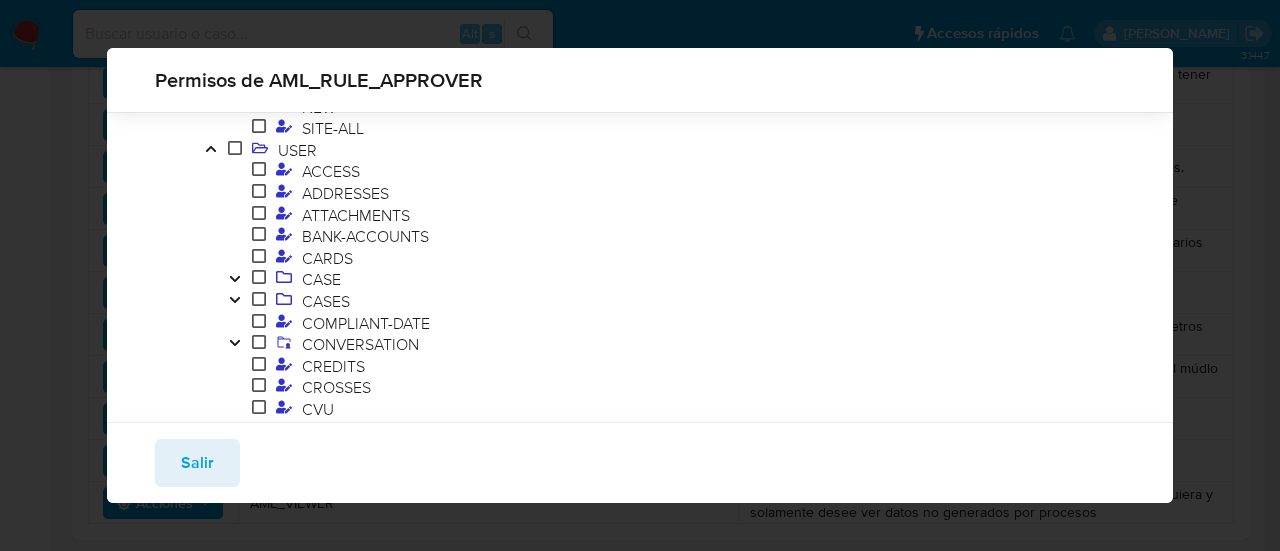 scroll, scrollTop: 1510, scrollLeft: 0, axis: vertical 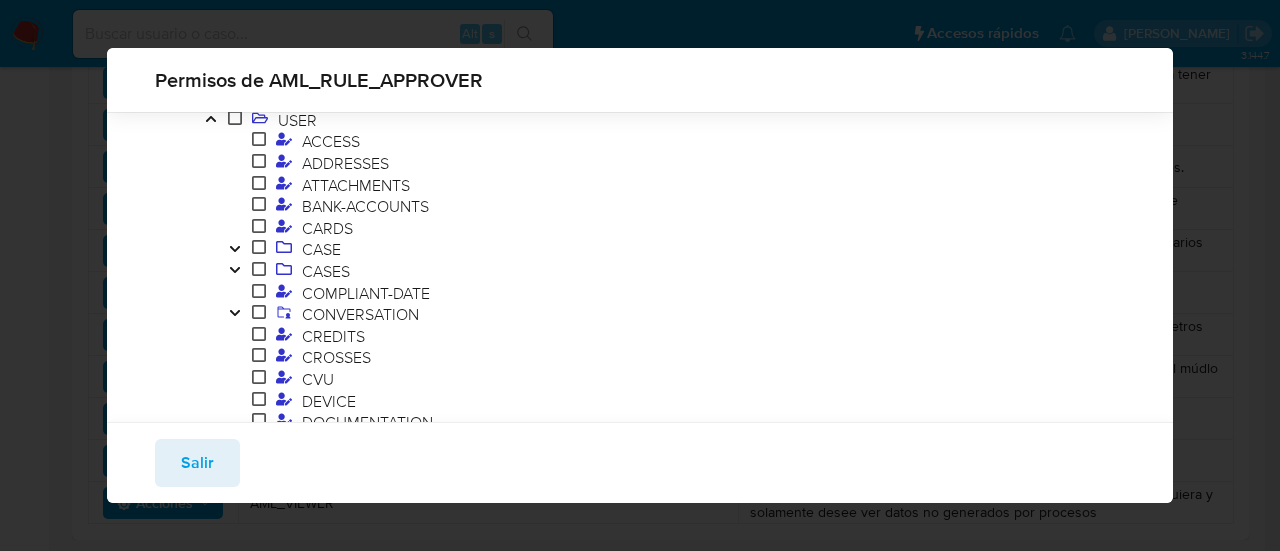 click 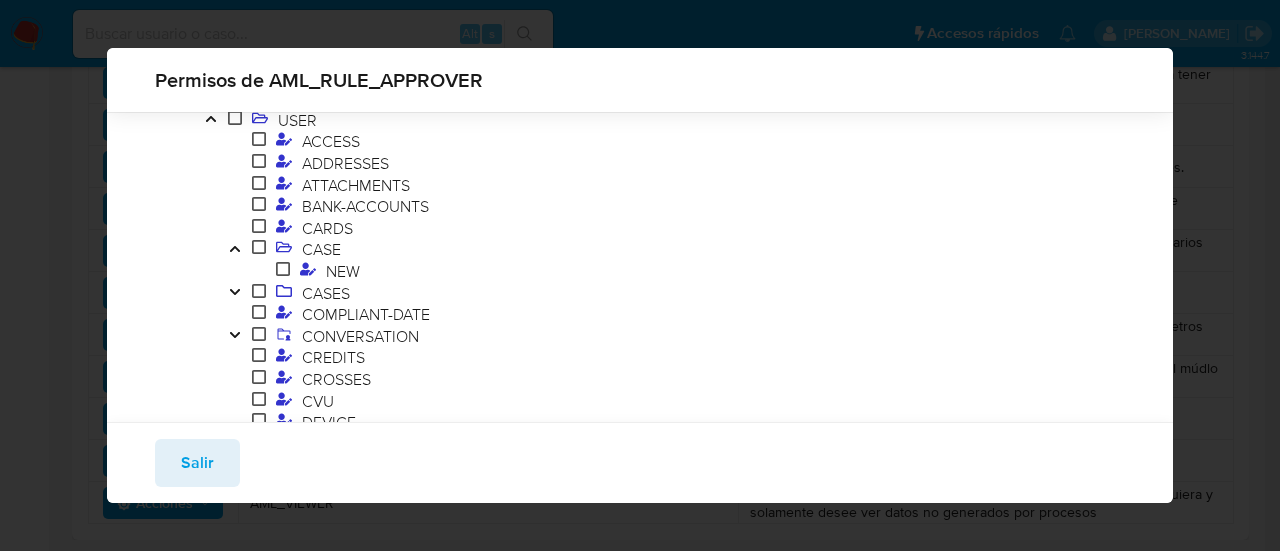 click 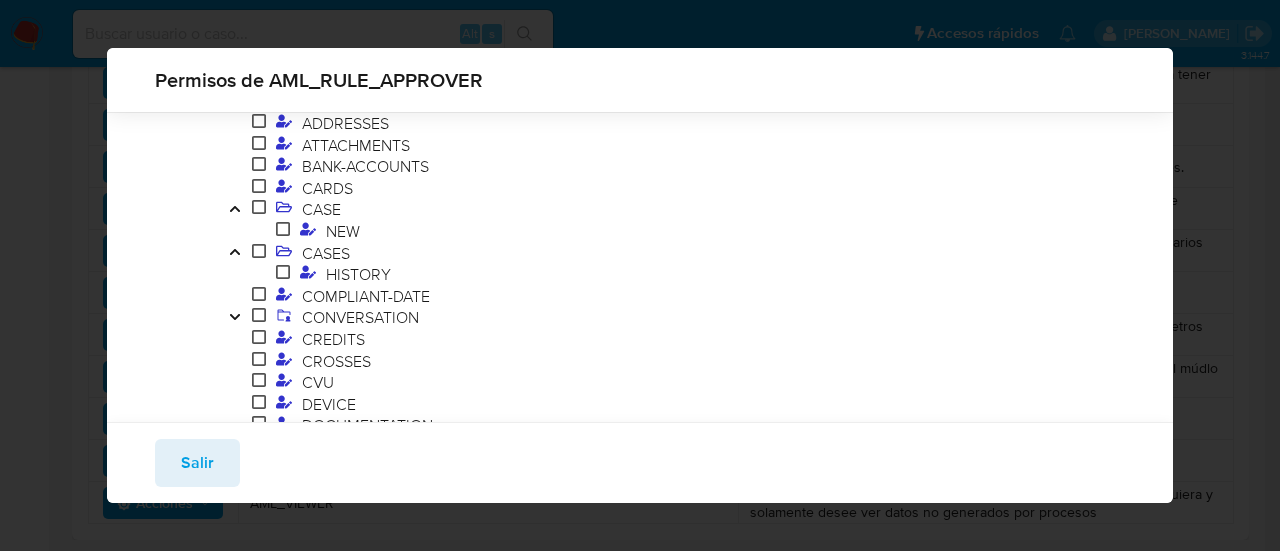scroll, scrollTop: 1610, scrollLeft: 0, axis: vertical 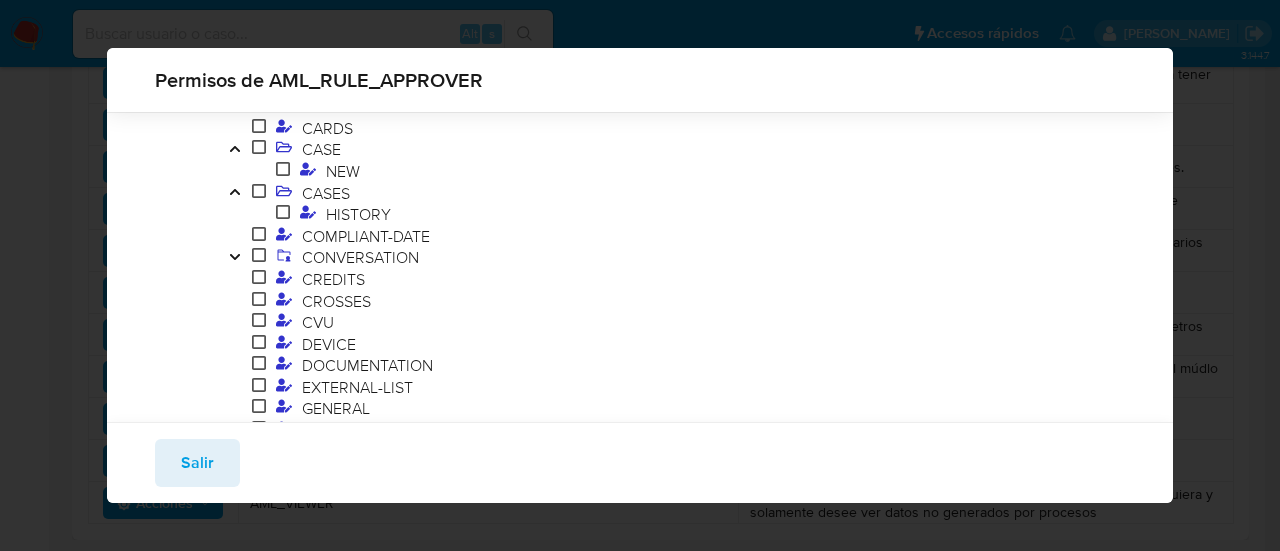 click 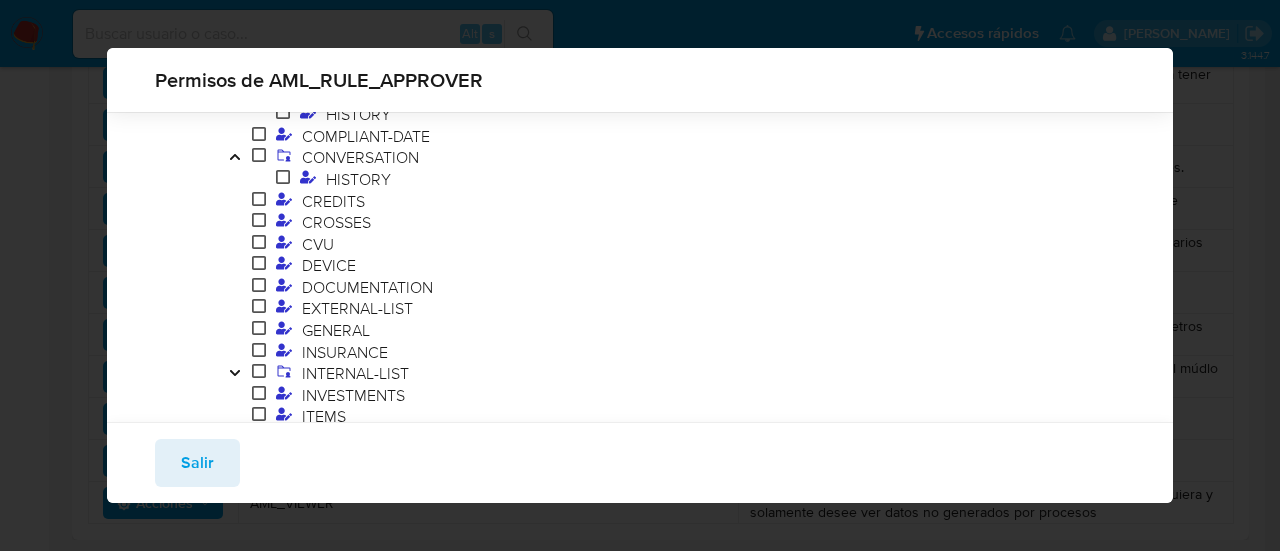 scroll, scrollTop: 1810, scrollLeft: 0, axis: vertical 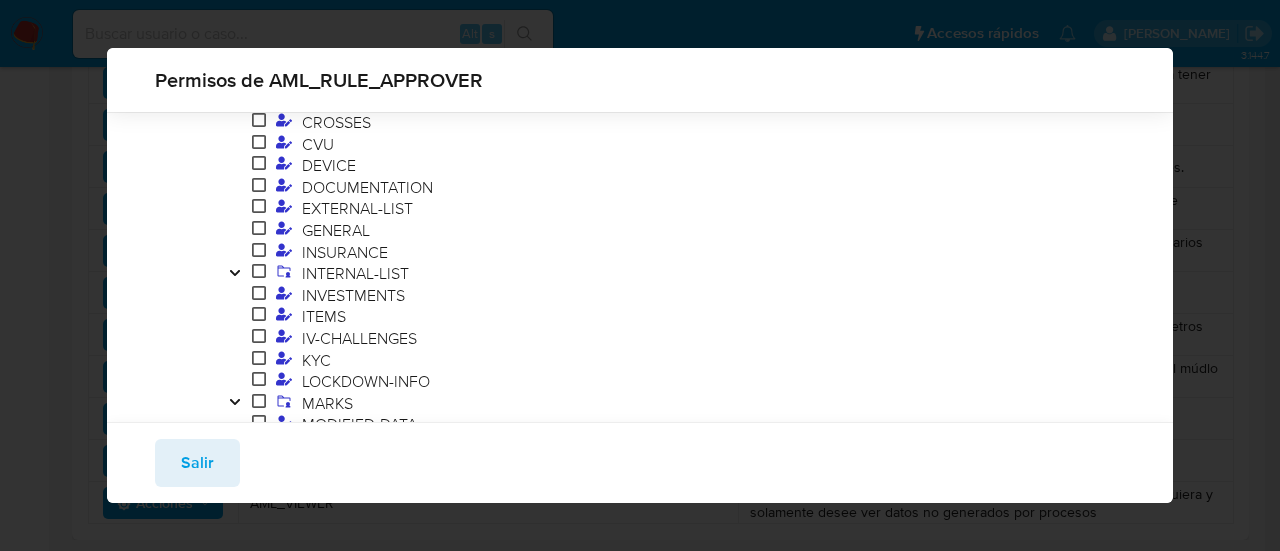 click 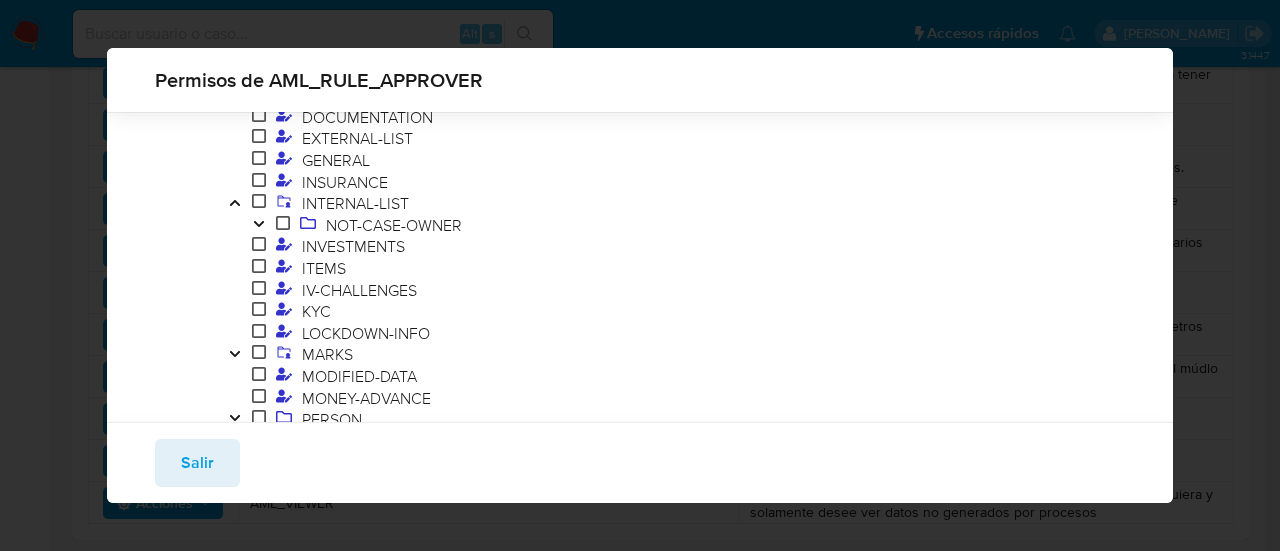 scroll, scrollTop: 1910, scrollLeft: 0, axis: vertical 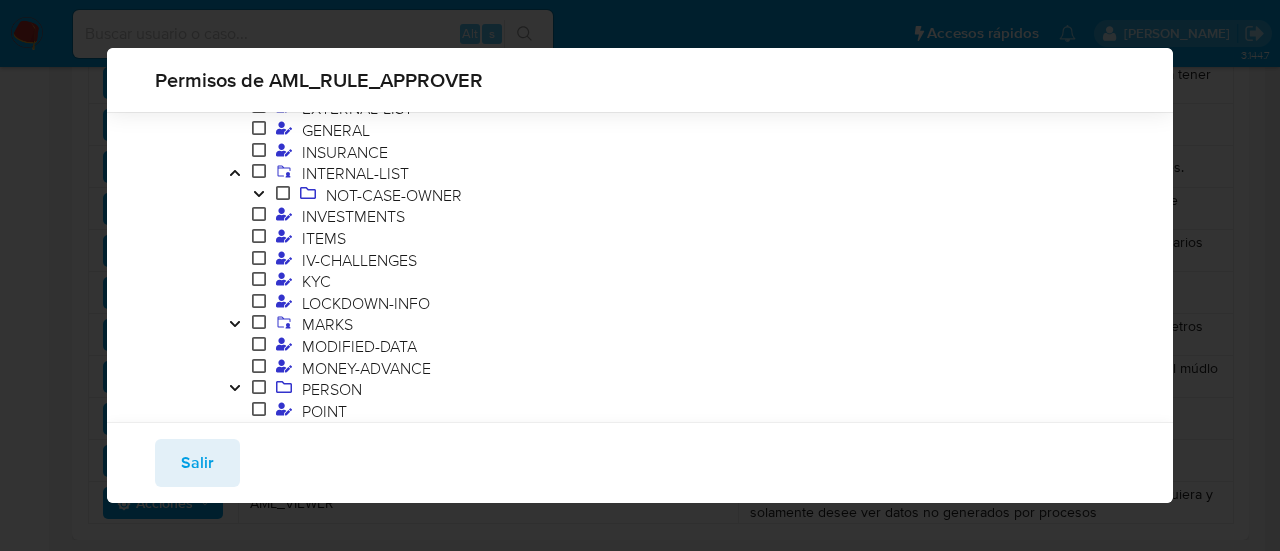 click 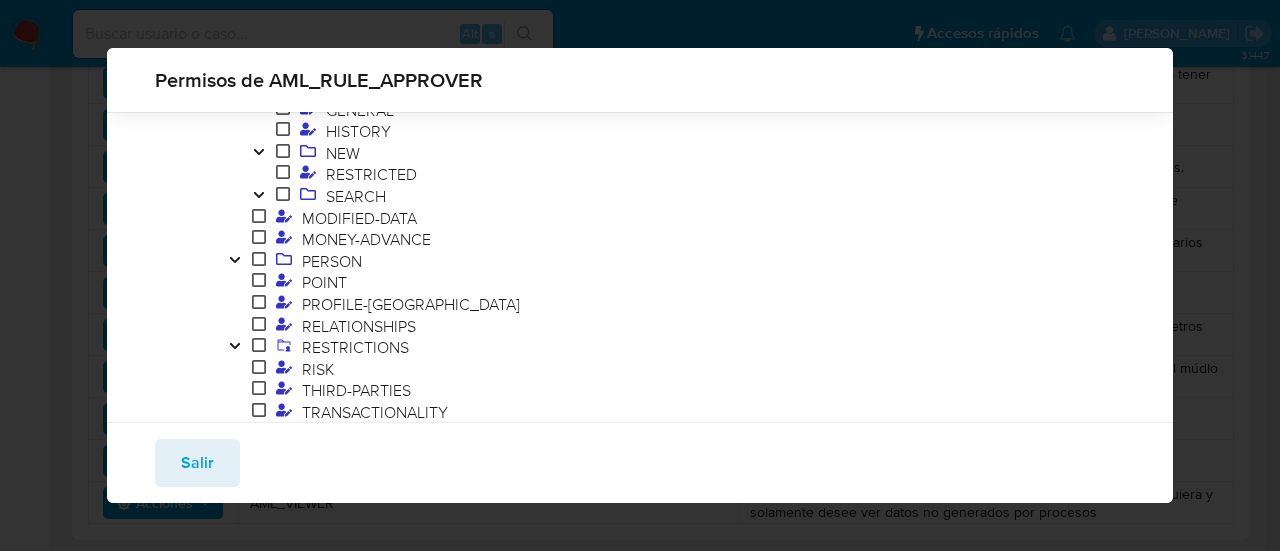 scroll, scrollTop: 2110, scrollLeft: 0, axis: vertical 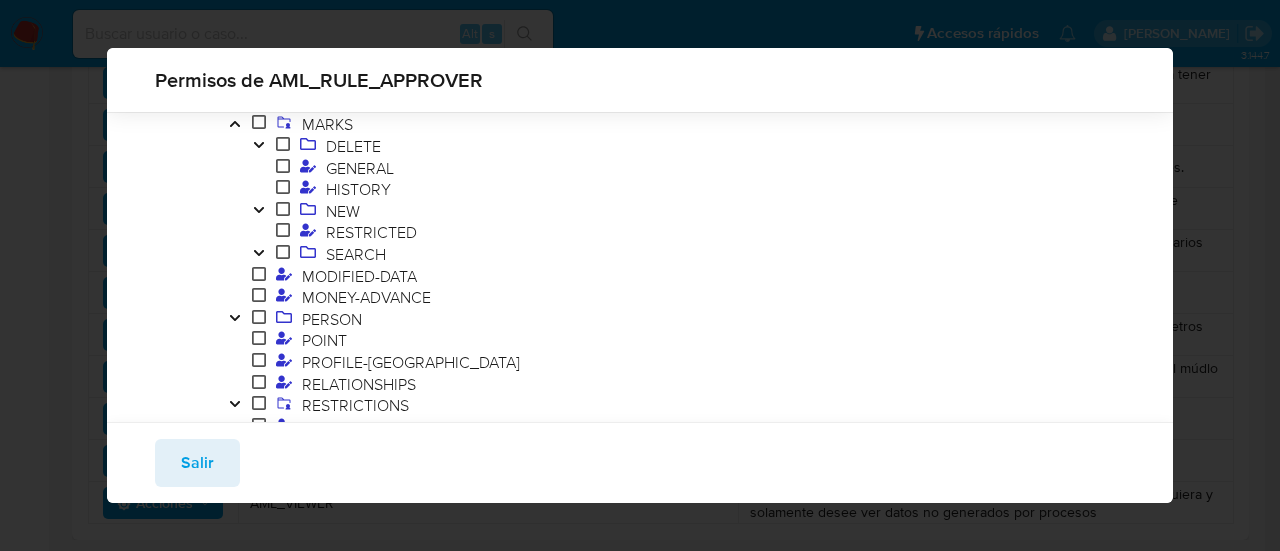 click 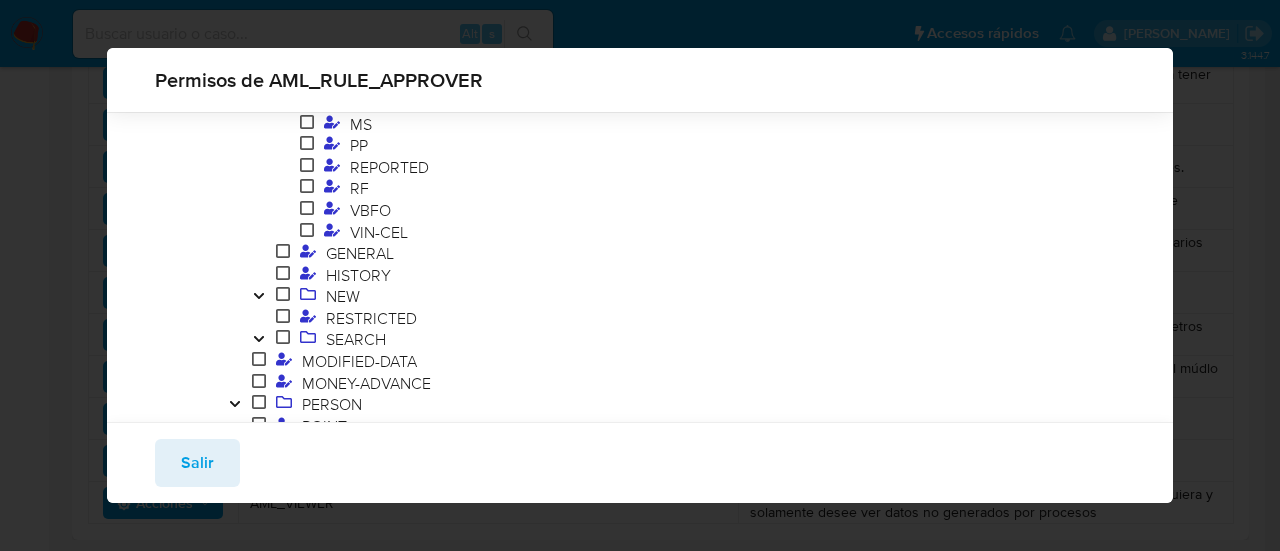 scroll, scrollTop: 2410, scrollLeft: 0, axis: vertical 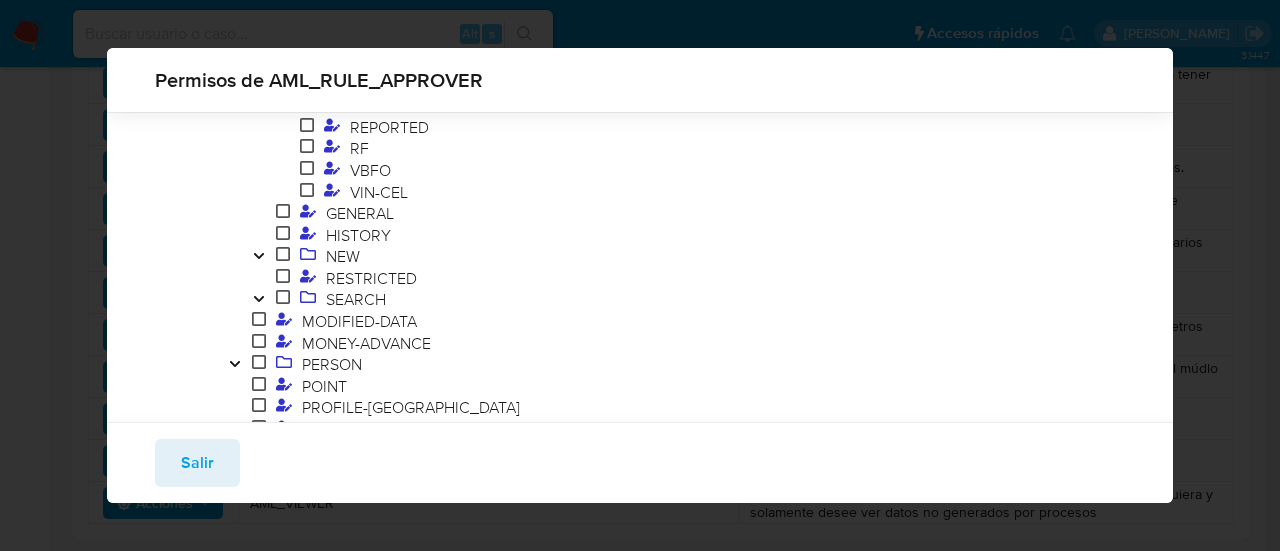 click 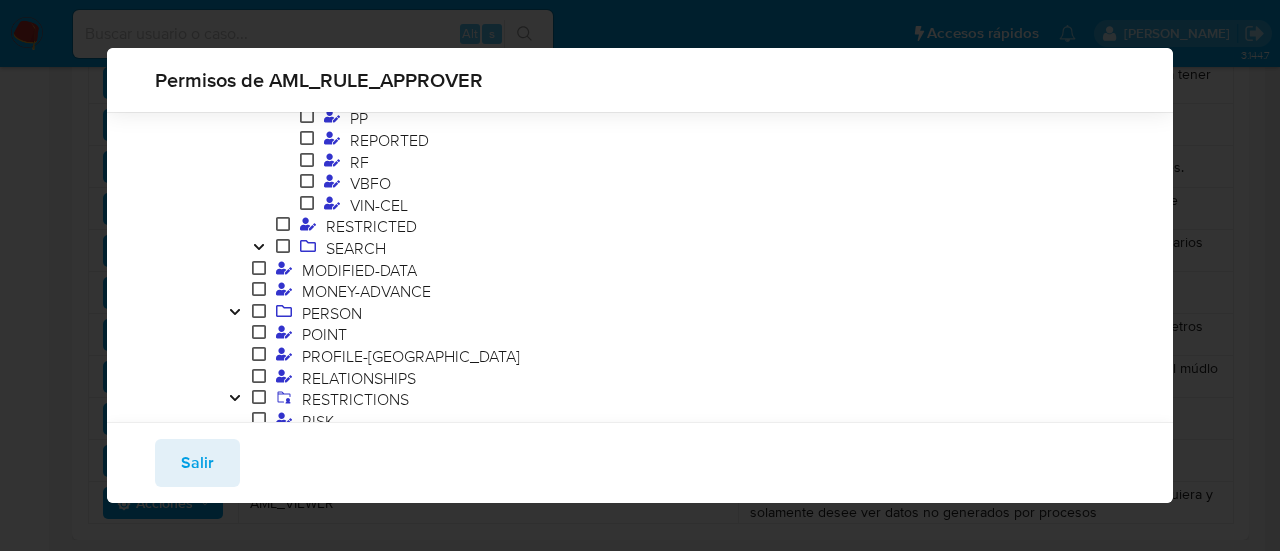 scroll, scrollTop: 2810, scrollLeft: 0, axis: vertical 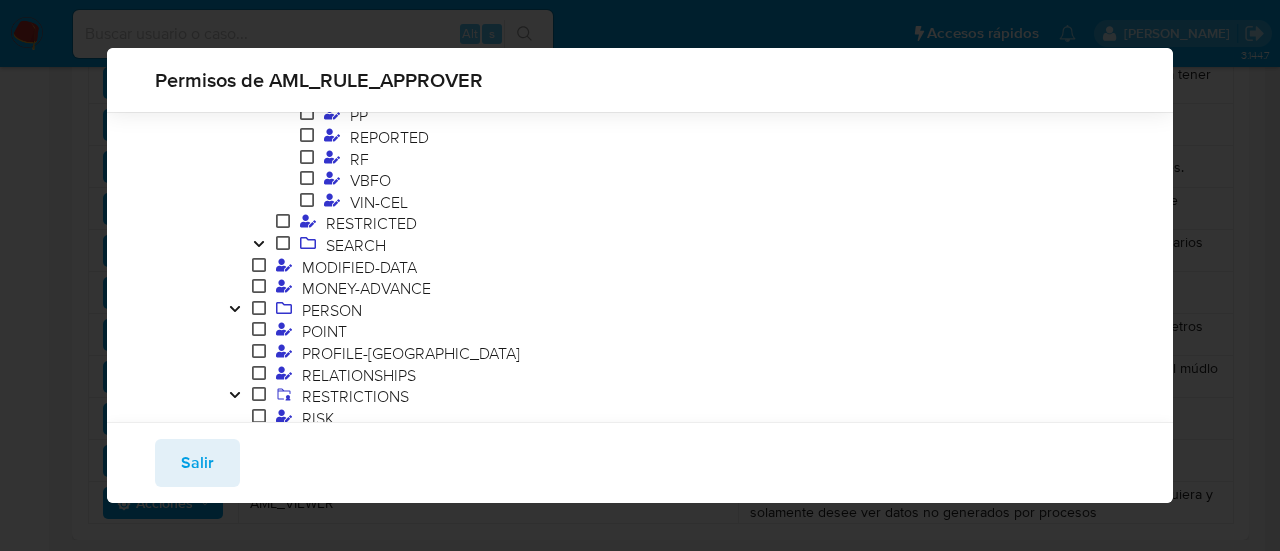 click 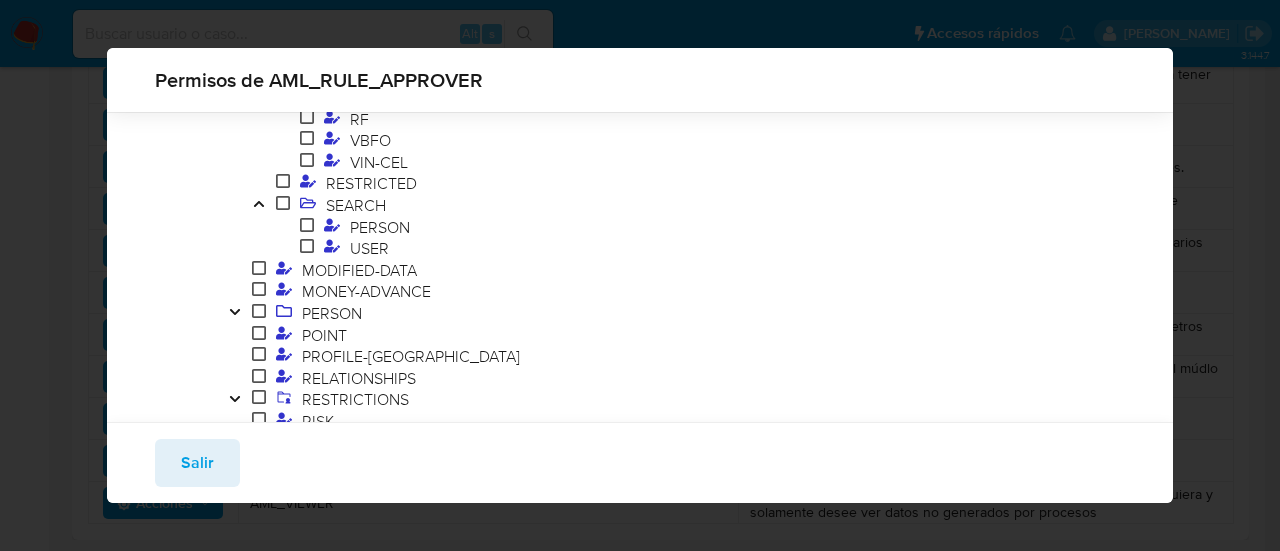 scroll, scrollTop: 2910, scrollLeft: 0, axis: vertical 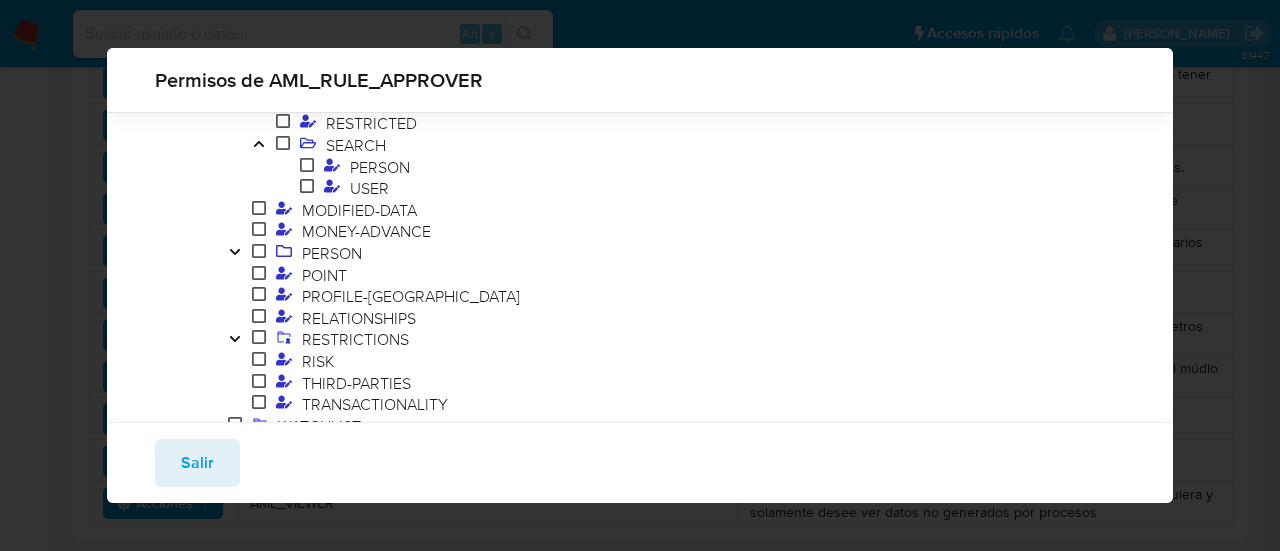 click 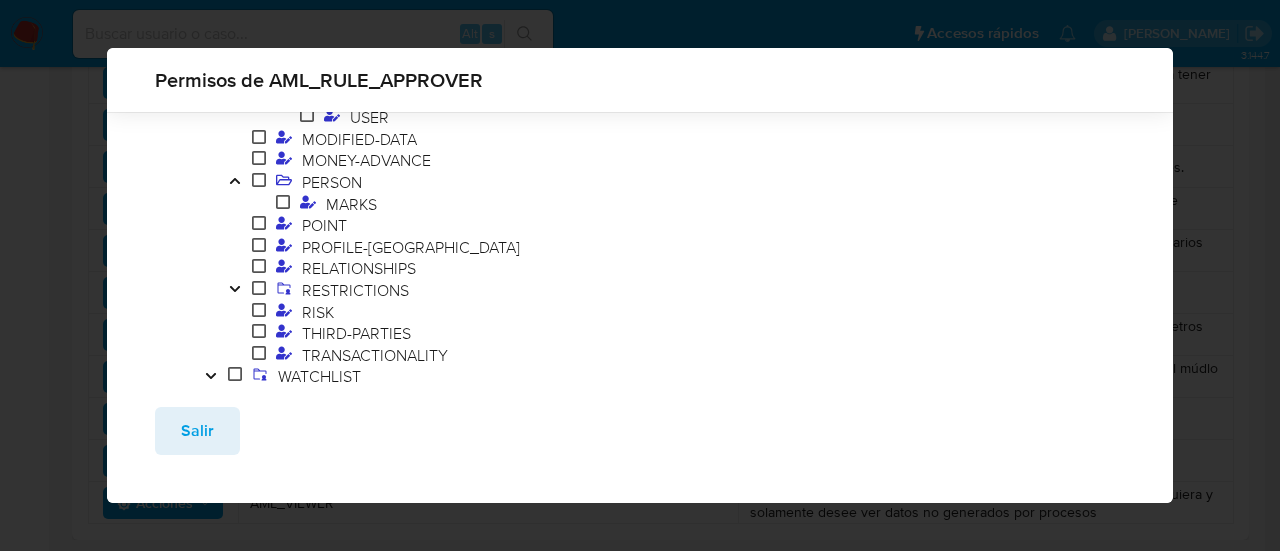 scroll, scrollTop: 3007, scrollLeft: 0, axis: vertical 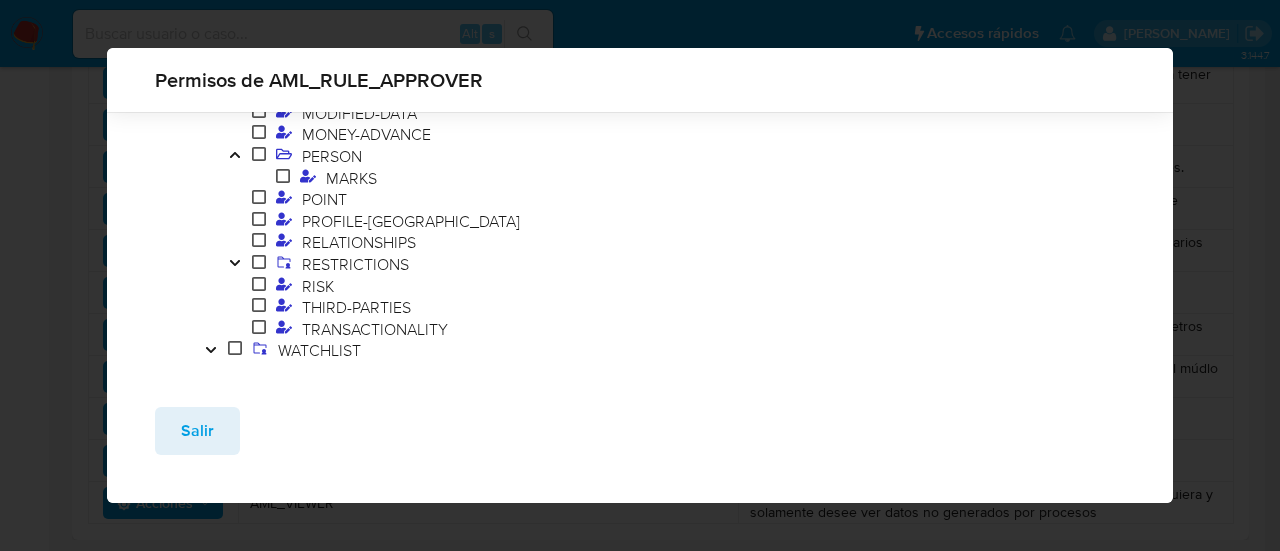 click 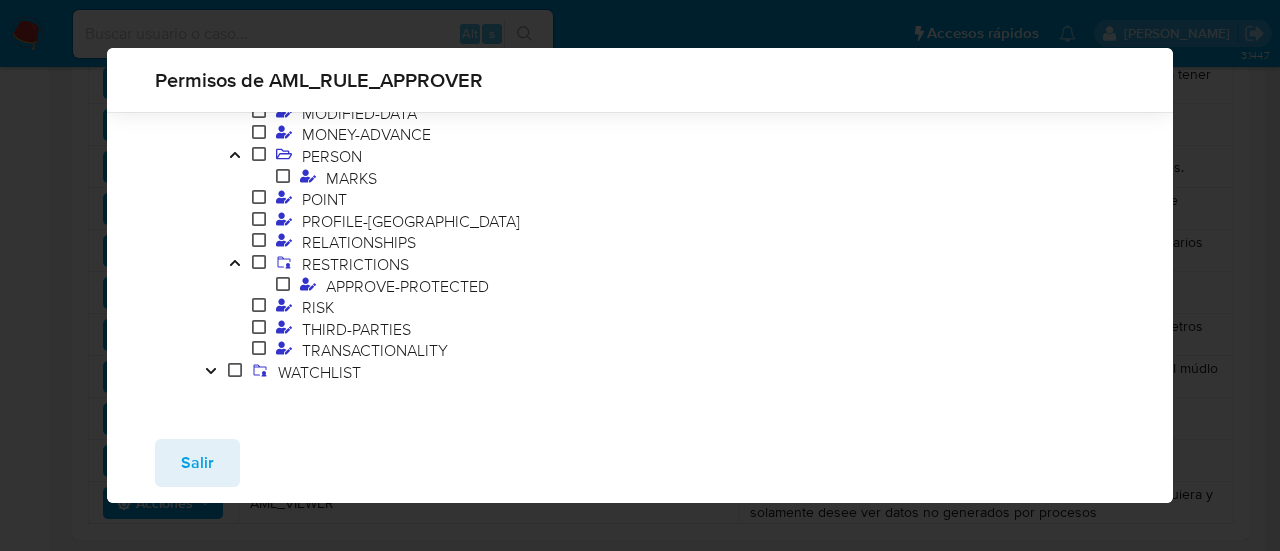 scroll, scrollTop: 3060, scrollLeft: 0, axis: vertical 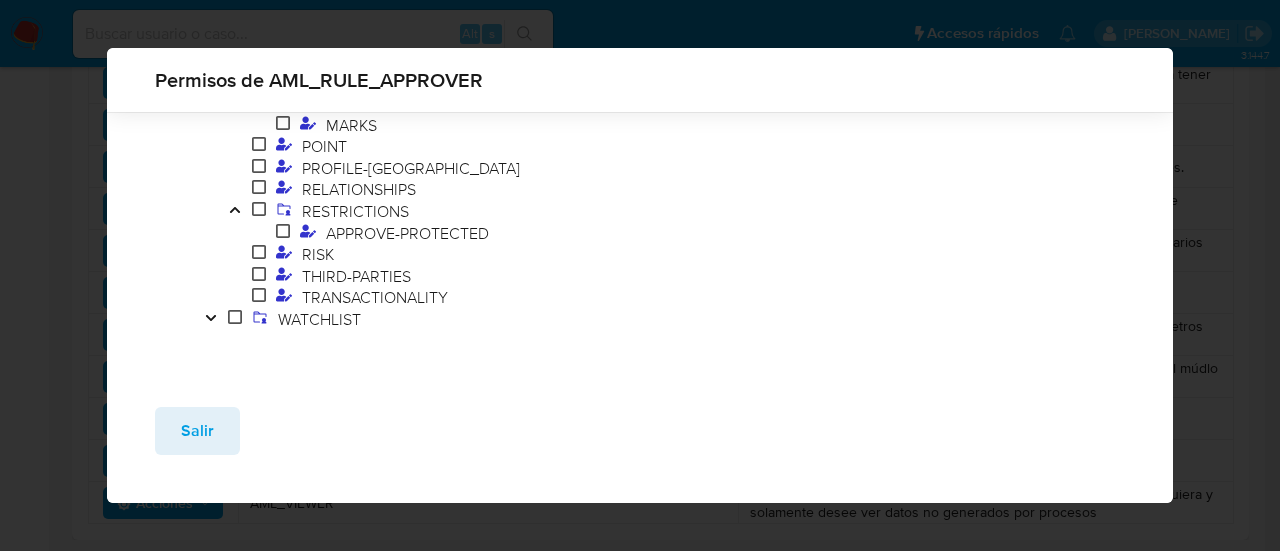 click 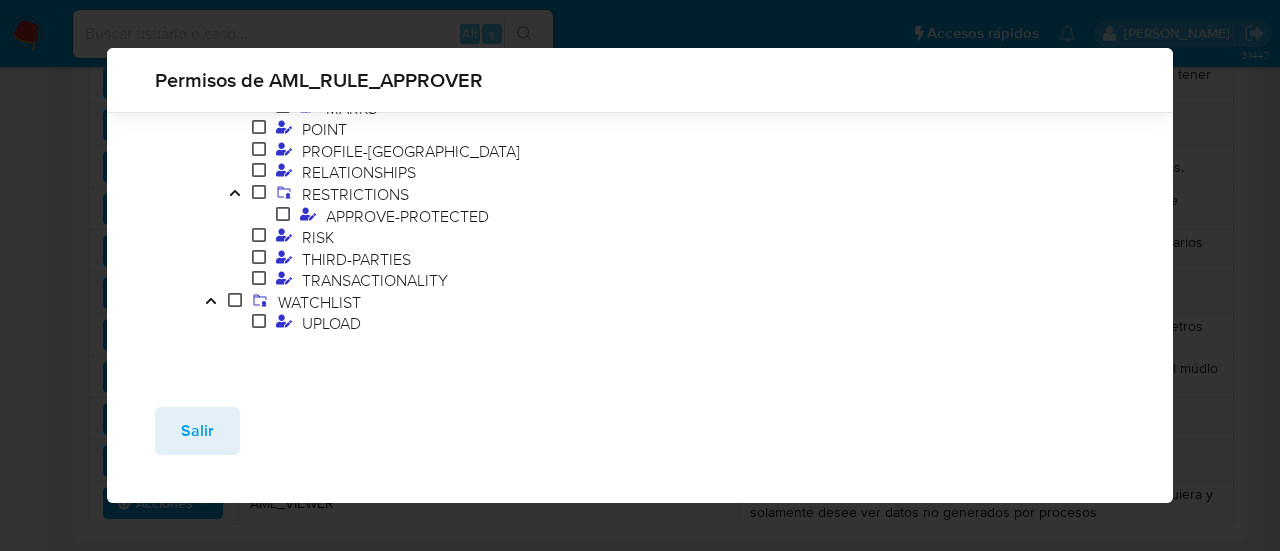 scroll, scrollTop: 3082, scrollLeft: 0, axis: vertical 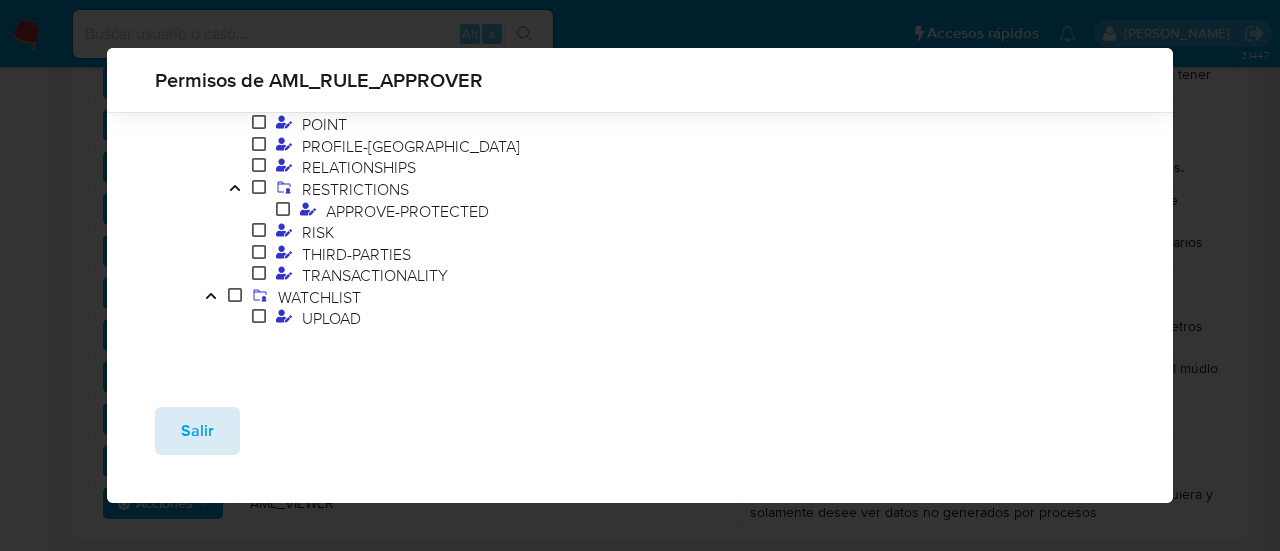 click on "Salir" at bounding box center [197, 431] 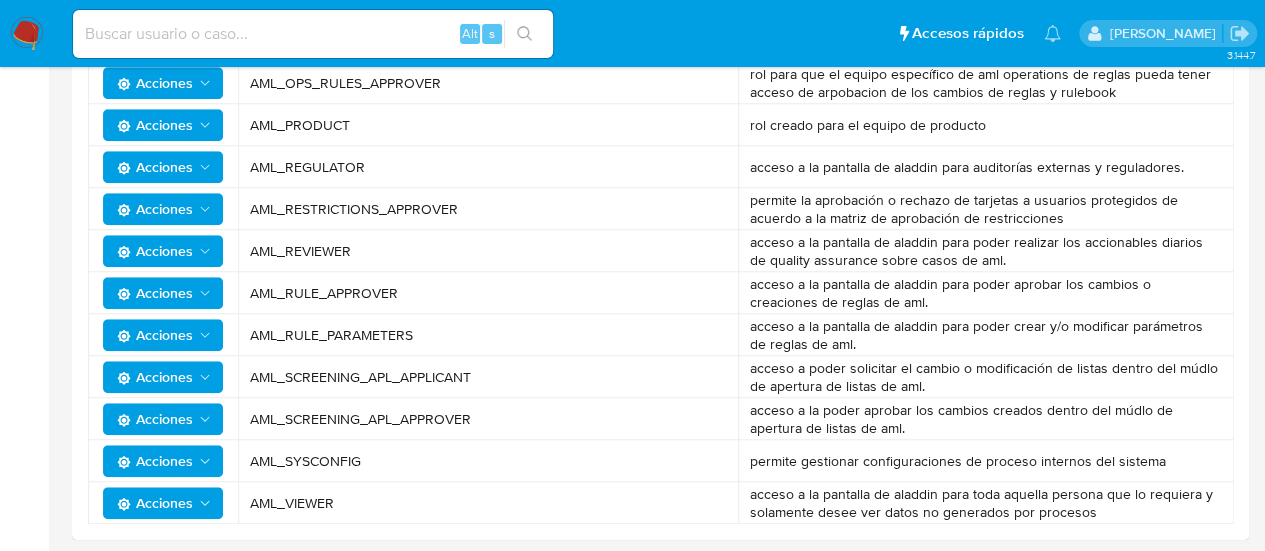 click on "Acciones" at bounding box center [155, 335] 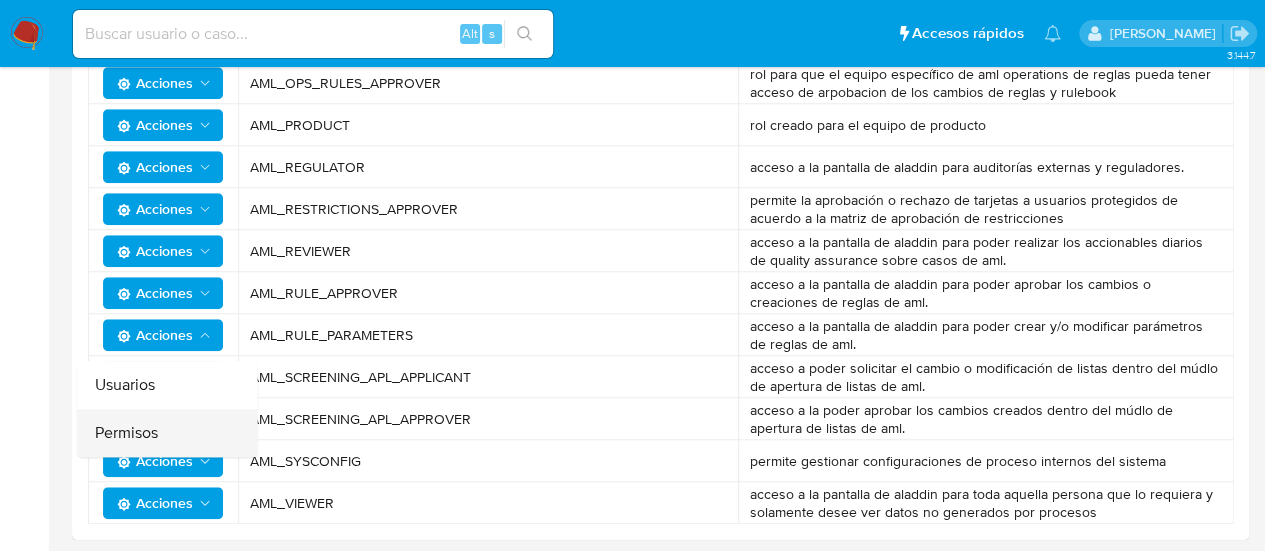 click on "Permisos" at bounding box center (167, 433) 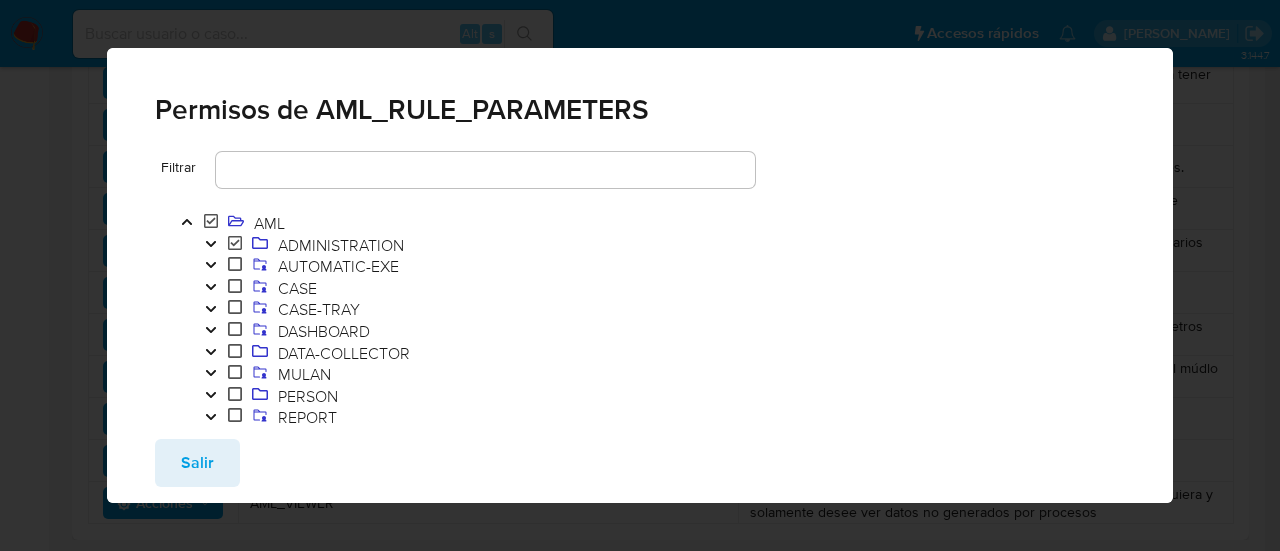 click 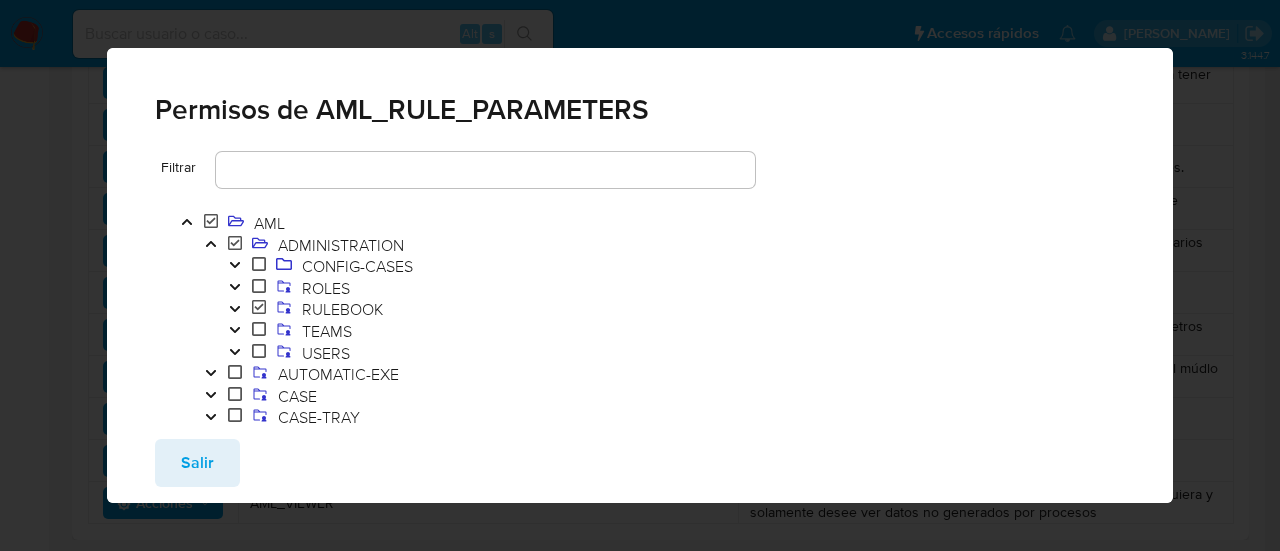 click at bounding box center [235, 267] 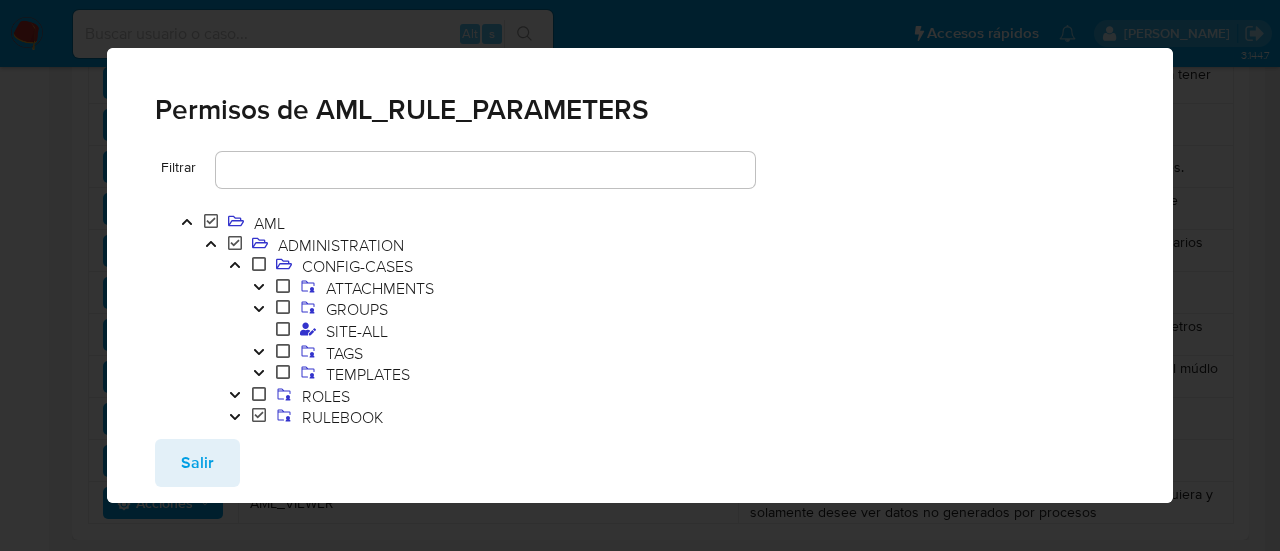 click 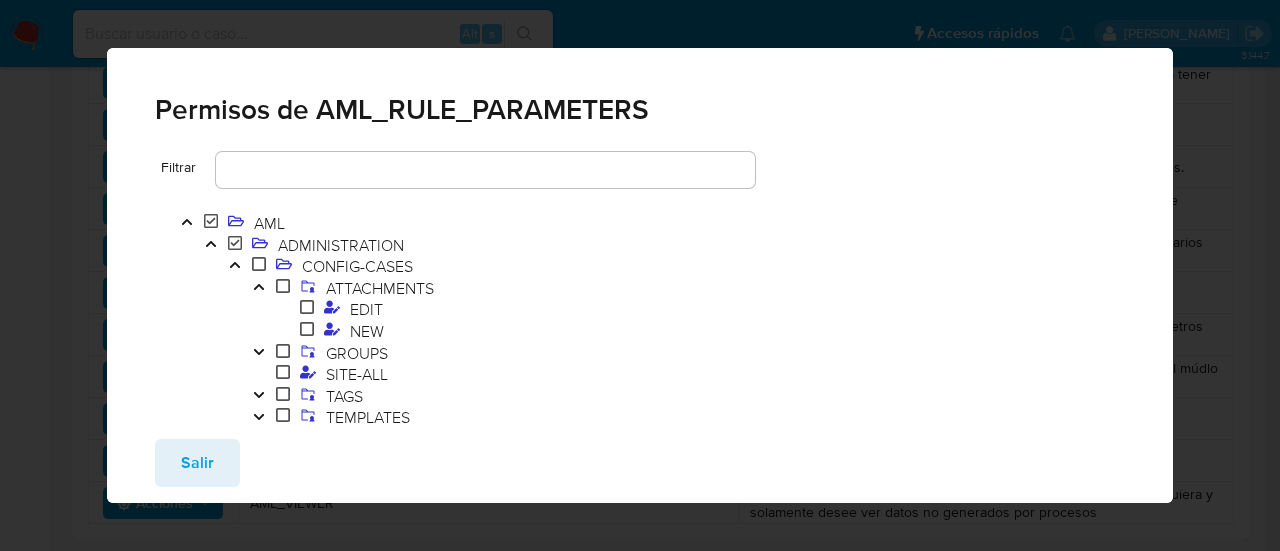 click 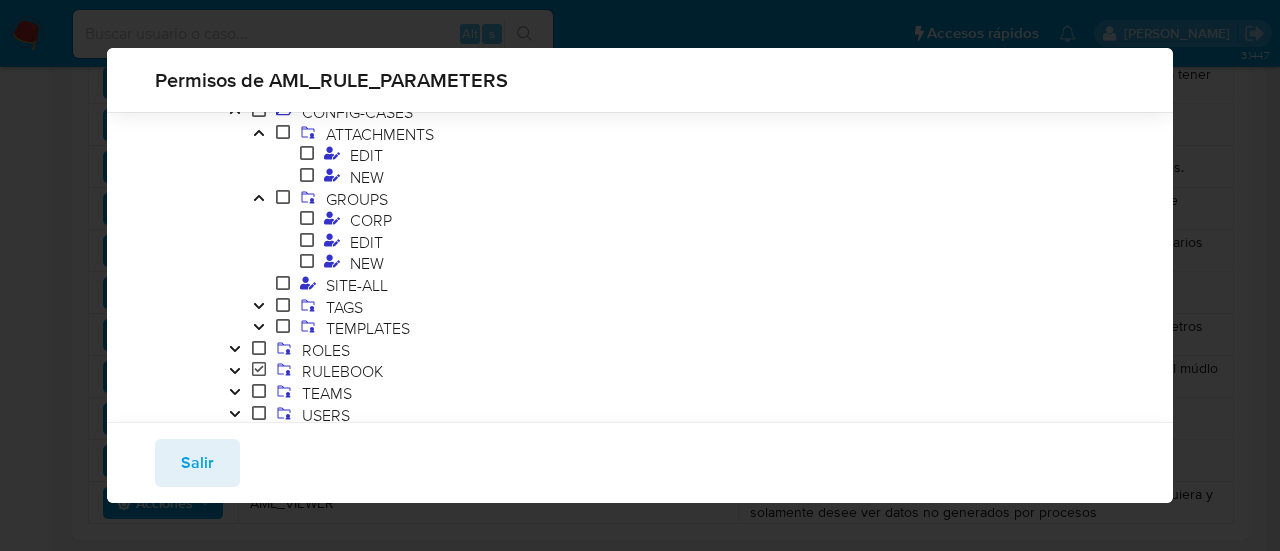 scroll, scrollTop: 160, scrollLeft: 0, axis: vertical 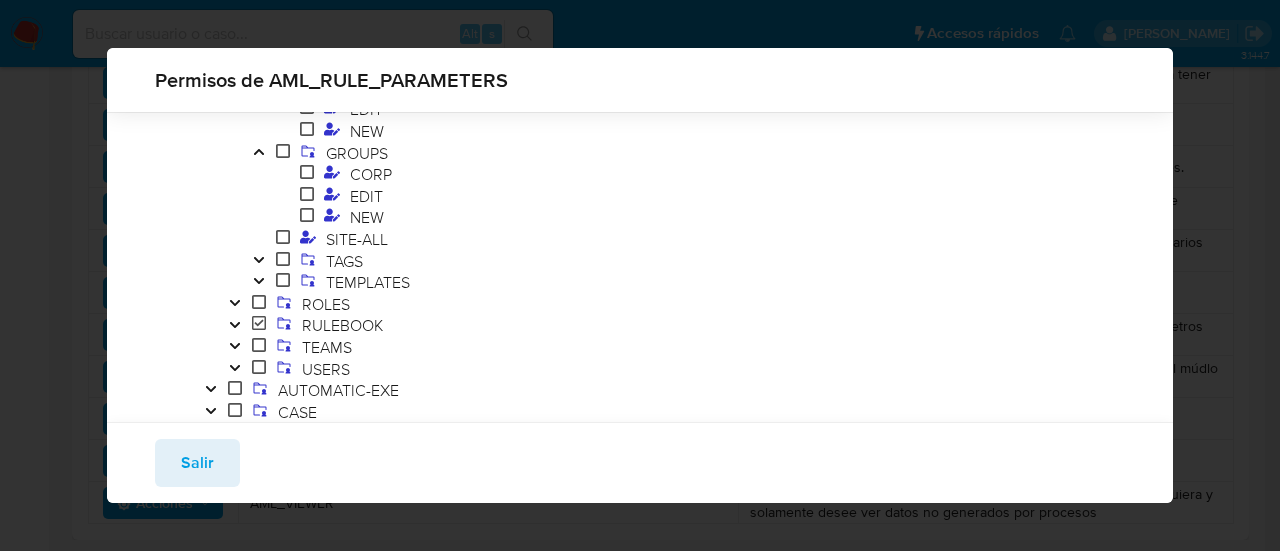 click at bounding box center (235, 326) 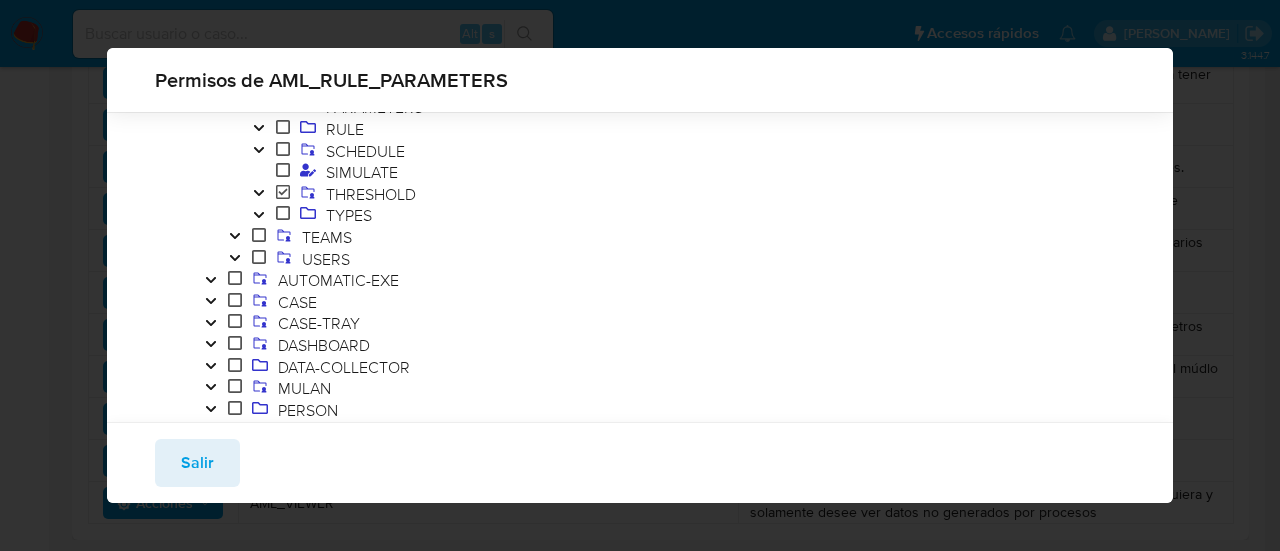 scroll, scrollTop: 560, scrollLeft: 0, axis: vertical 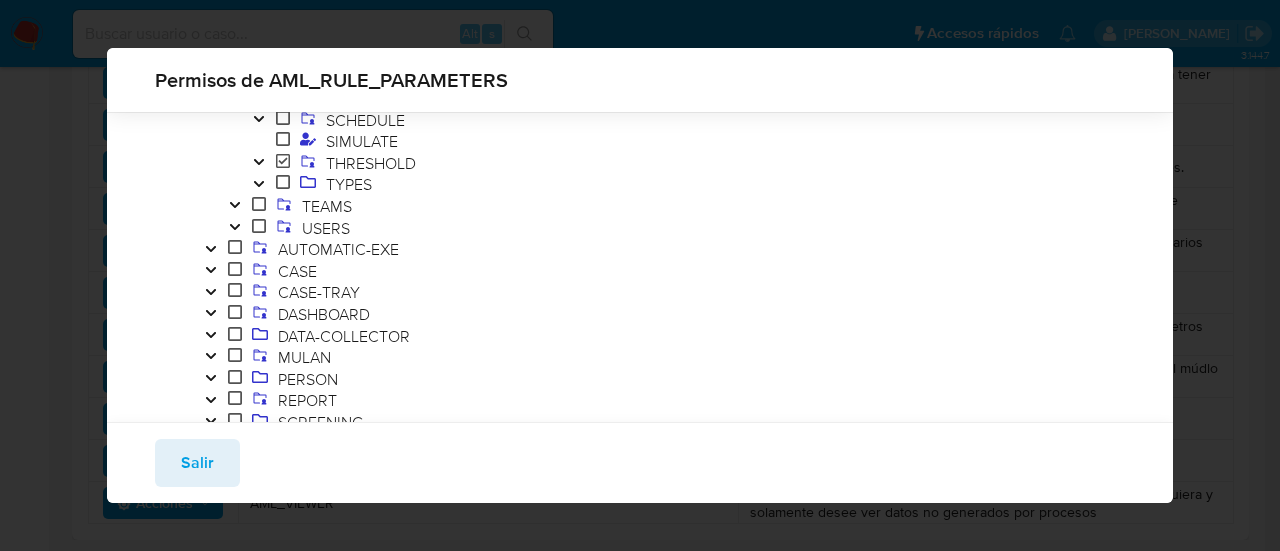 click 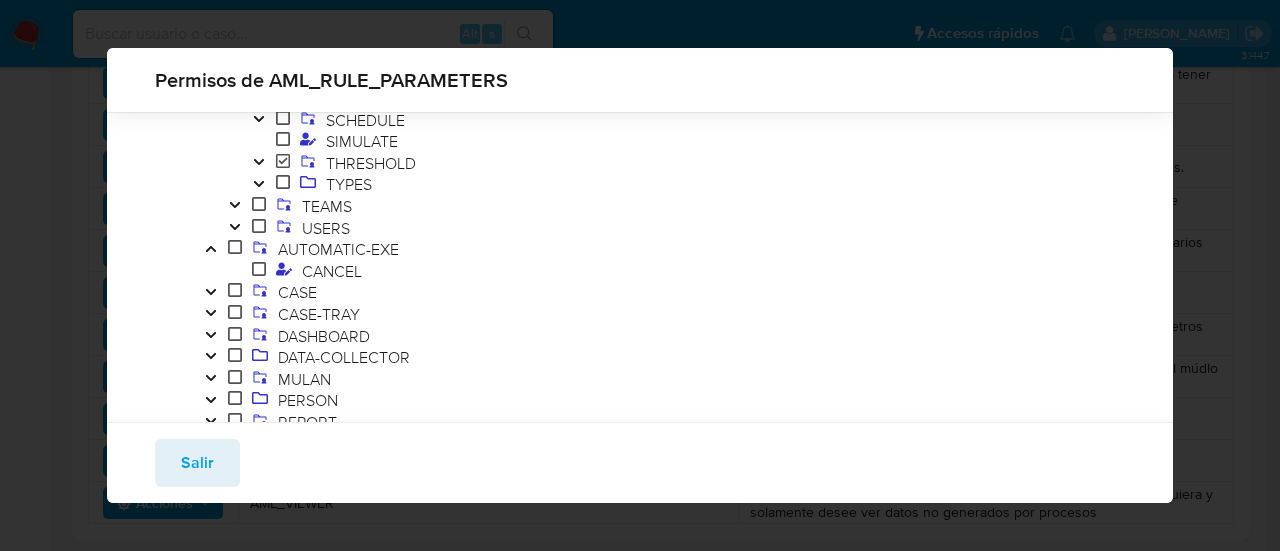 click 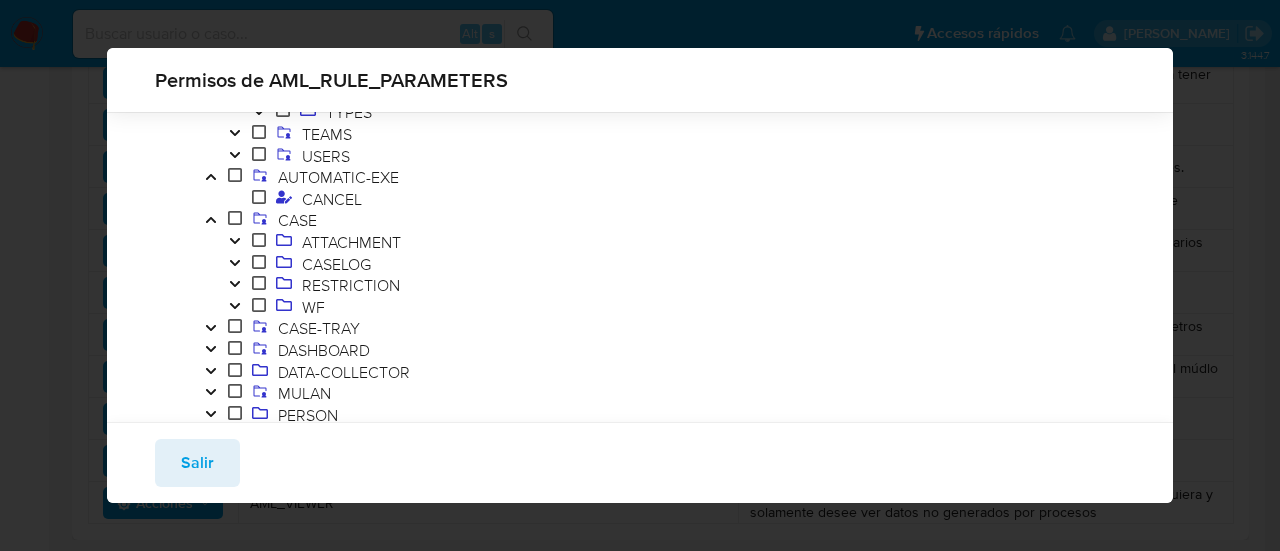 scroll, scrollTop: 660, scrollLeft: 0, axis: vertical 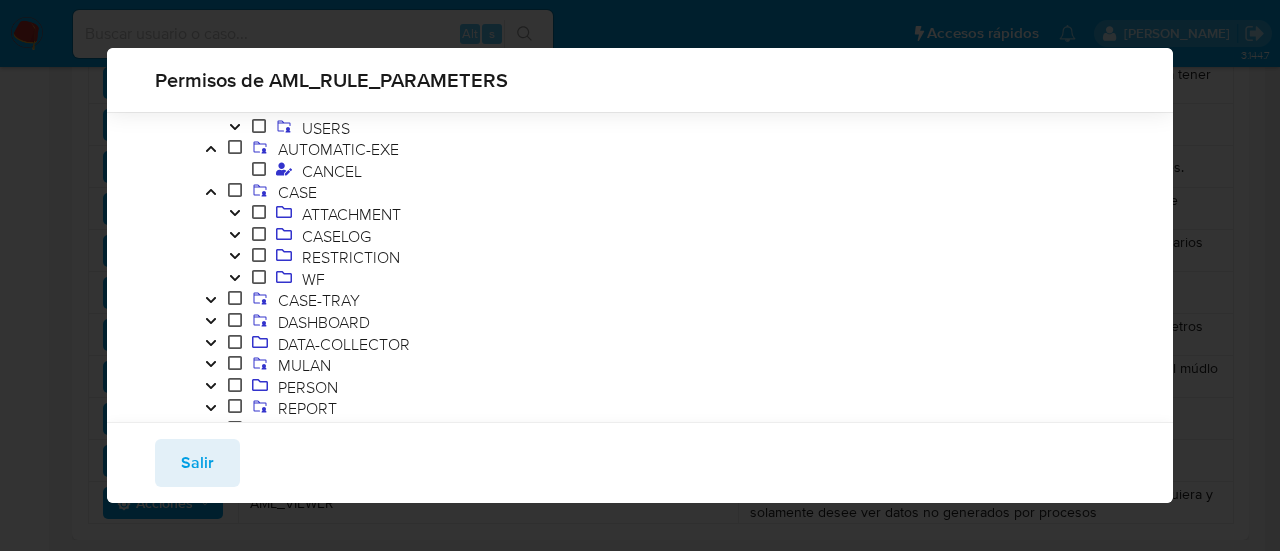 click 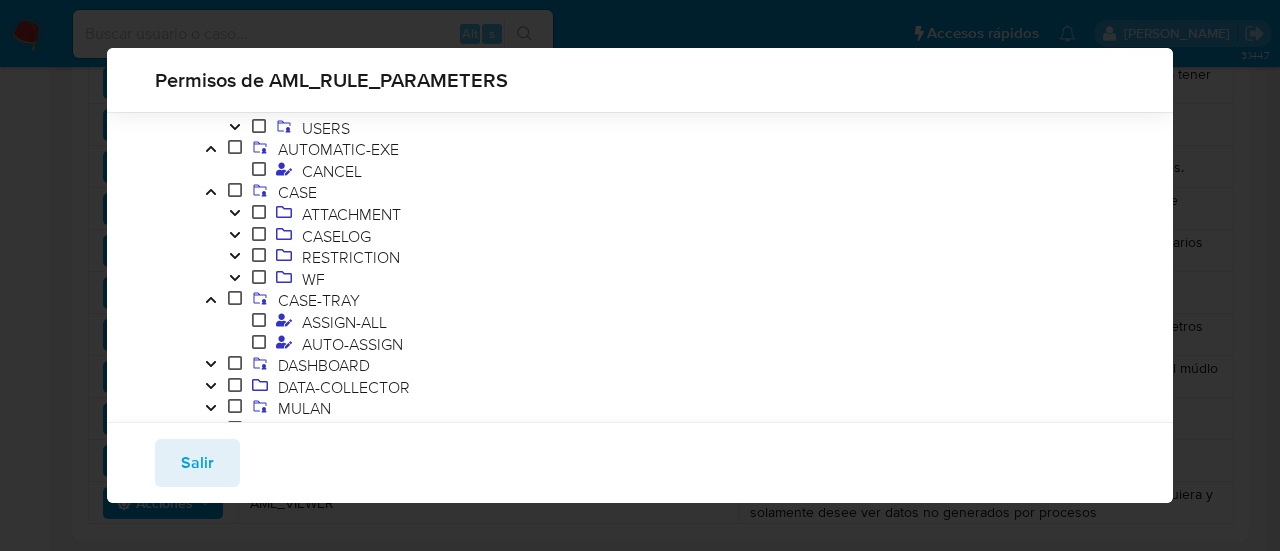 click 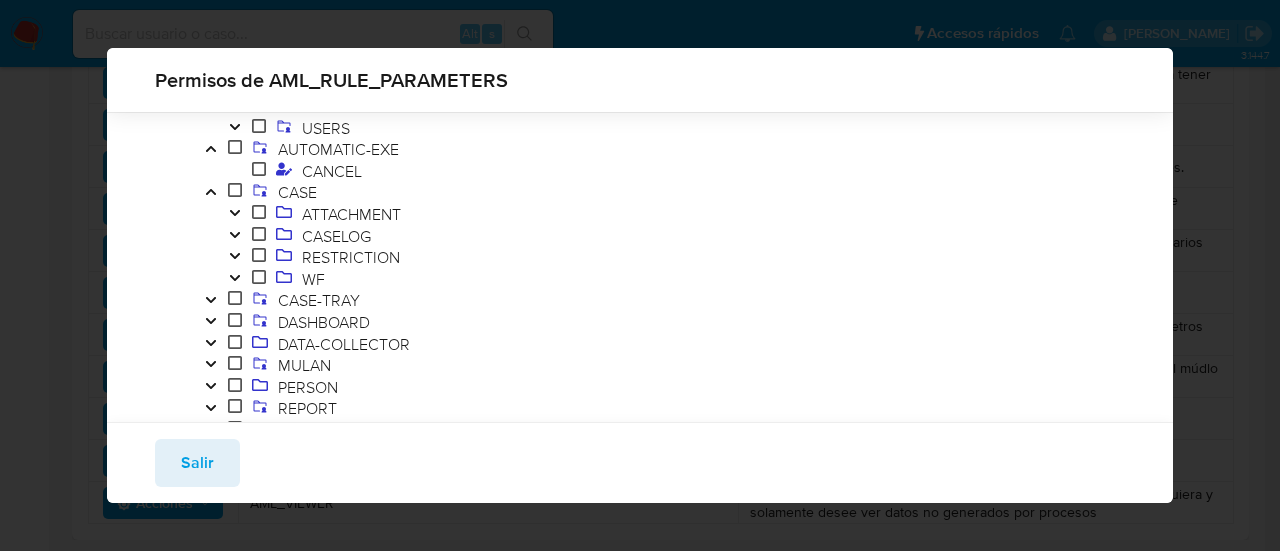 click 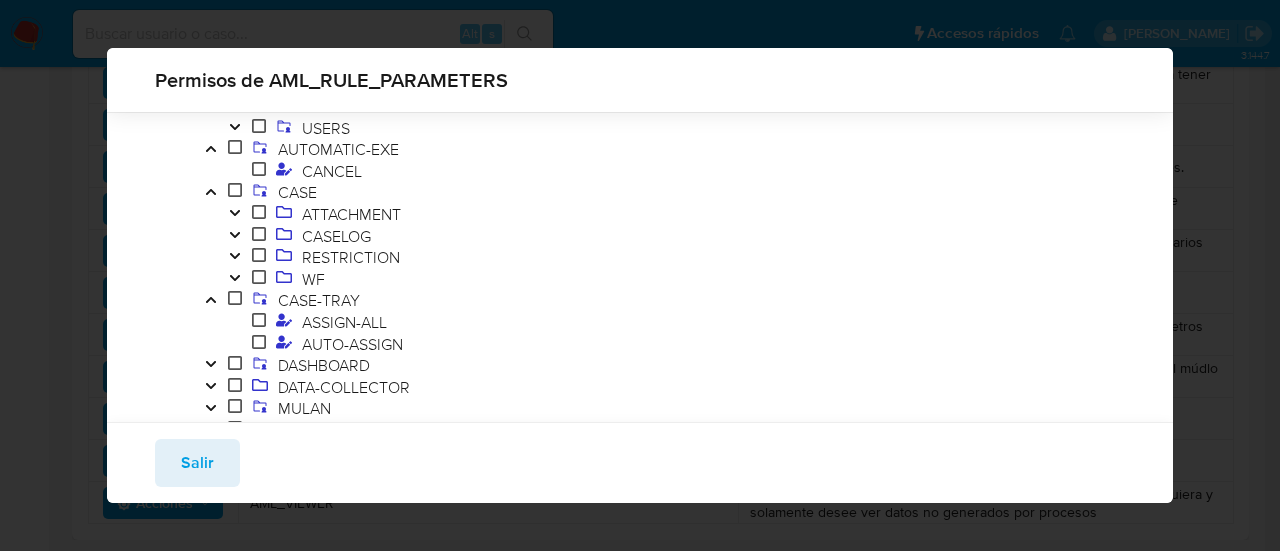 click 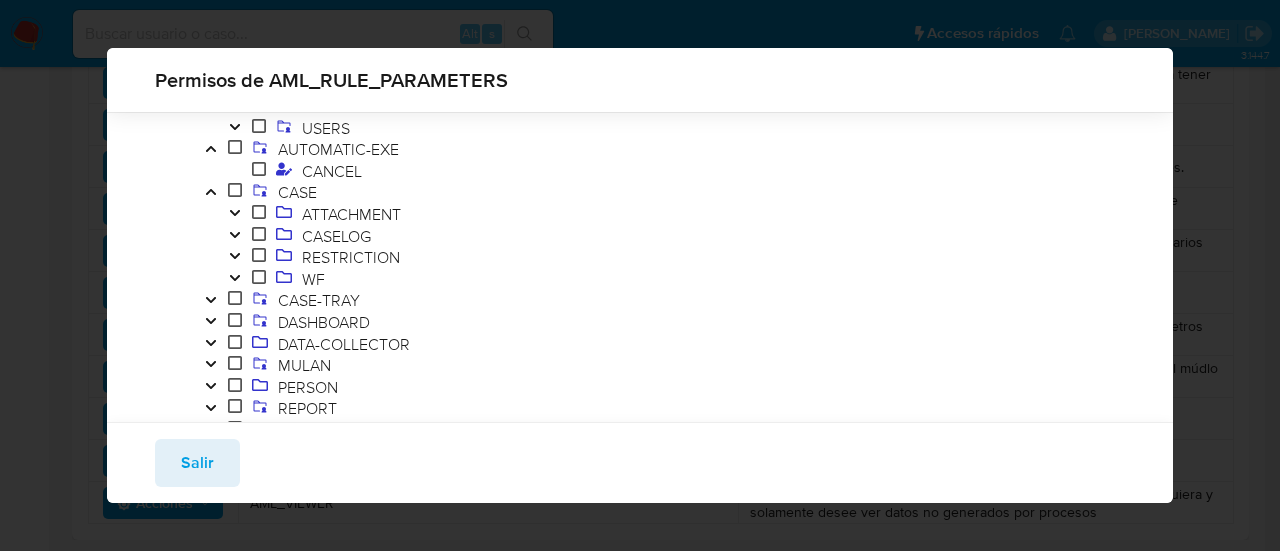 click 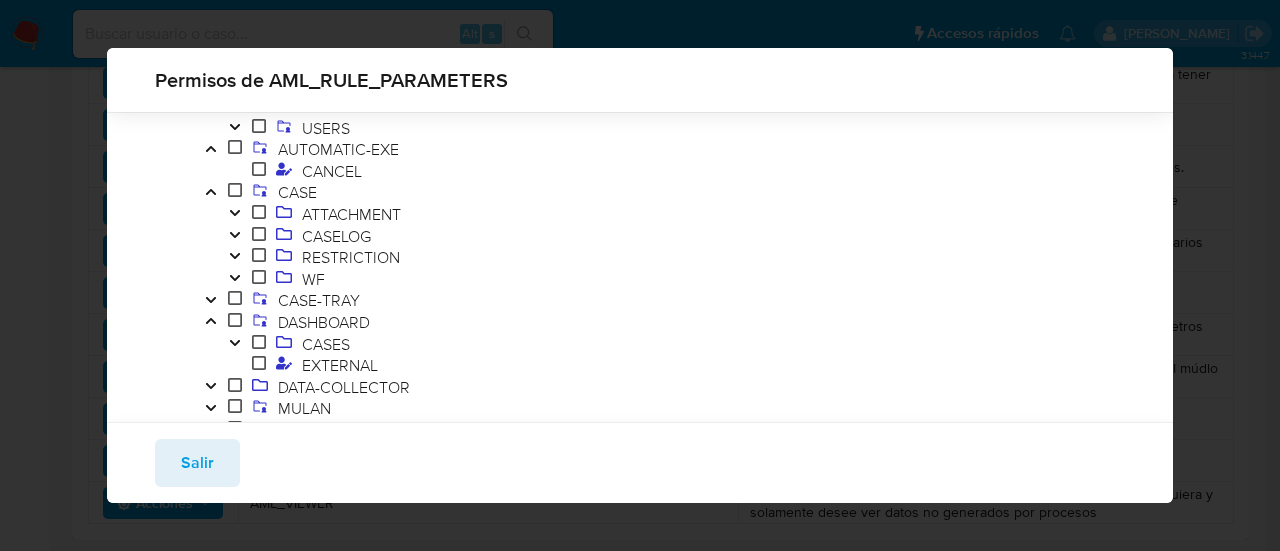 click 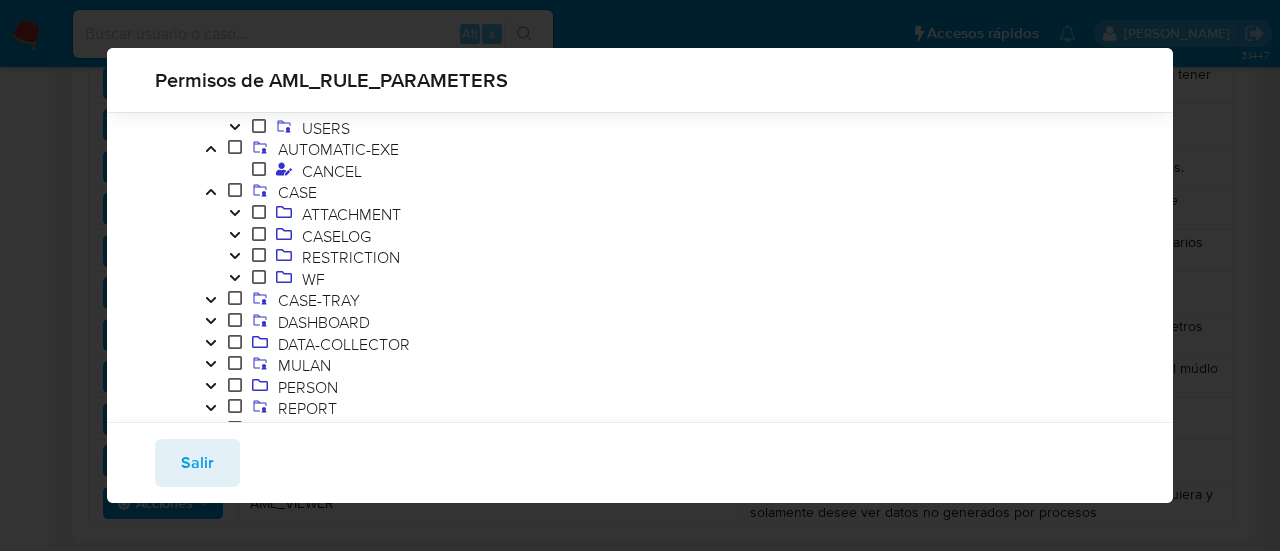 click 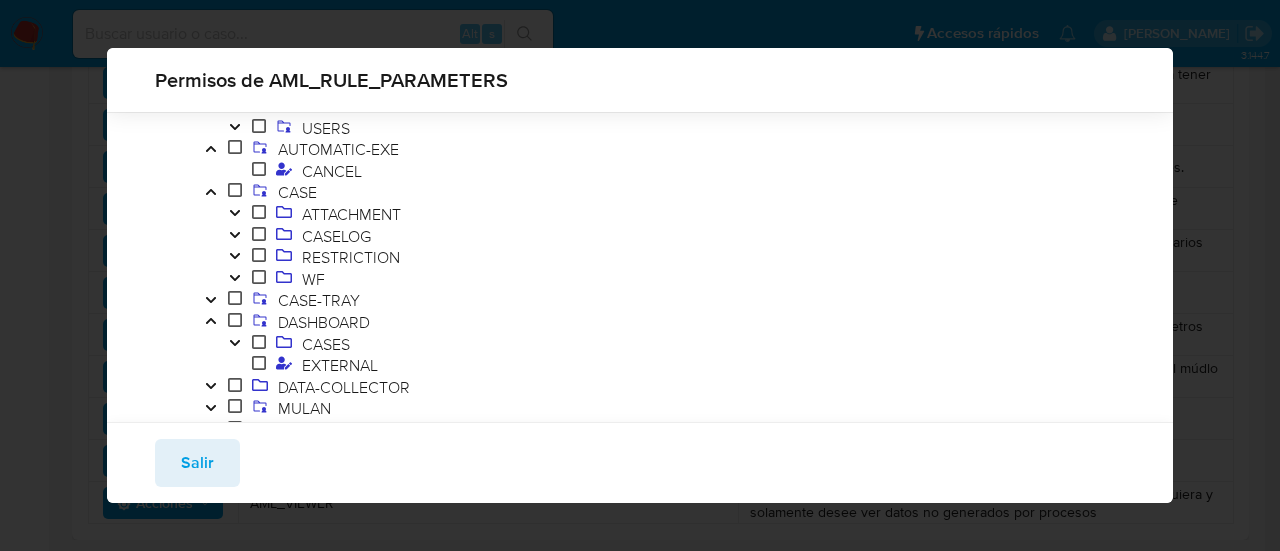 click at bounding box center [235, 345] 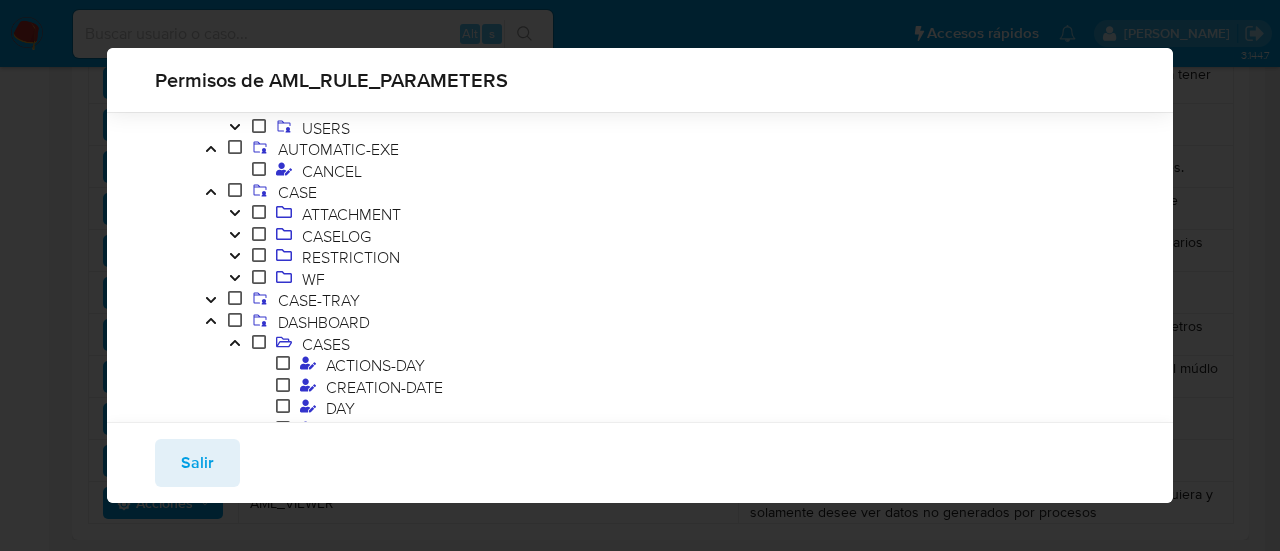 click at bounding box center (235, 345) 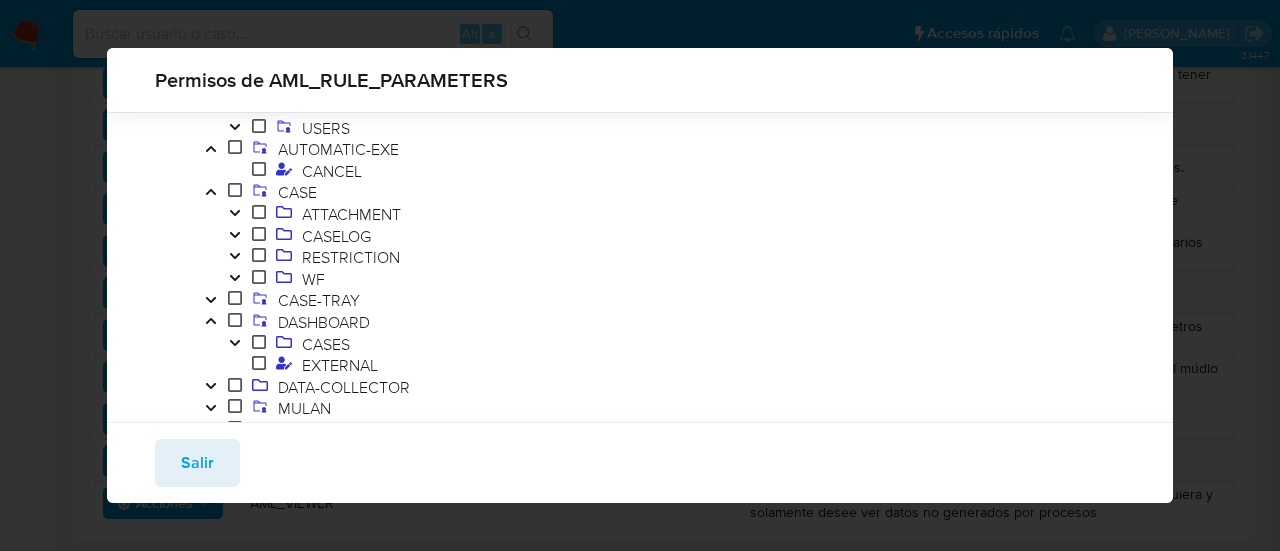 click 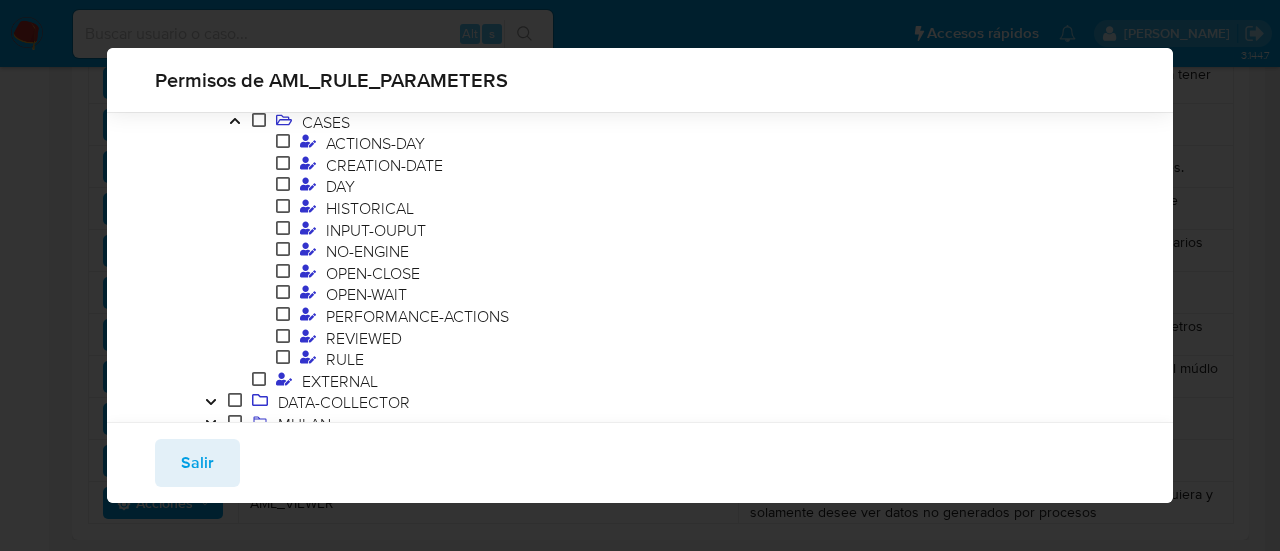 scroll, scrollTop: 860, scrollLeft: 0, axis: vertical 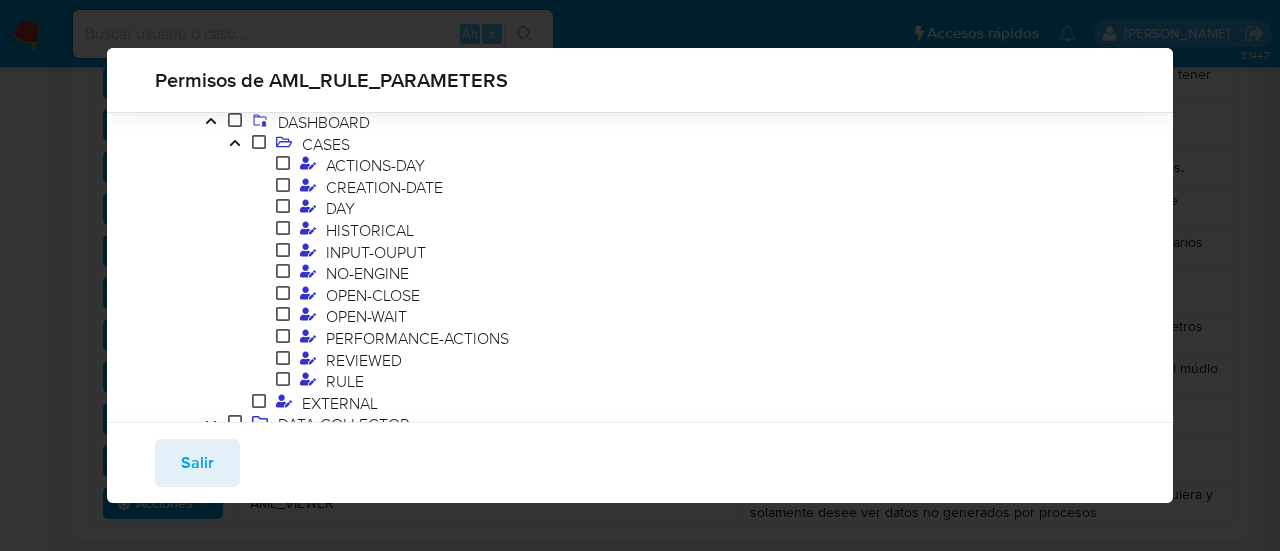 click 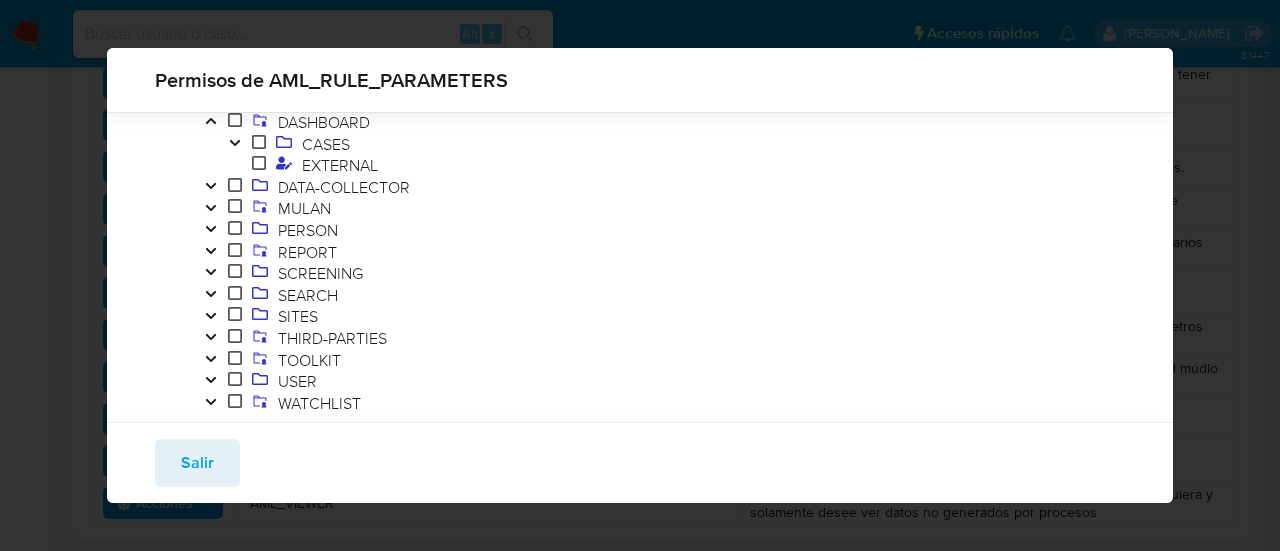 click 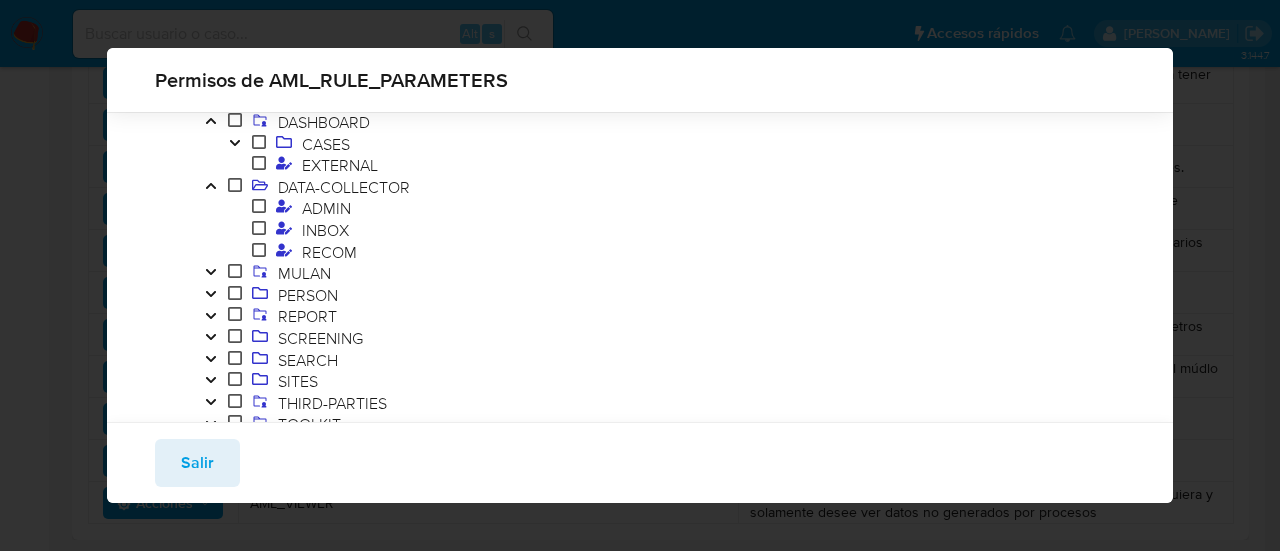 click 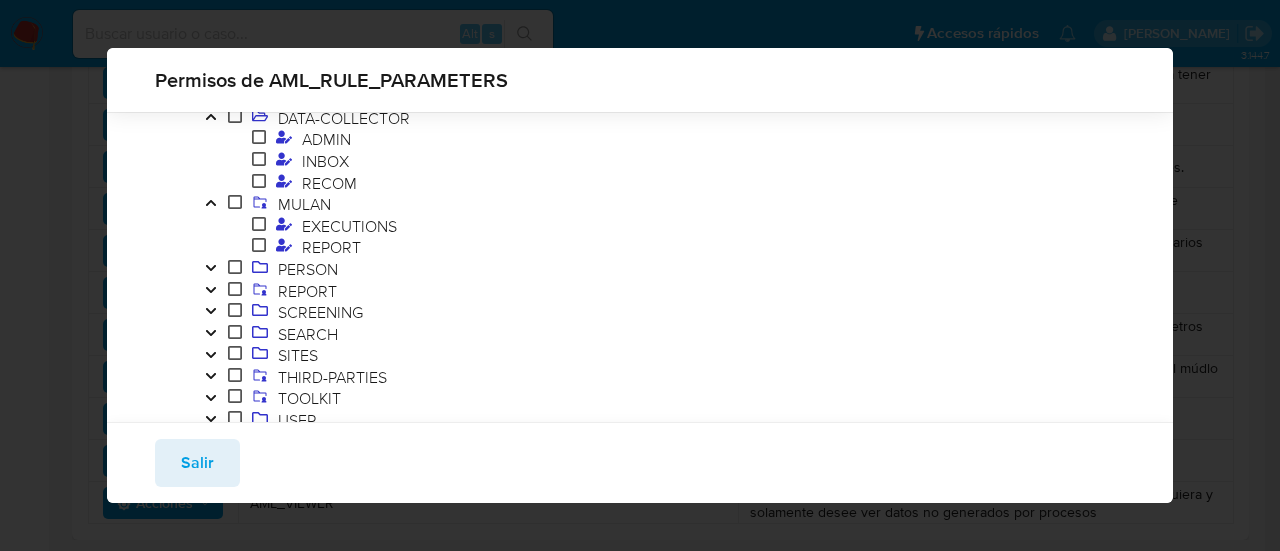 scroll, scrollTop: 960, scrollLeft: 0, axis: vertical 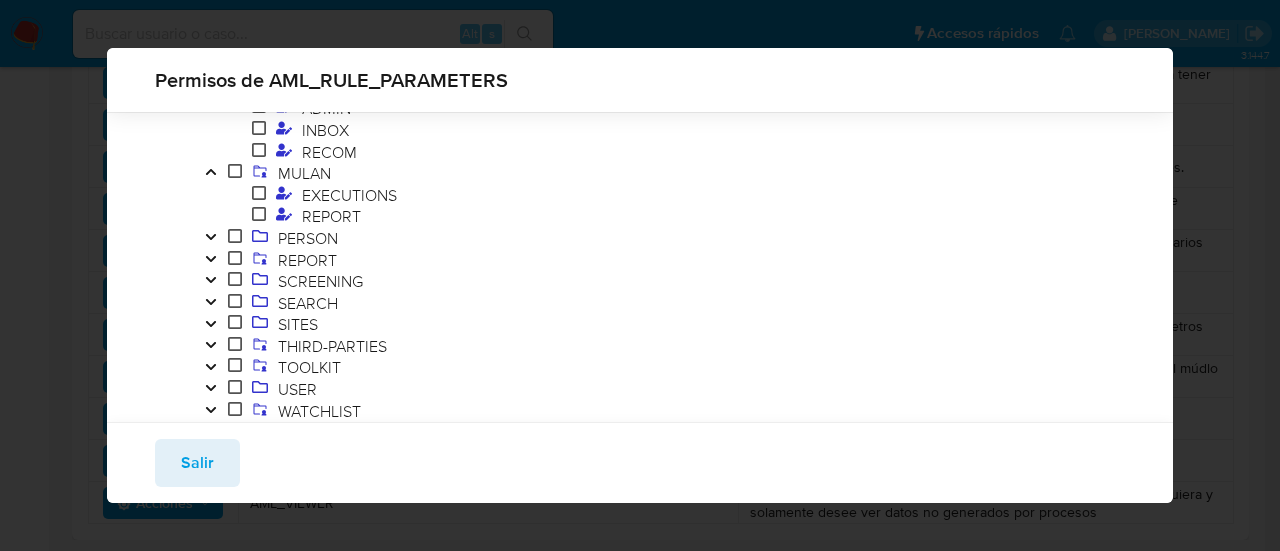 click 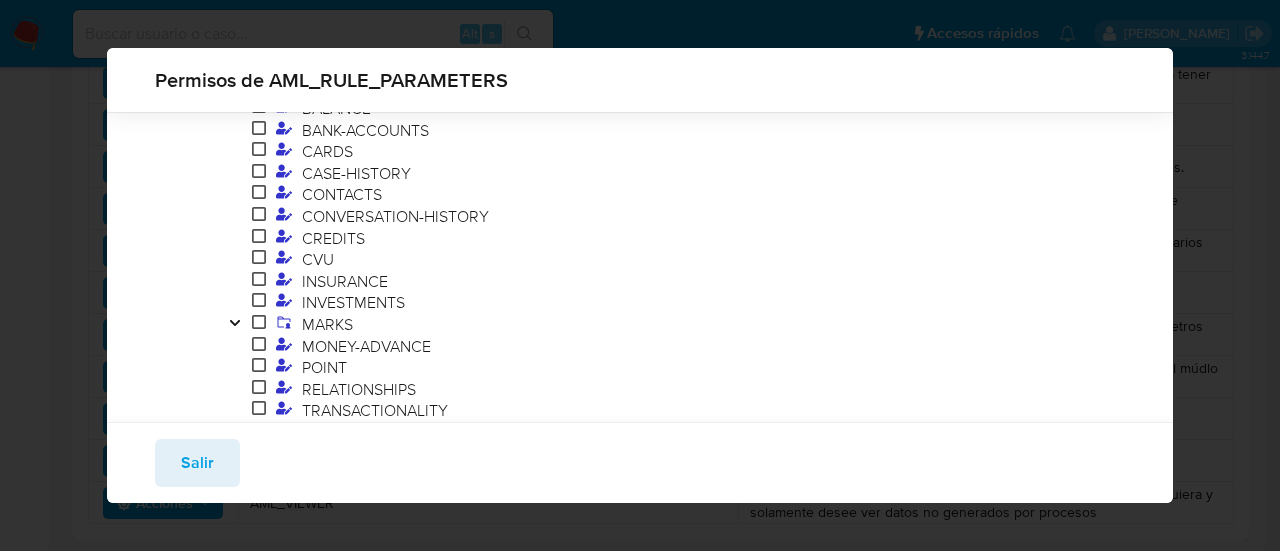 scroll, scrollTop: 1160, scrollLeft: 0, axis: vertical 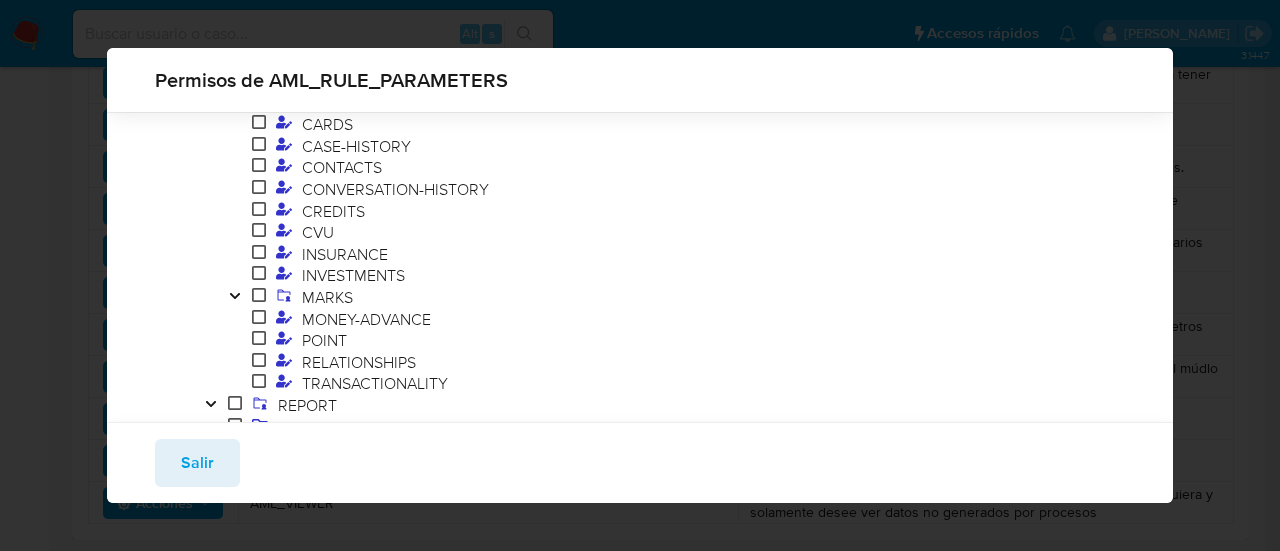 click 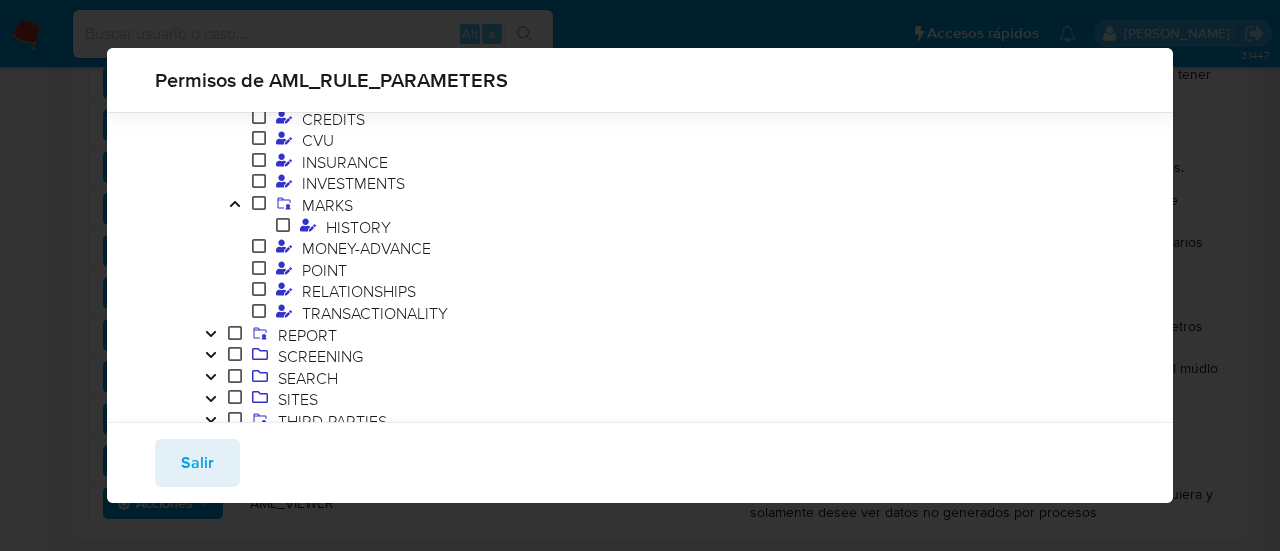 scroll, scrollTop: 1360, scrollLeft: 0, axis: vertical 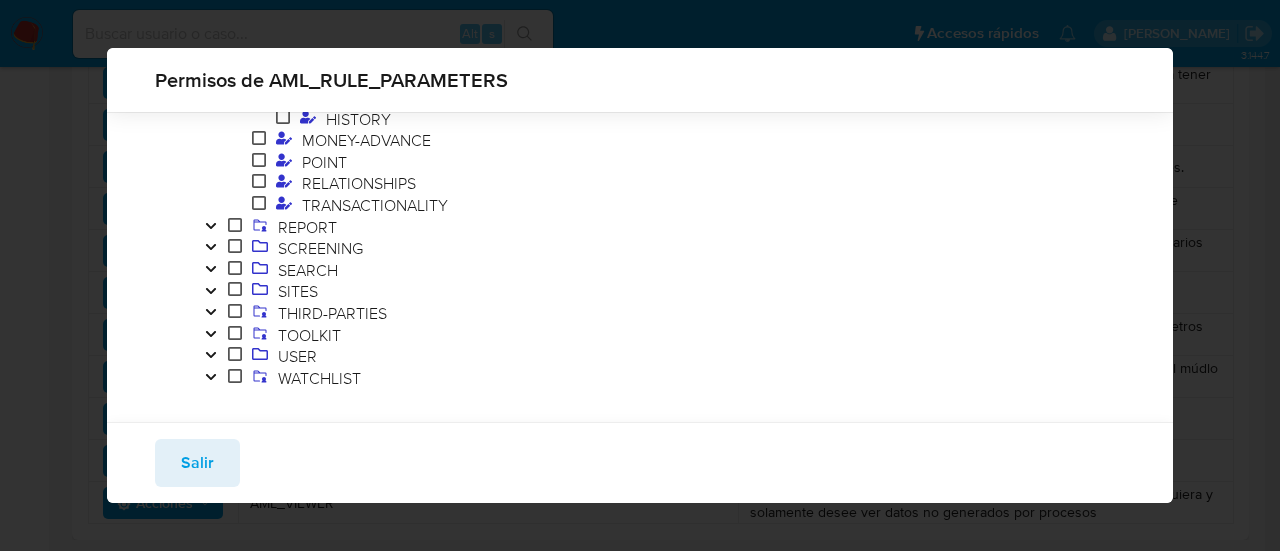 click 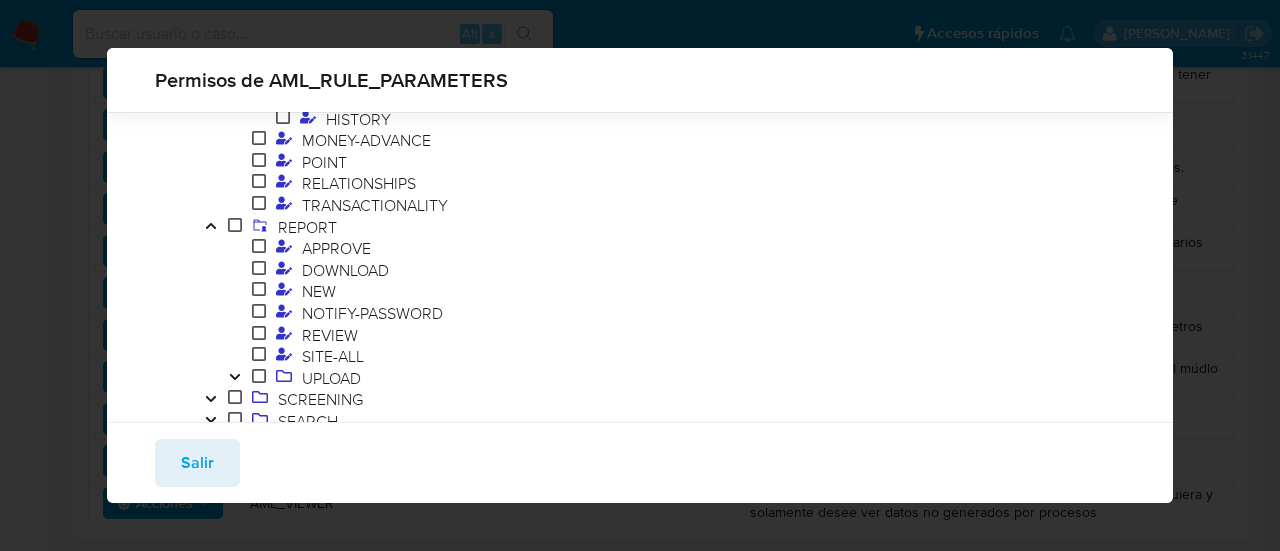 scroll, scrollTop: 1460, scrollLeft: 0, axis: vertical 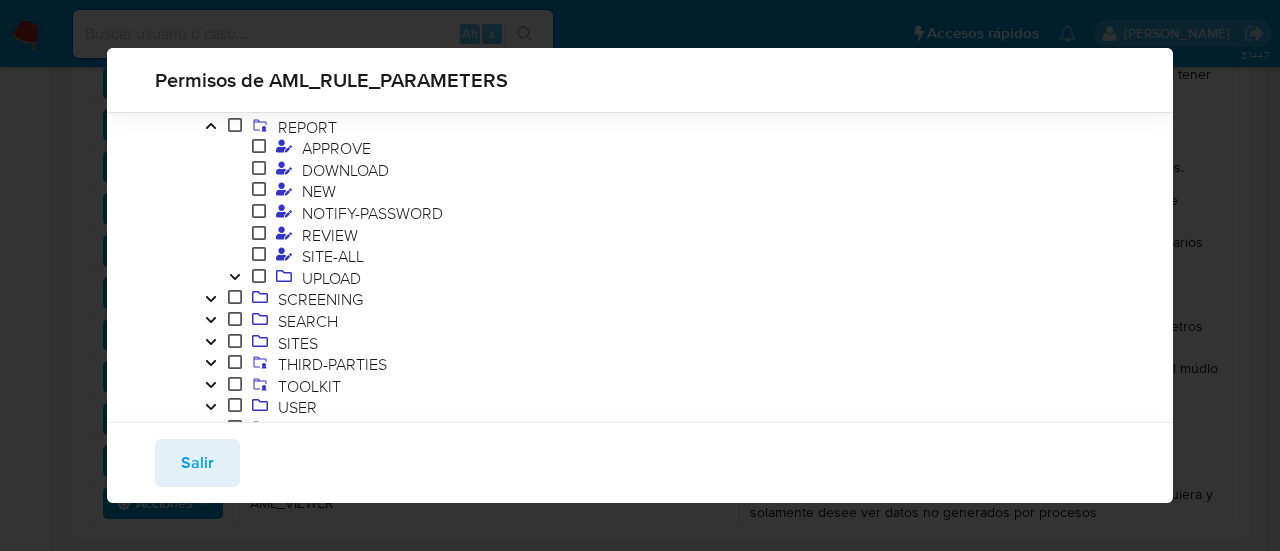 click 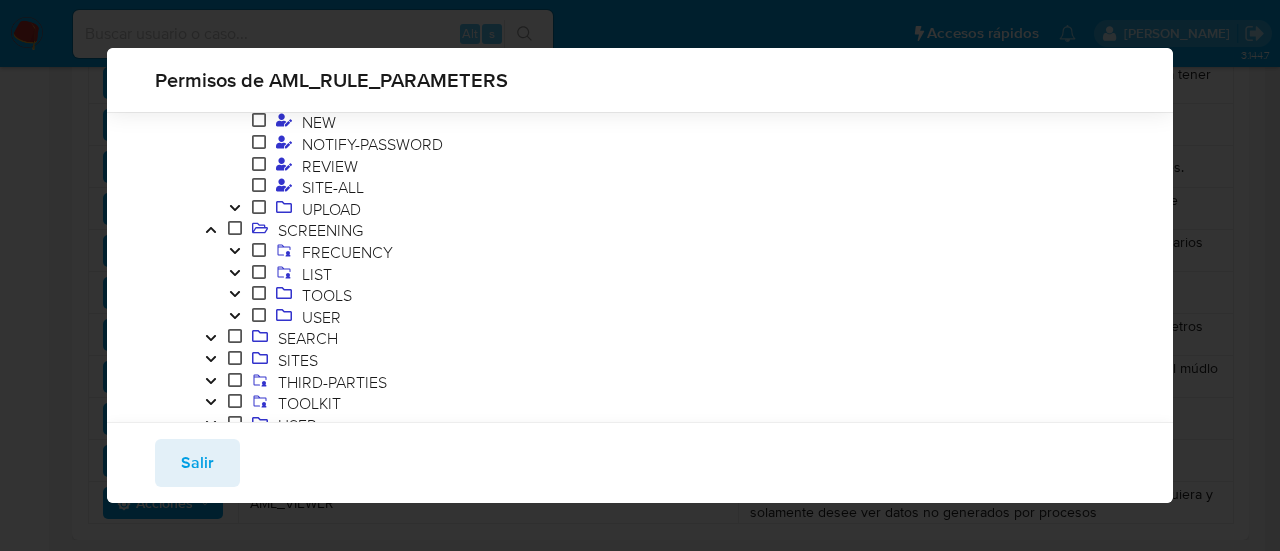 scroll, scrollTop: 1560, scrollLeft: 0, axis: vertical 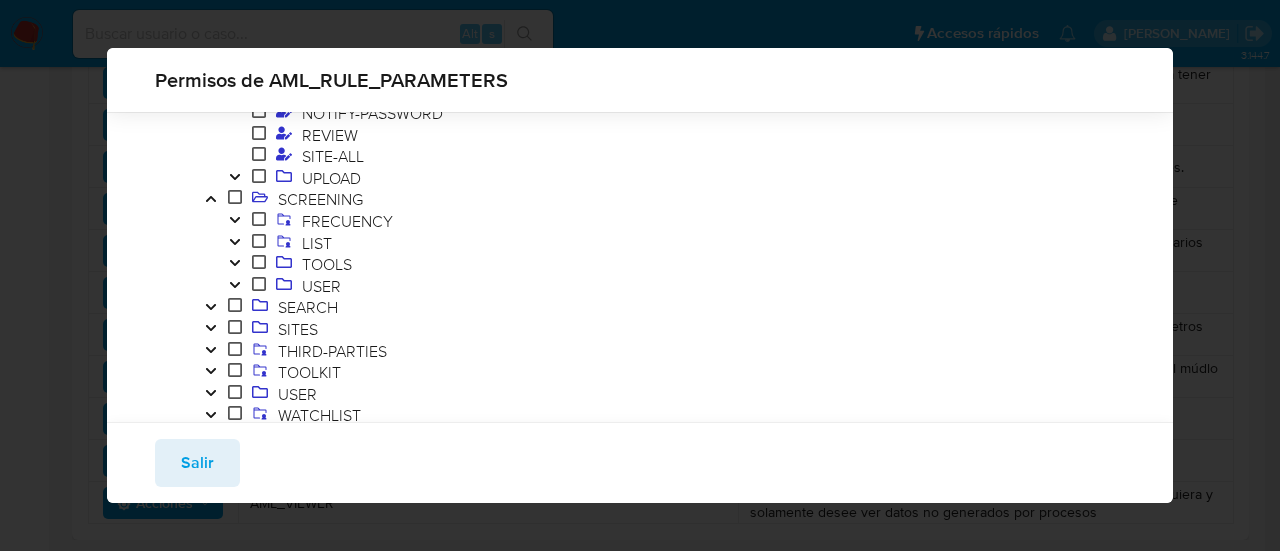 click at bounding box center (211, 308) 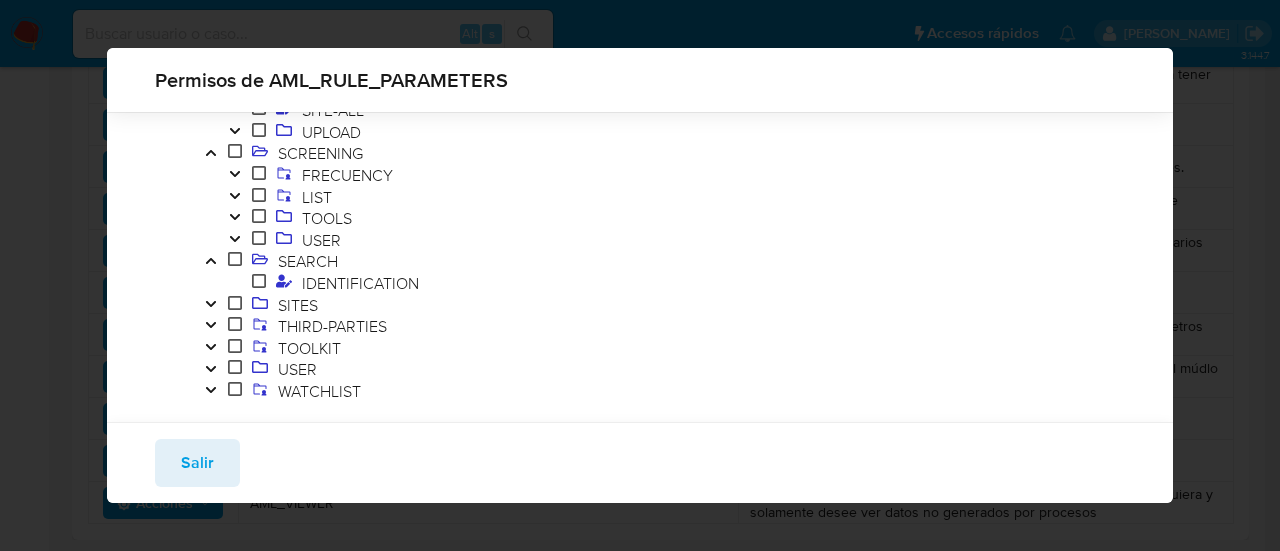 scroll, scrollTop: 1646, scrollLeft: 0, axis: vertical 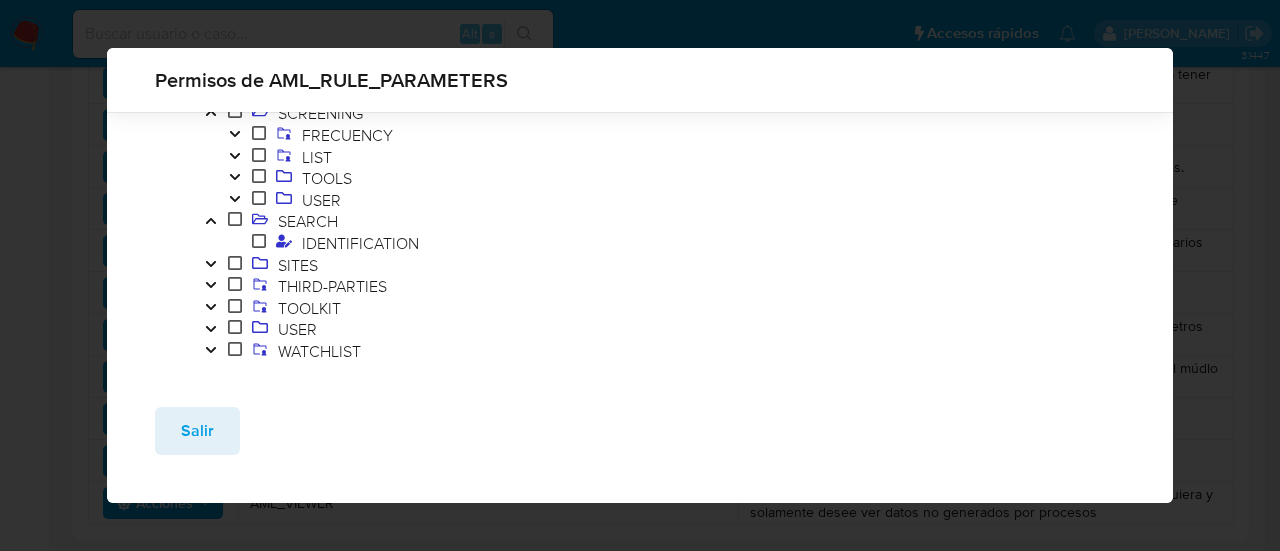 click 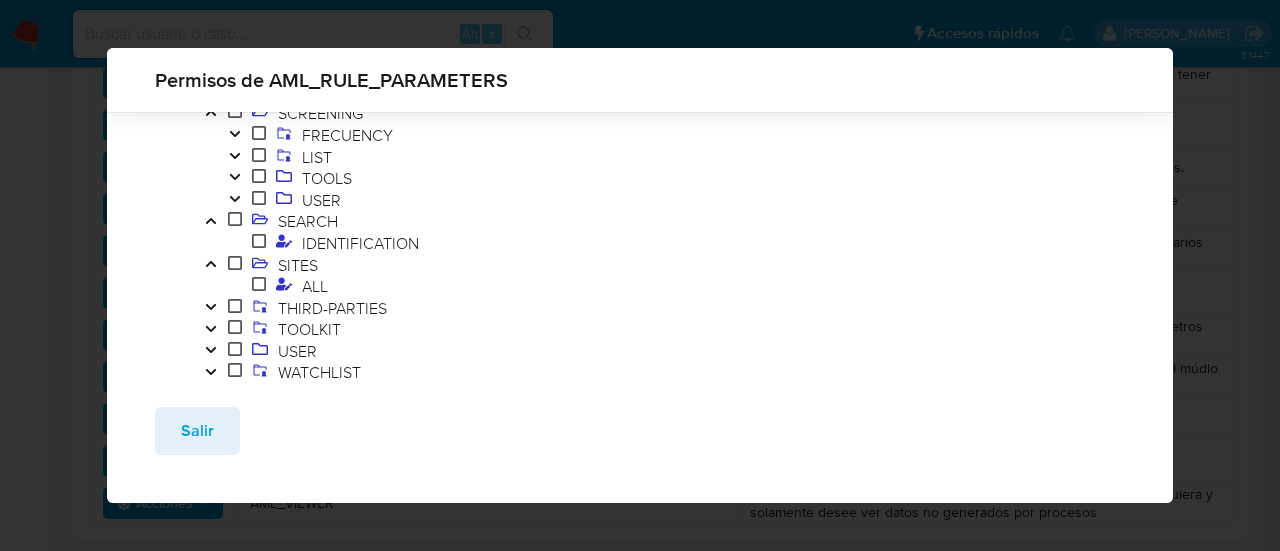 click 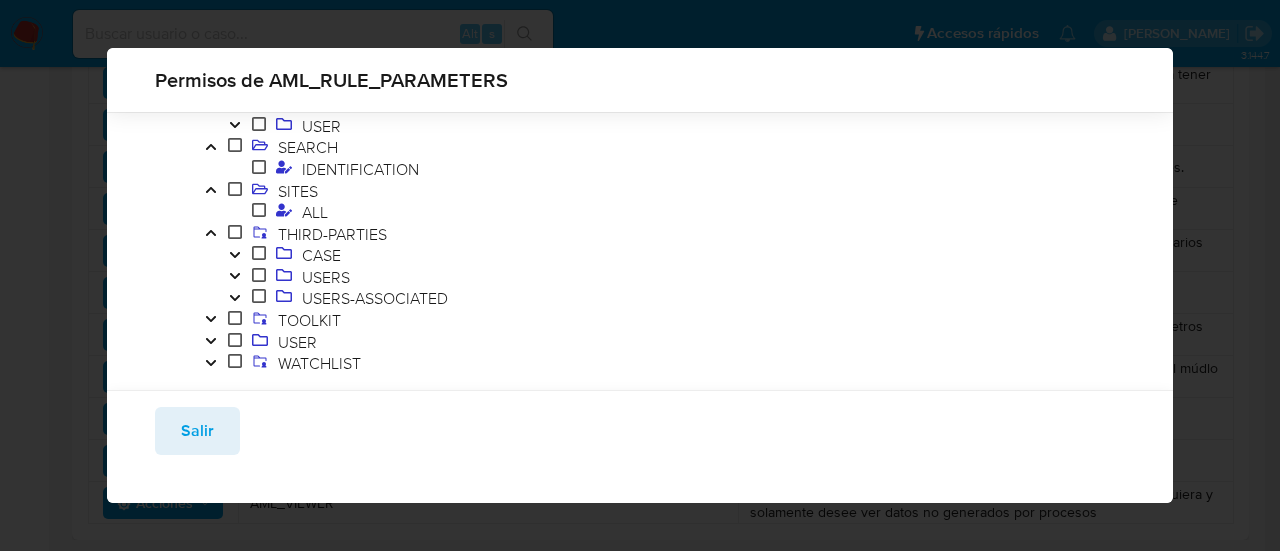 scroll, scrollTop: 1744, scrollLeft: 0, axis: vertical 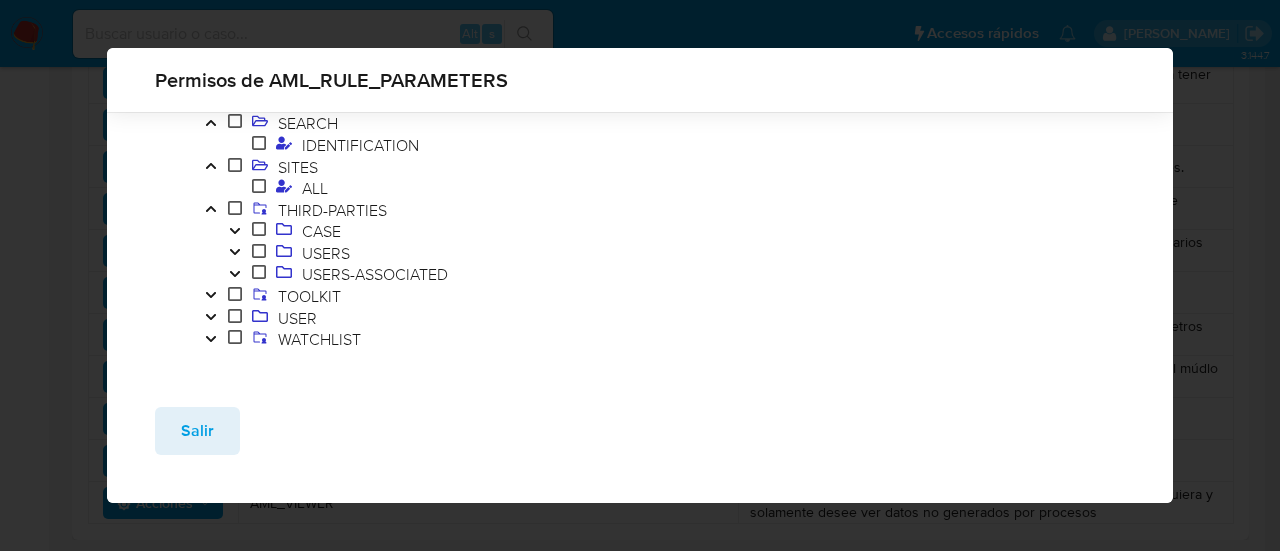 click 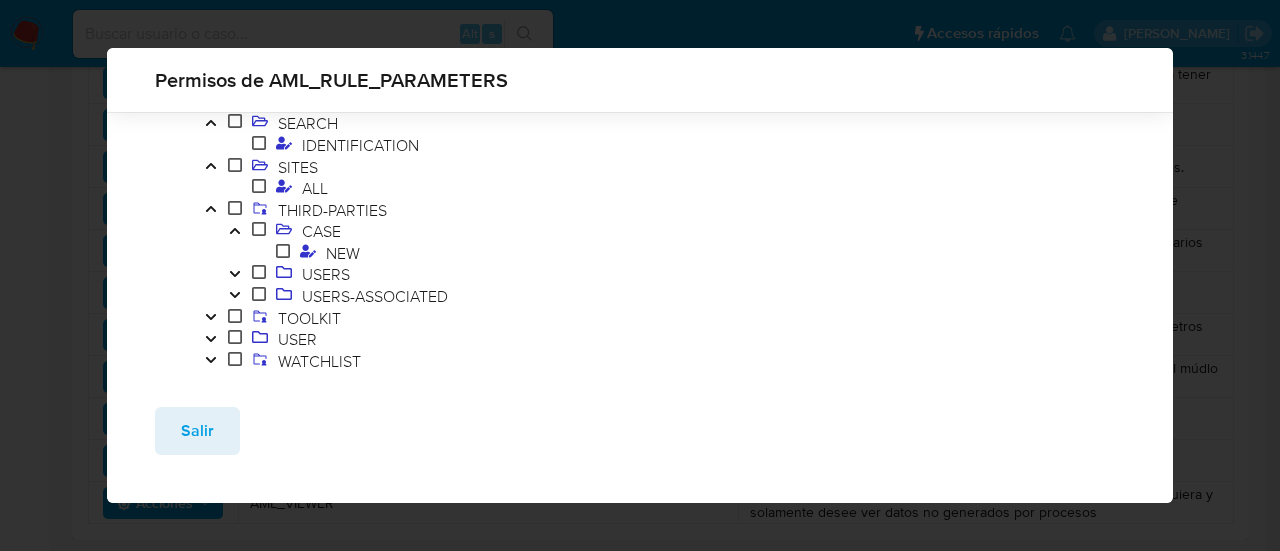 click 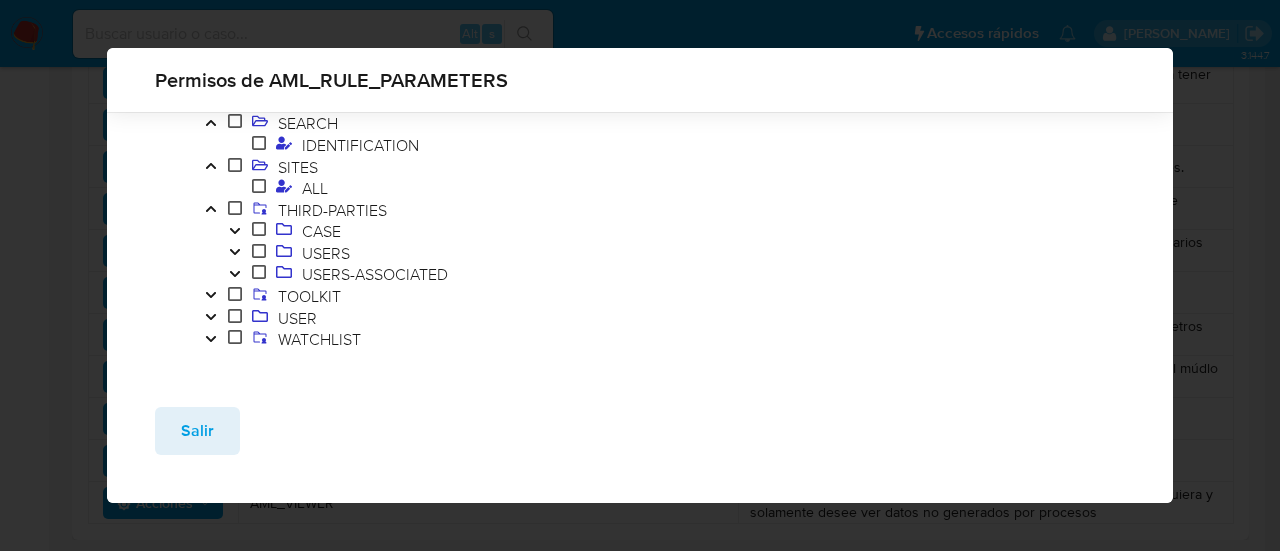 click 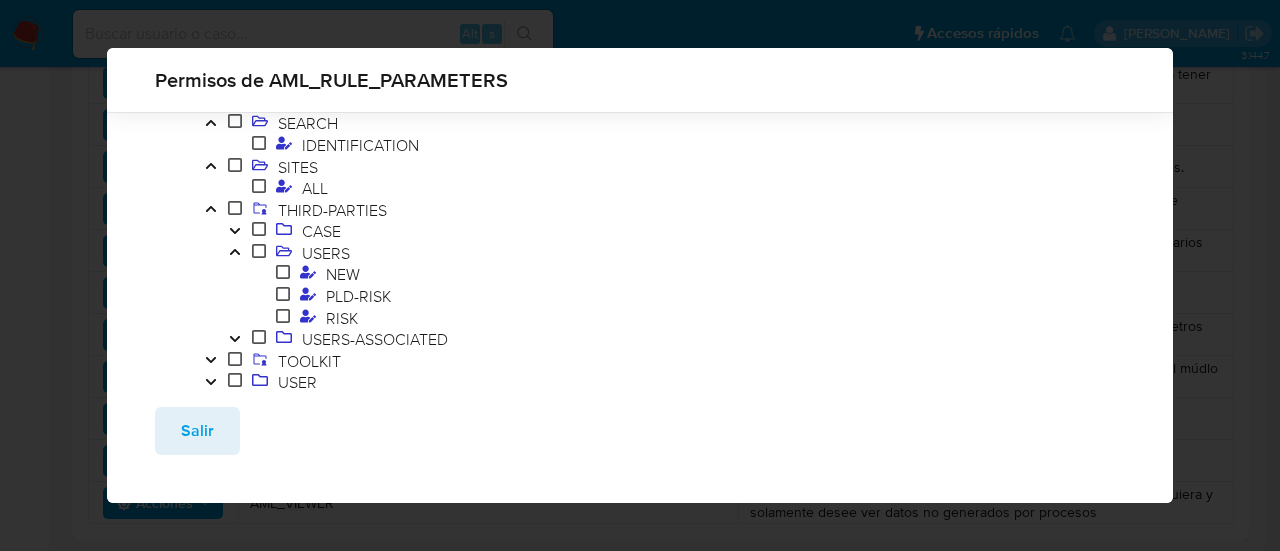 click 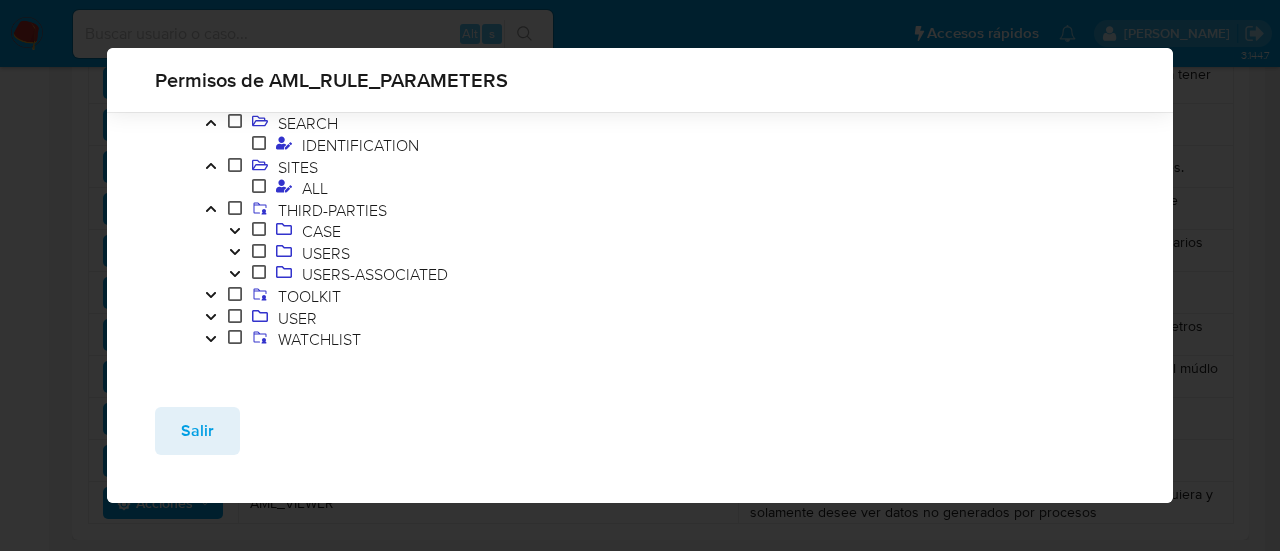 click 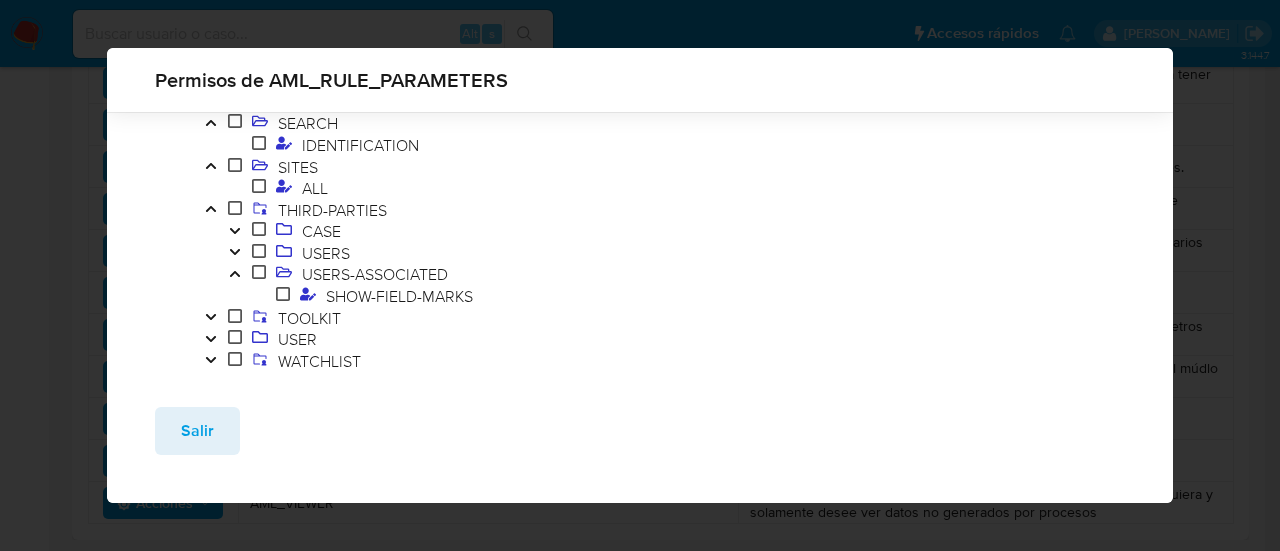 click 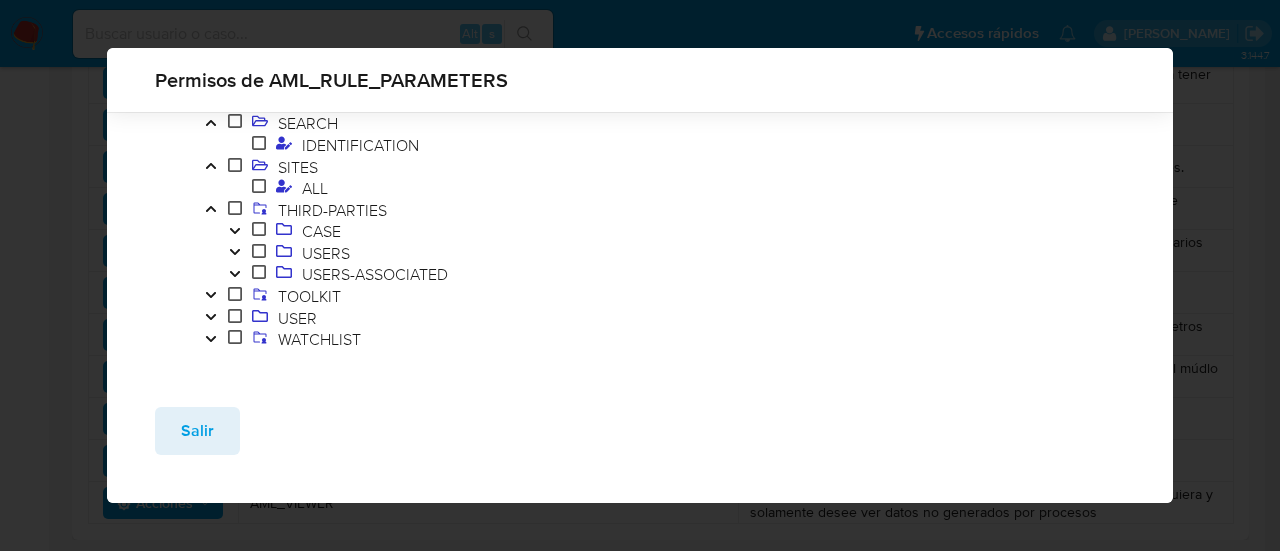 click 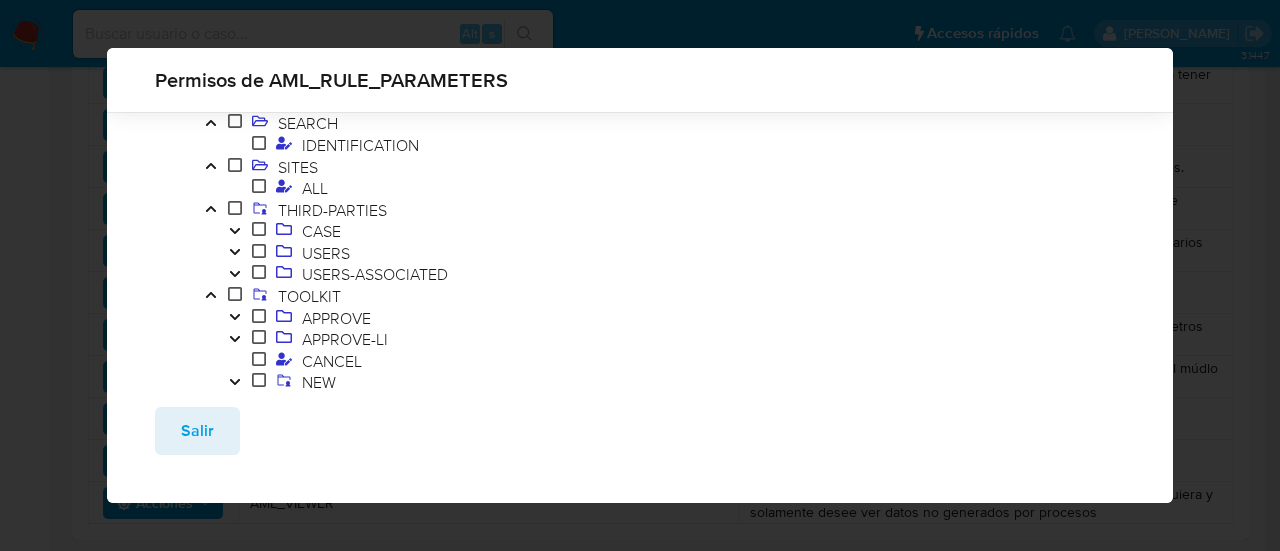 click 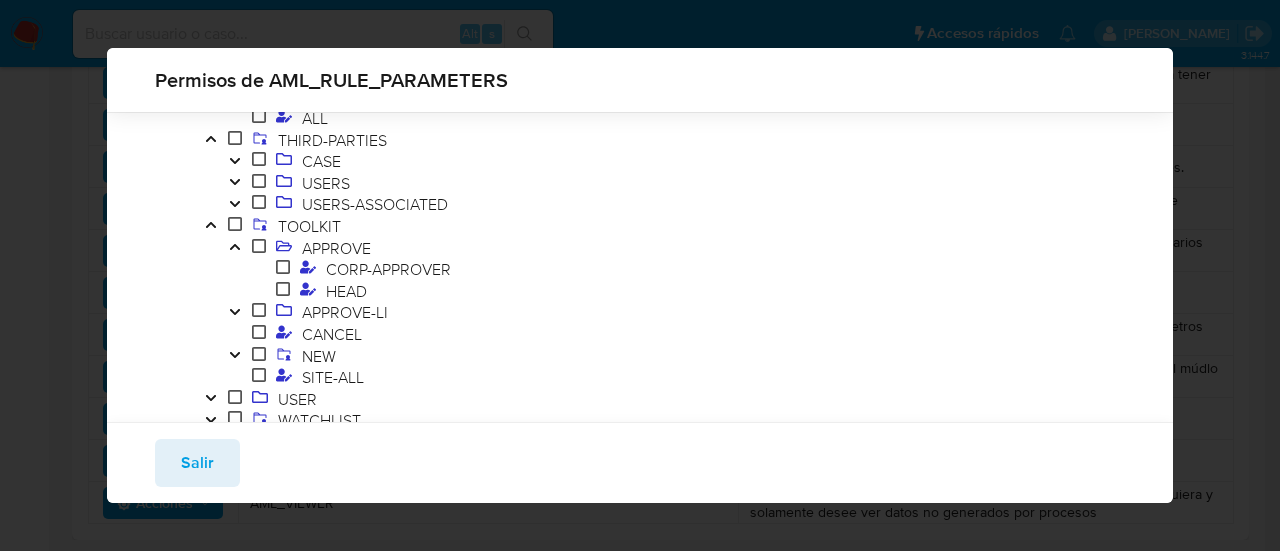 scroll, scrollTop: 1844, scrollLeft: 0, axis: vertical 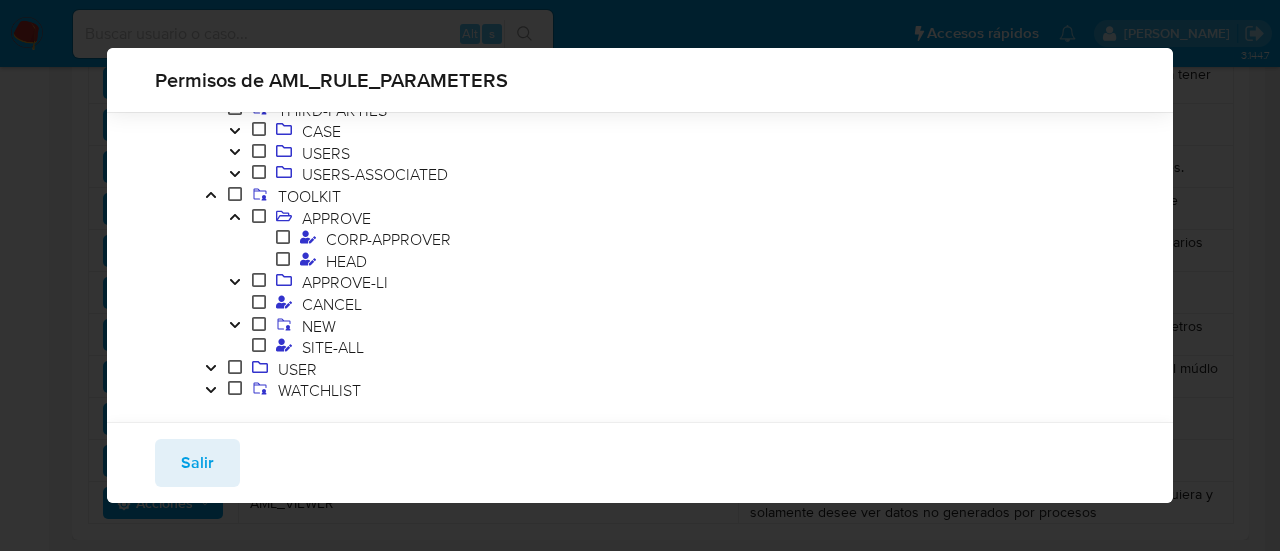 click 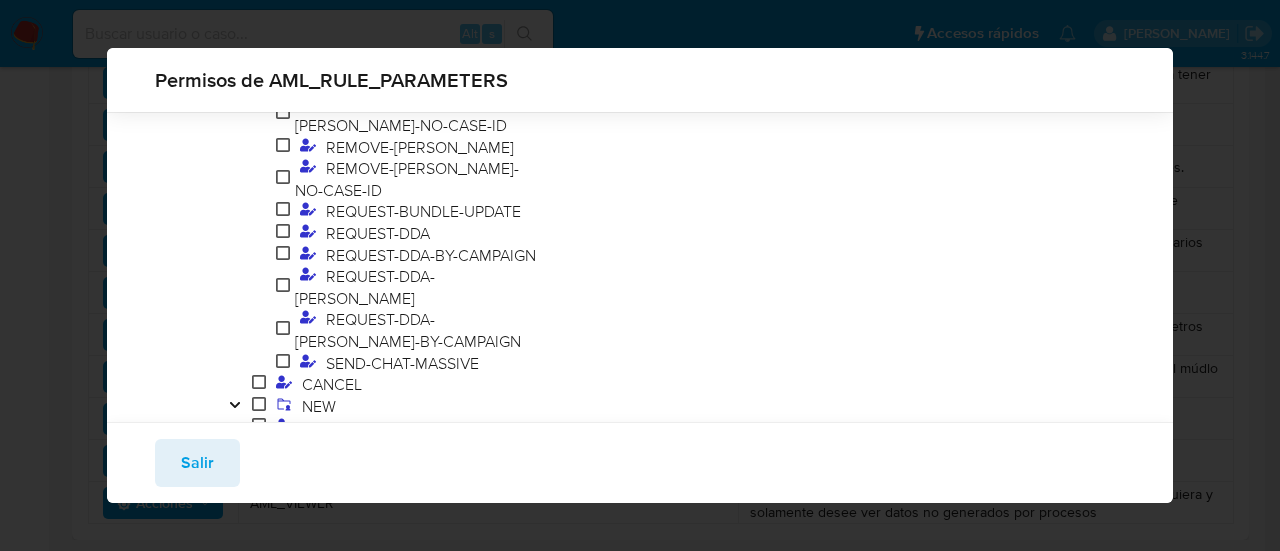 scroll, scrollTop: 2744, scrollLeft: 0, axis: vertical 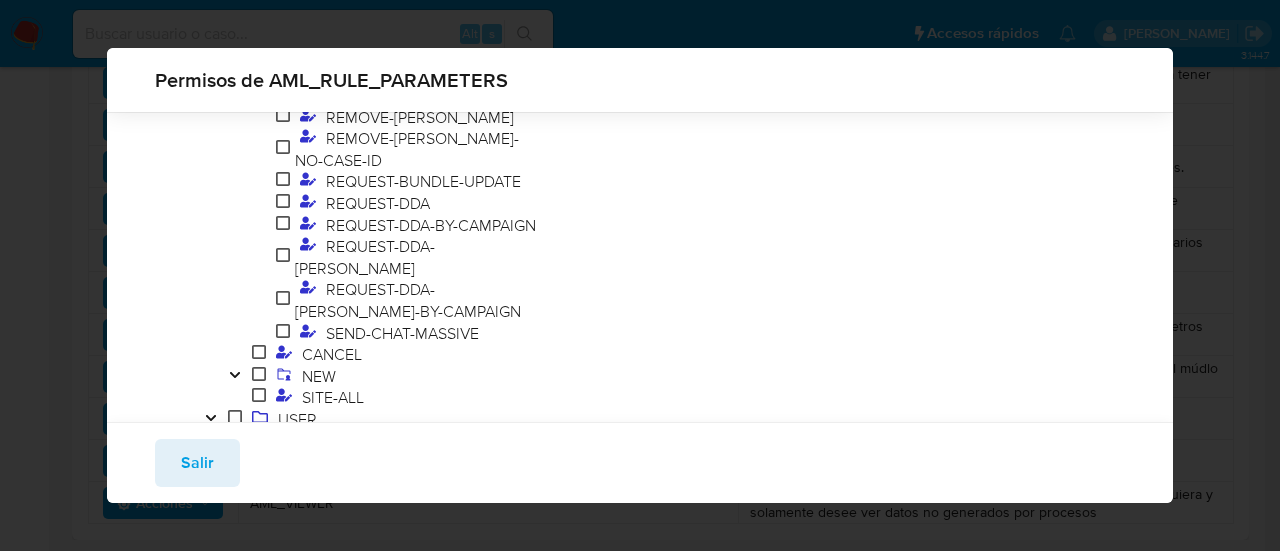 click 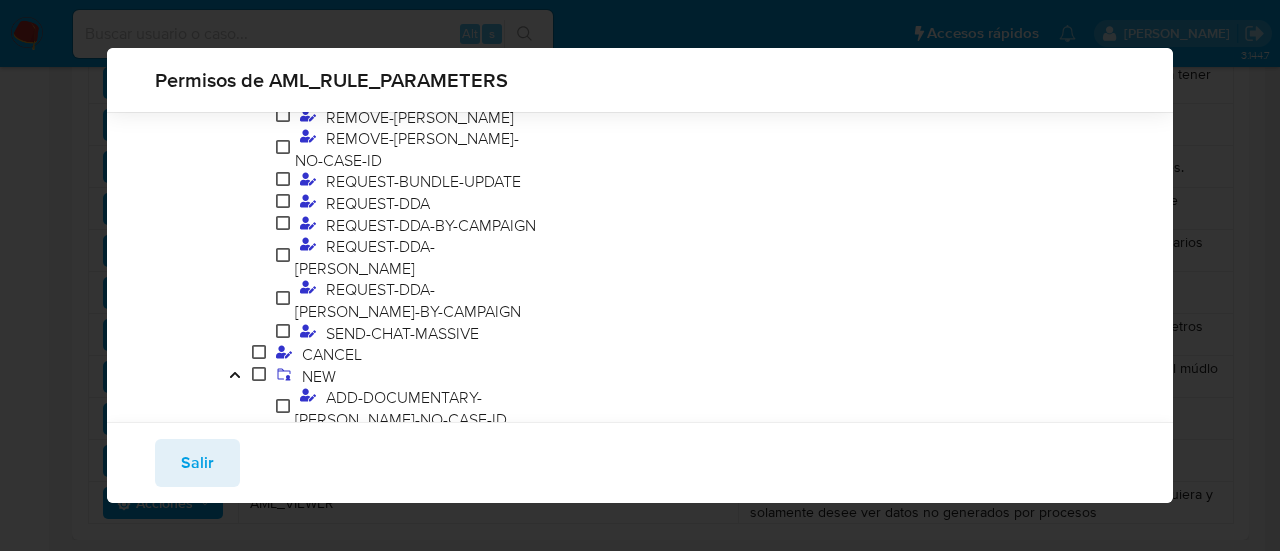 click 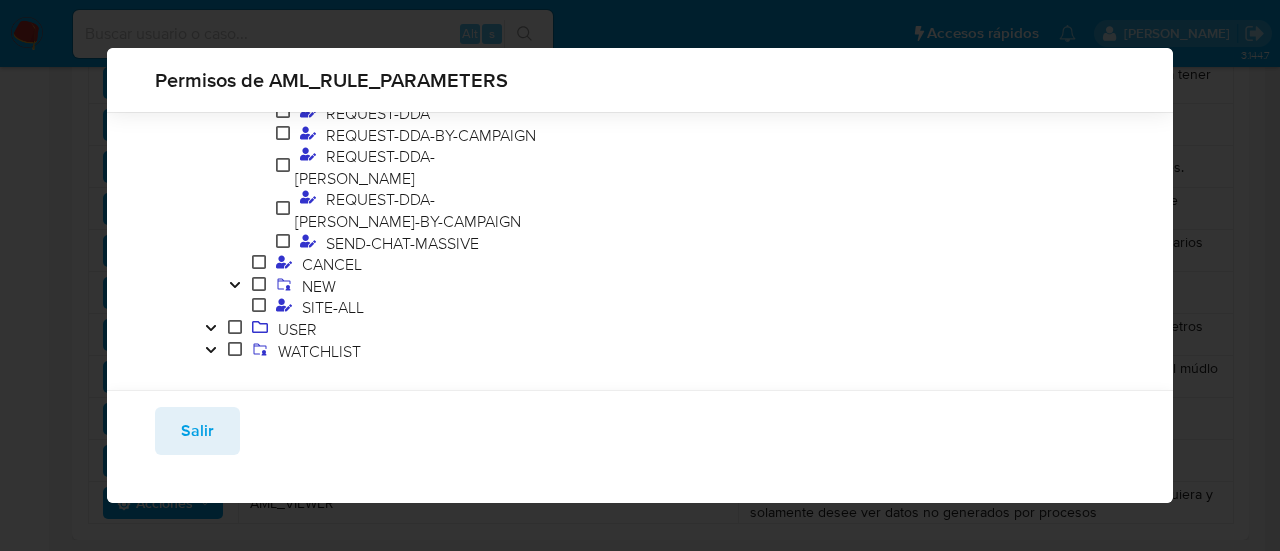 scroll, scrollTop: 2834, scrollLeft: 0, axis: vertical 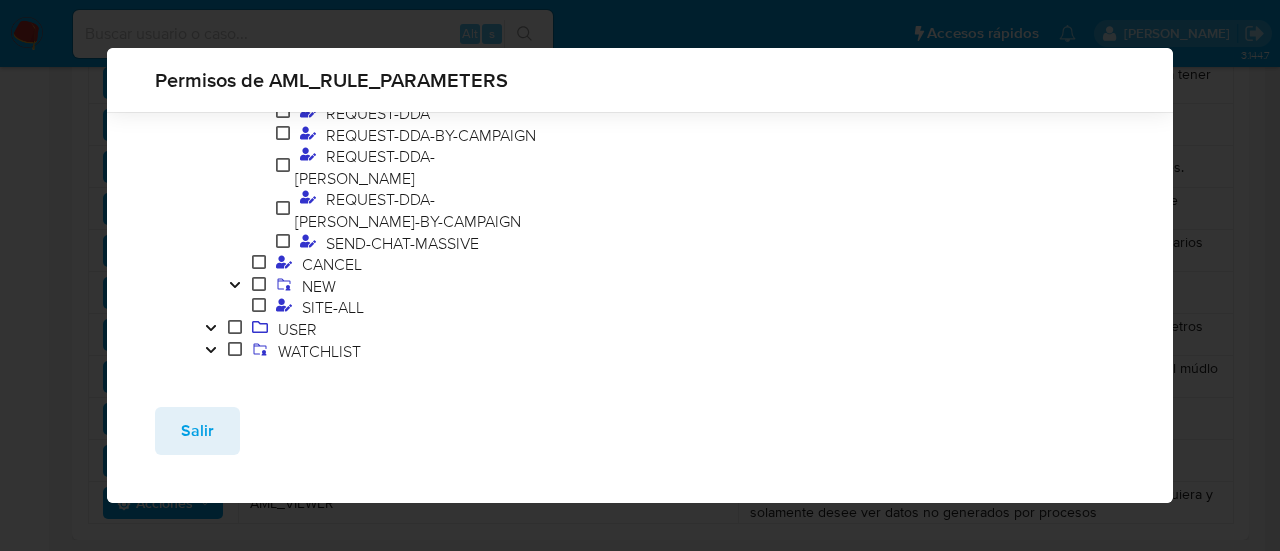 click 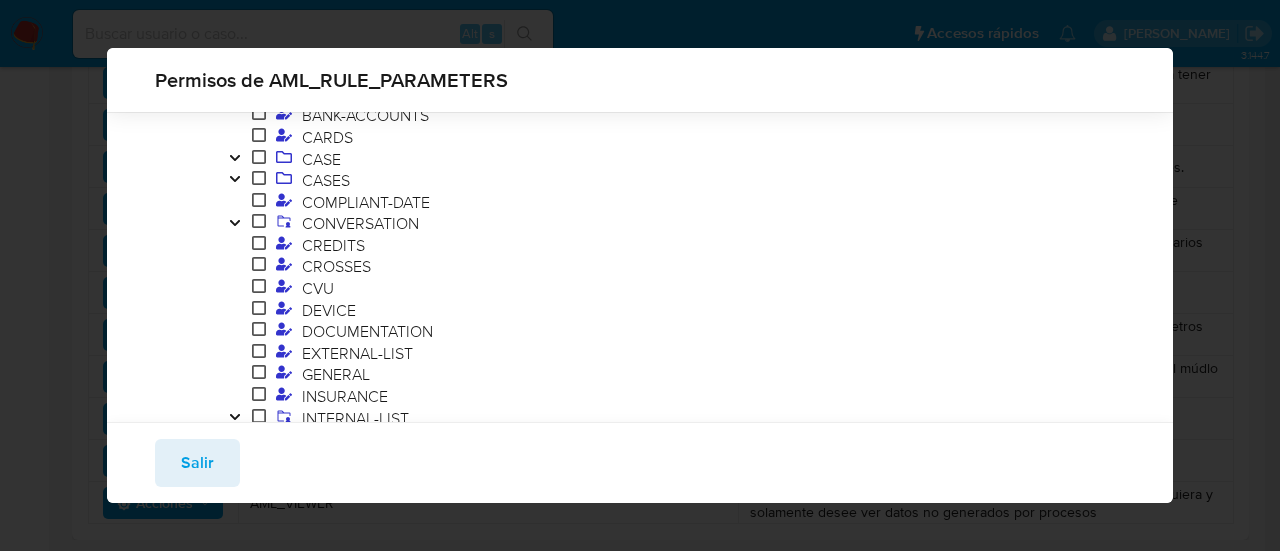 scroll, scrollTop: 3568, scrollLeft: 0, axis: vertical 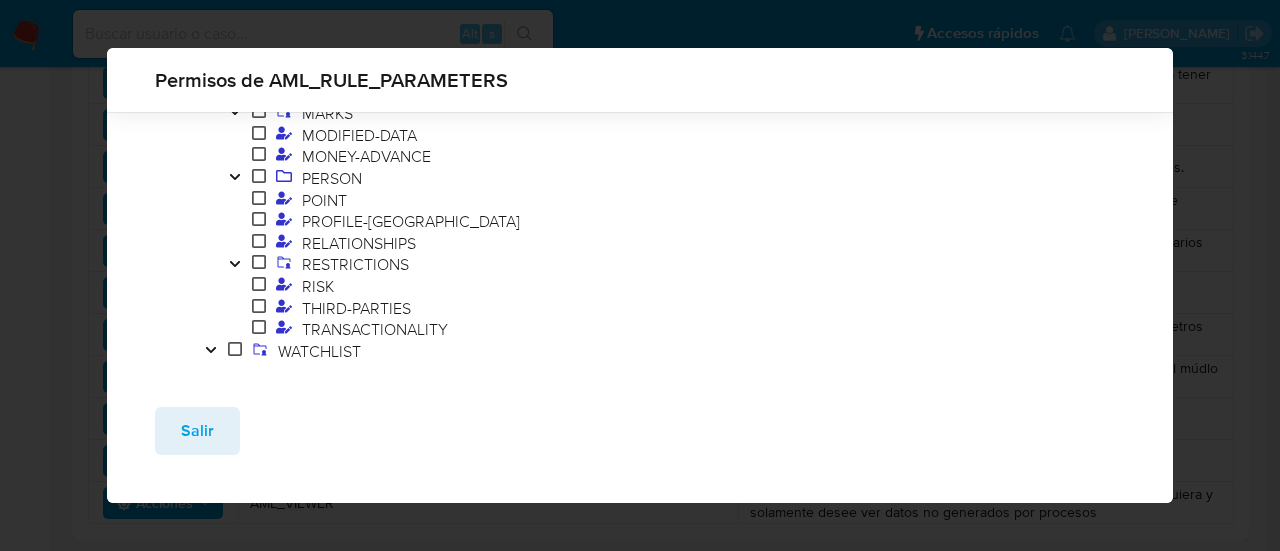 click 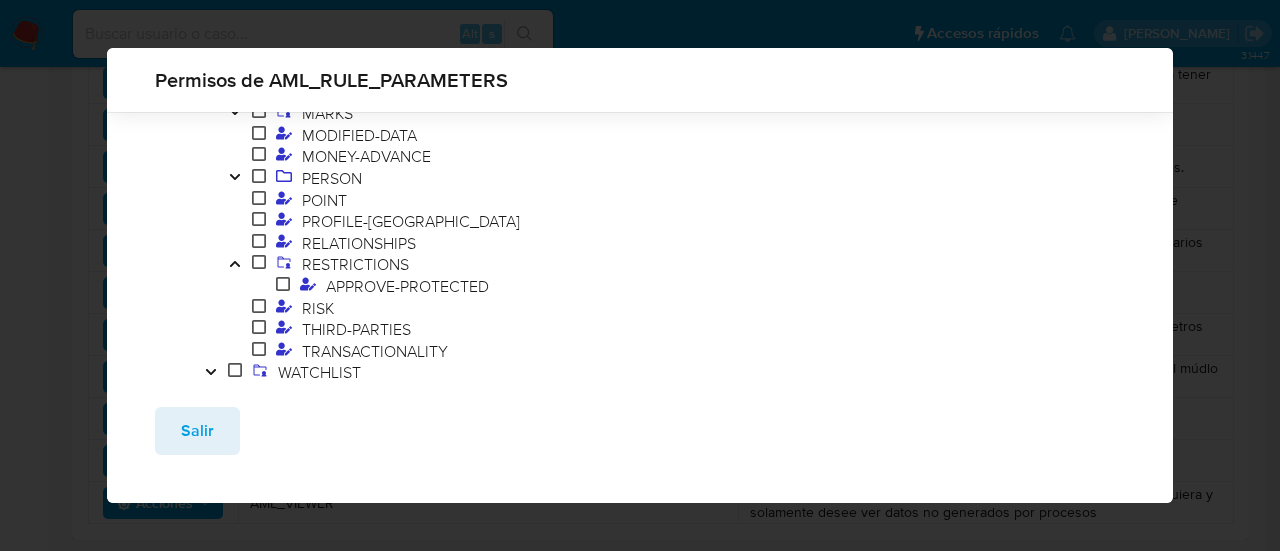 click 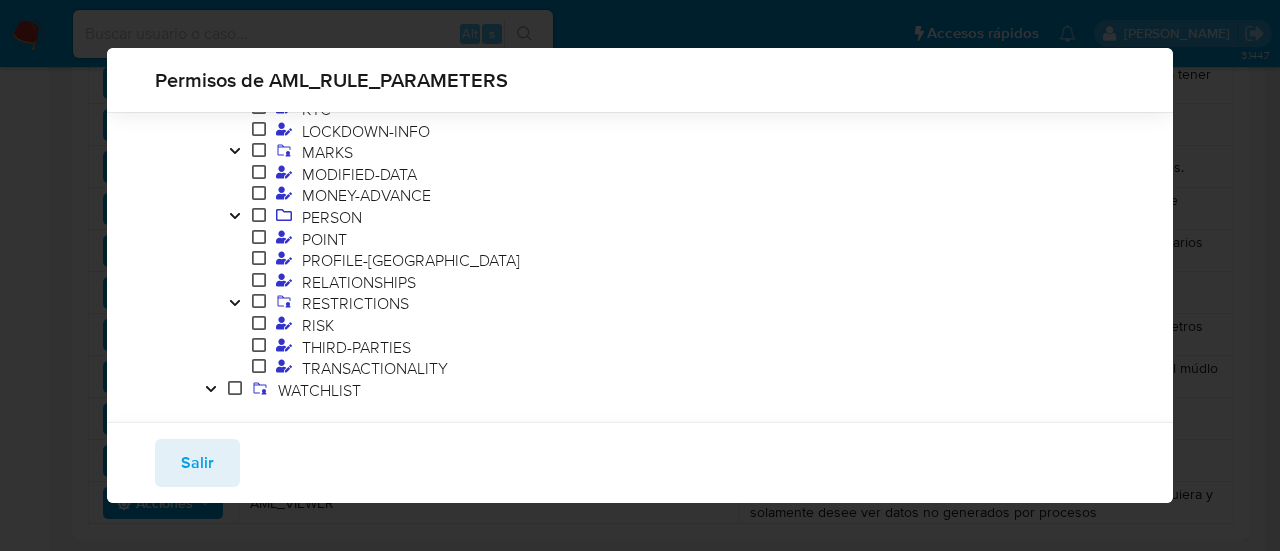 scroll, scrollTop: 3568, scrollLeft: 0, axis: vertical 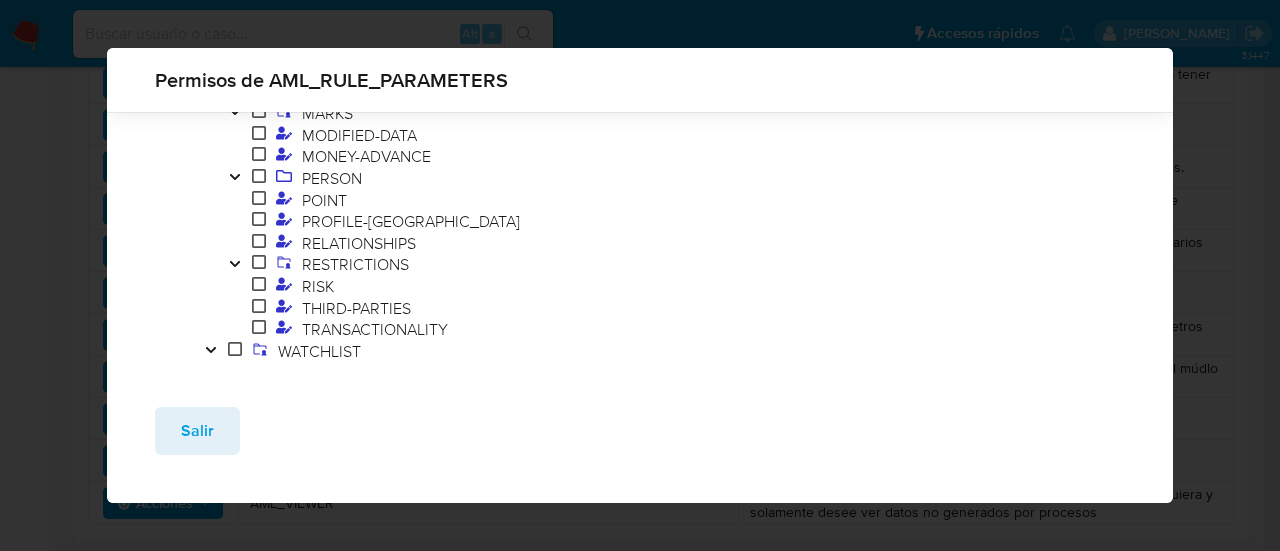 click 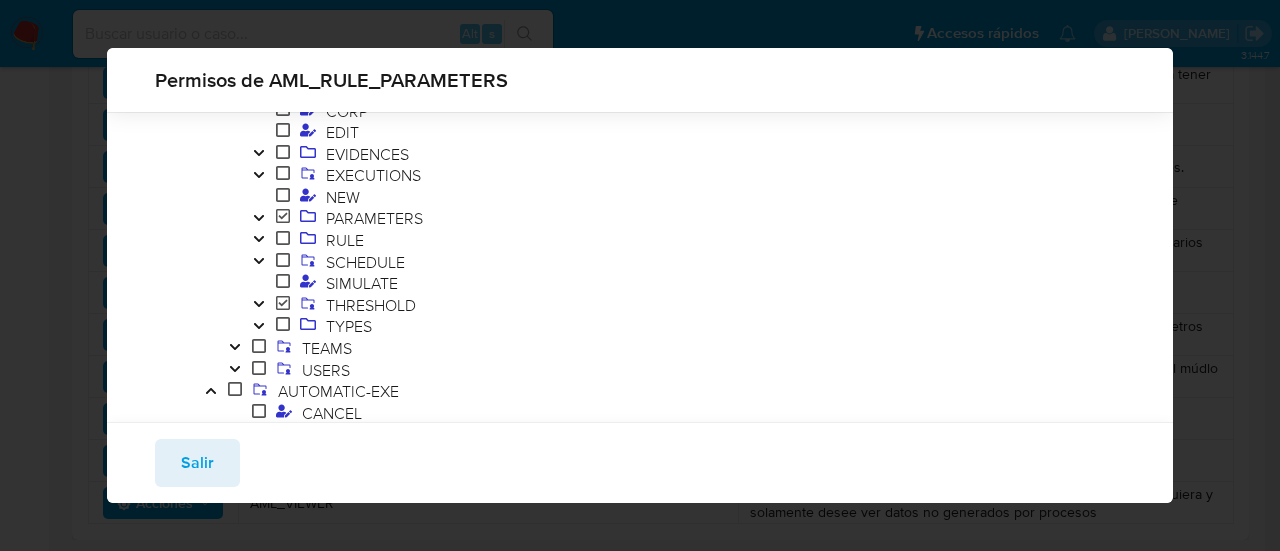 scroll, scrollTop: 0, scrollLeft: 0, axis: both 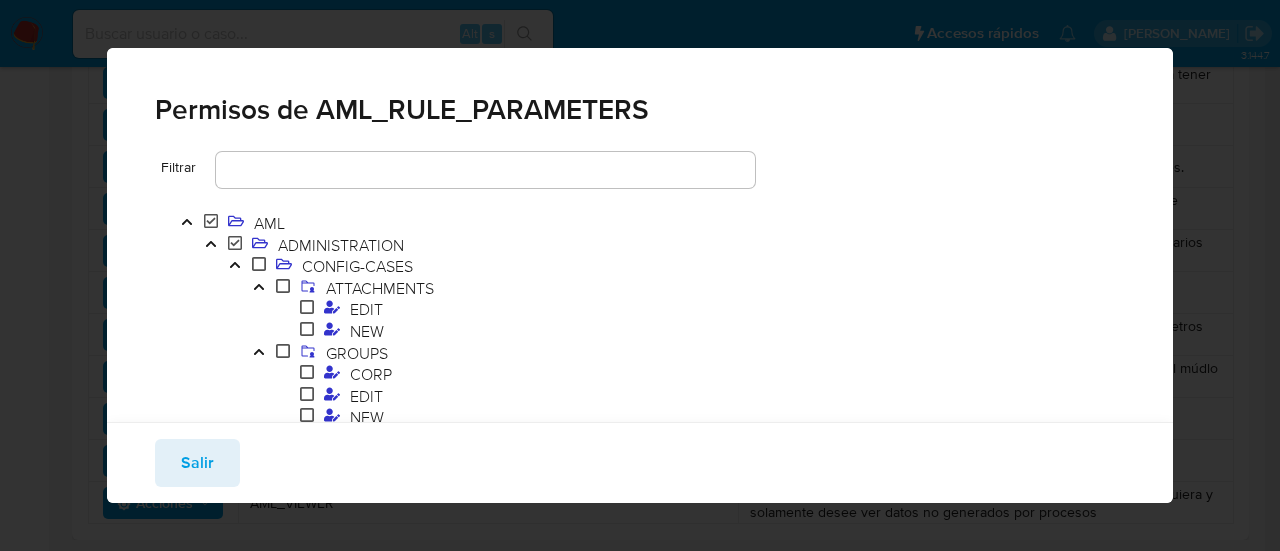 click 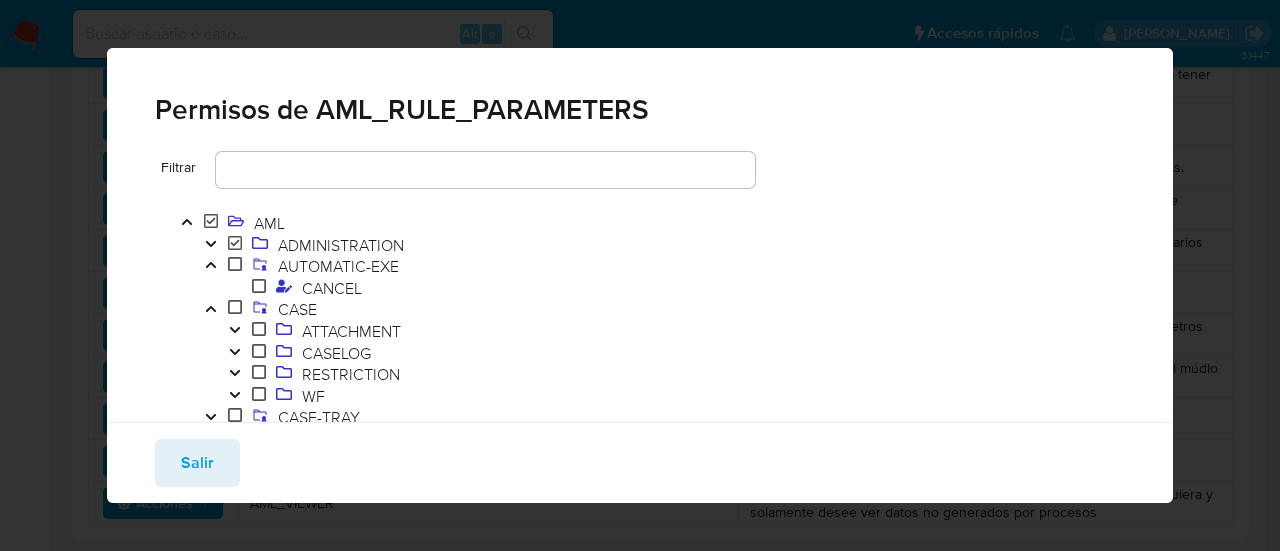 click 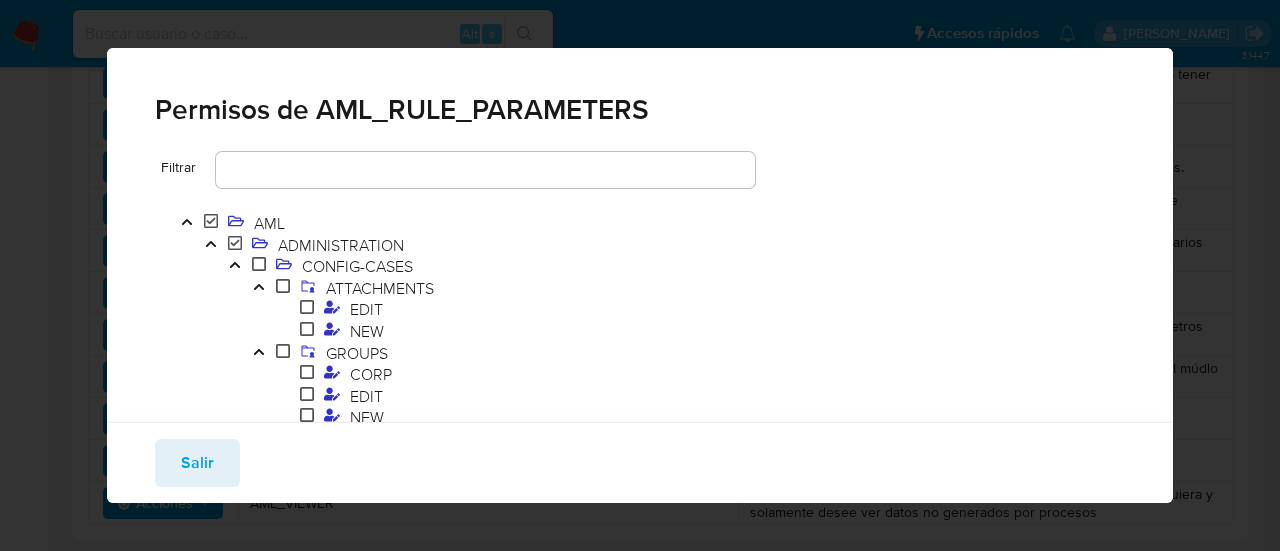 click at bounding box center [259, 289] 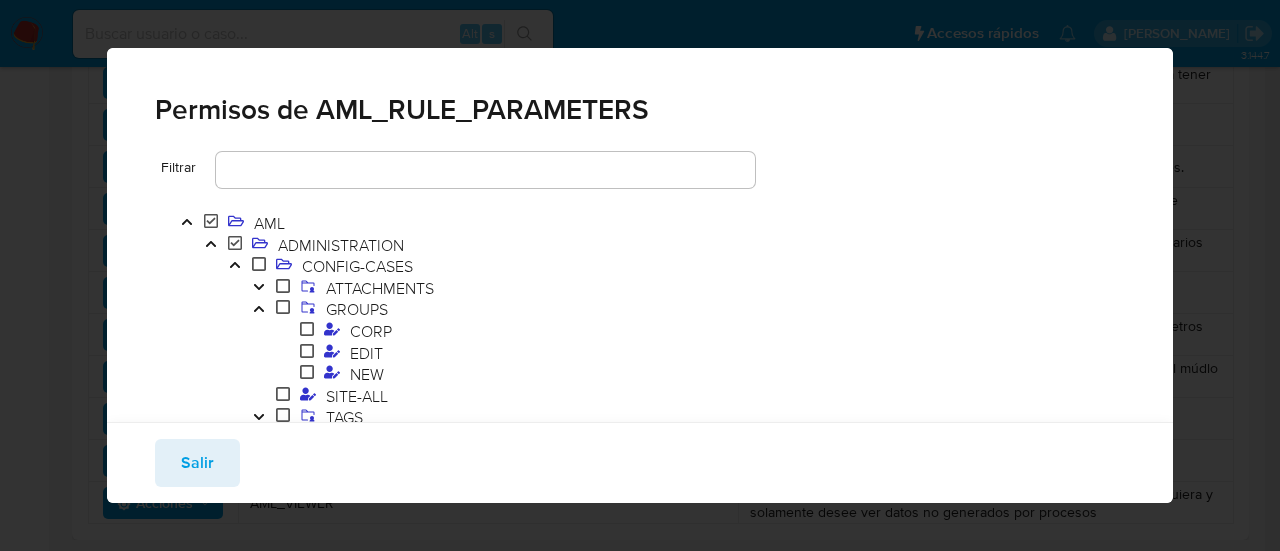 click 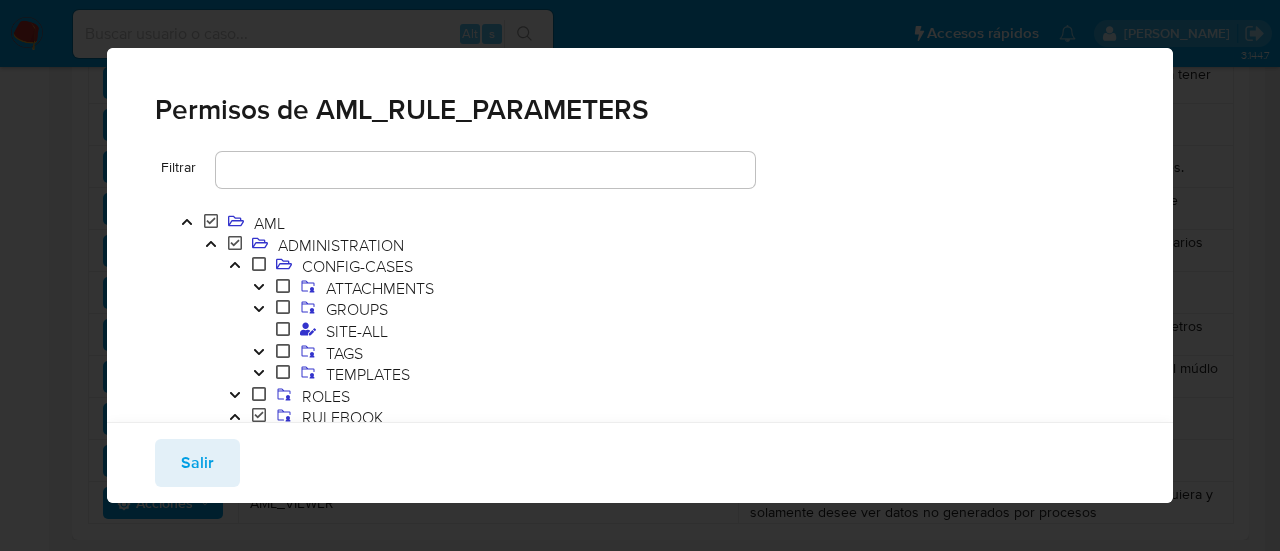 click 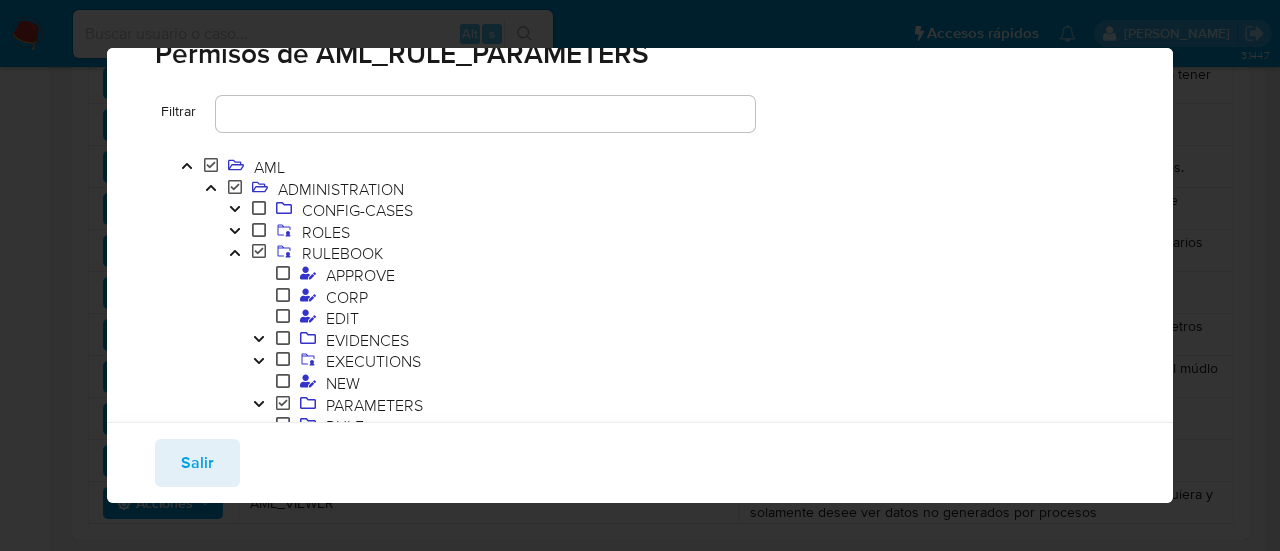 scroll, scrollTop: 100, scrollLeft: 0, axis: vertical 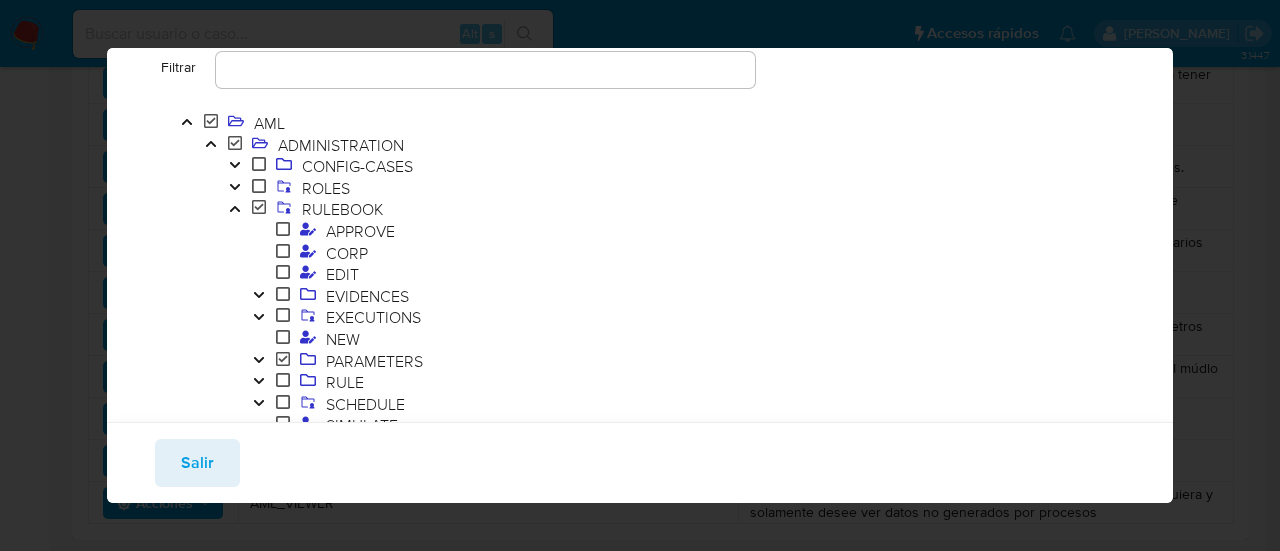 click 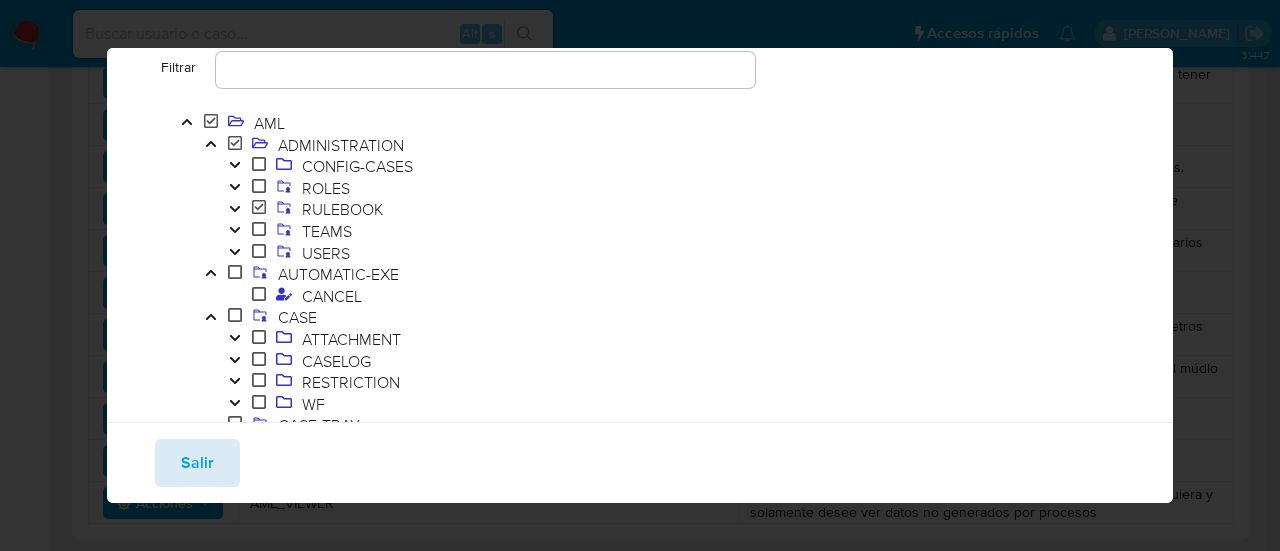 click on "Salir" at bounding box center [197, 463] 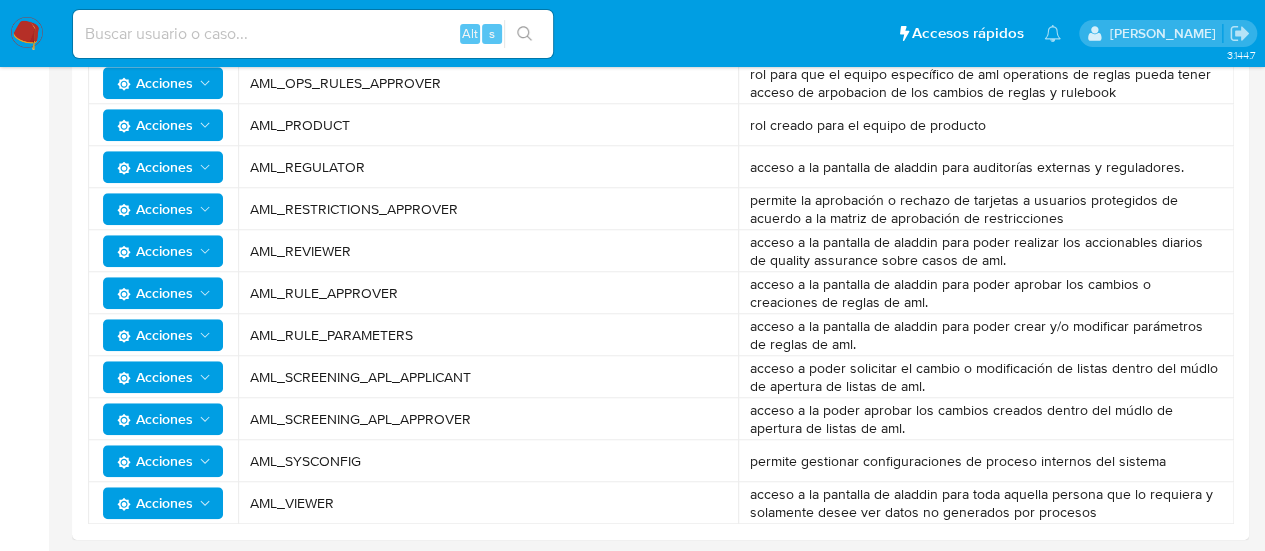click on "Acciones" at bounding box center [155, 377] 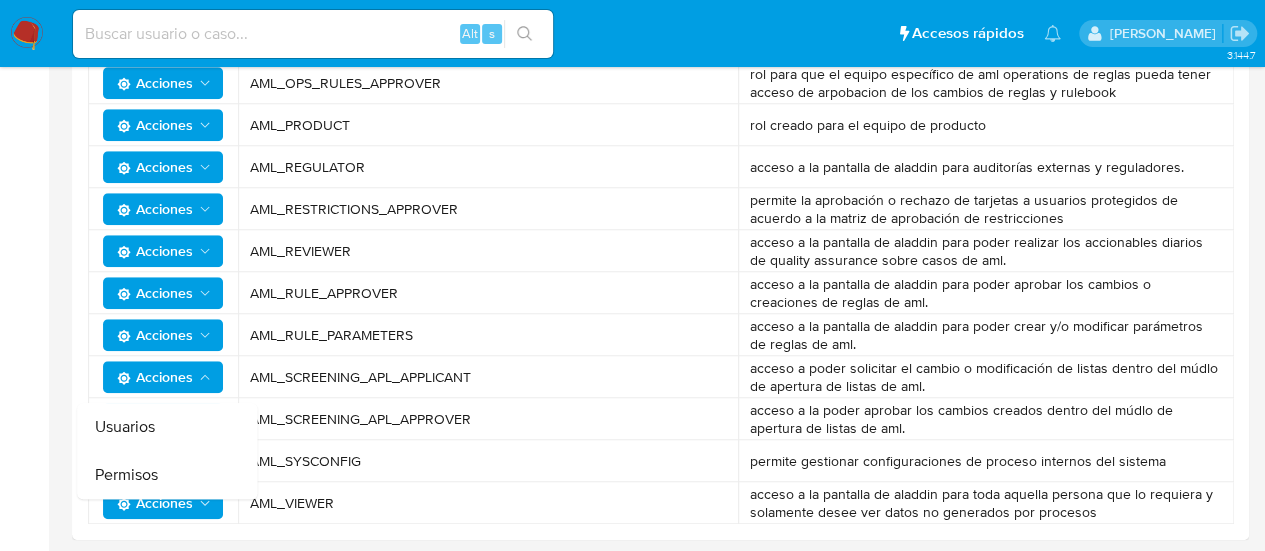 click on "Permisos" at bounding box center [167, 475] 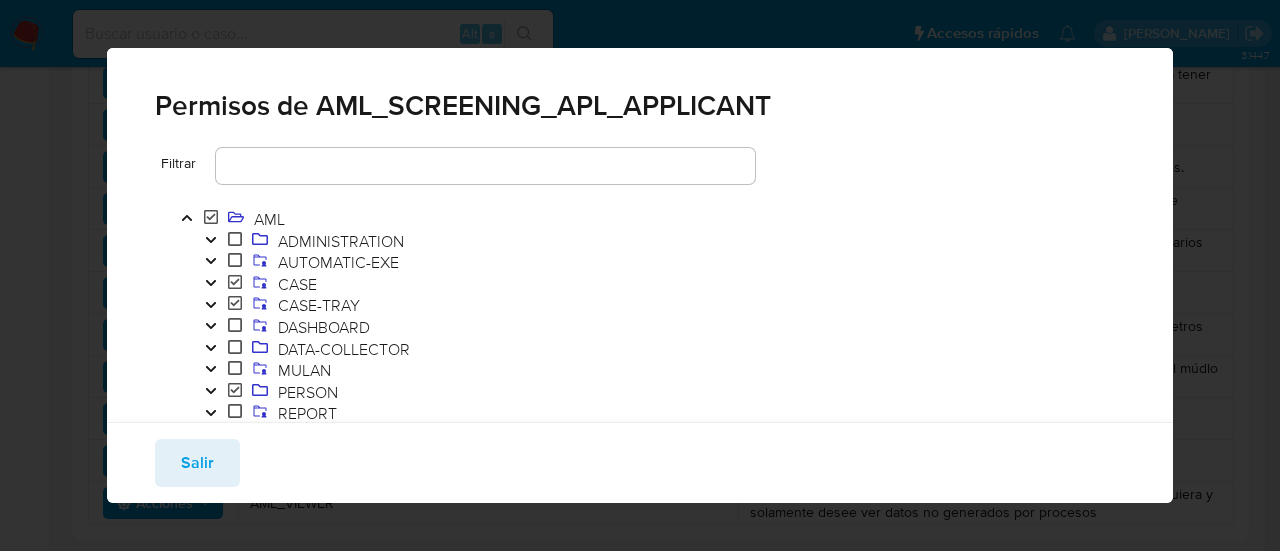 scroll, scrollTop: 0, scrollLeft: 0, axis: both 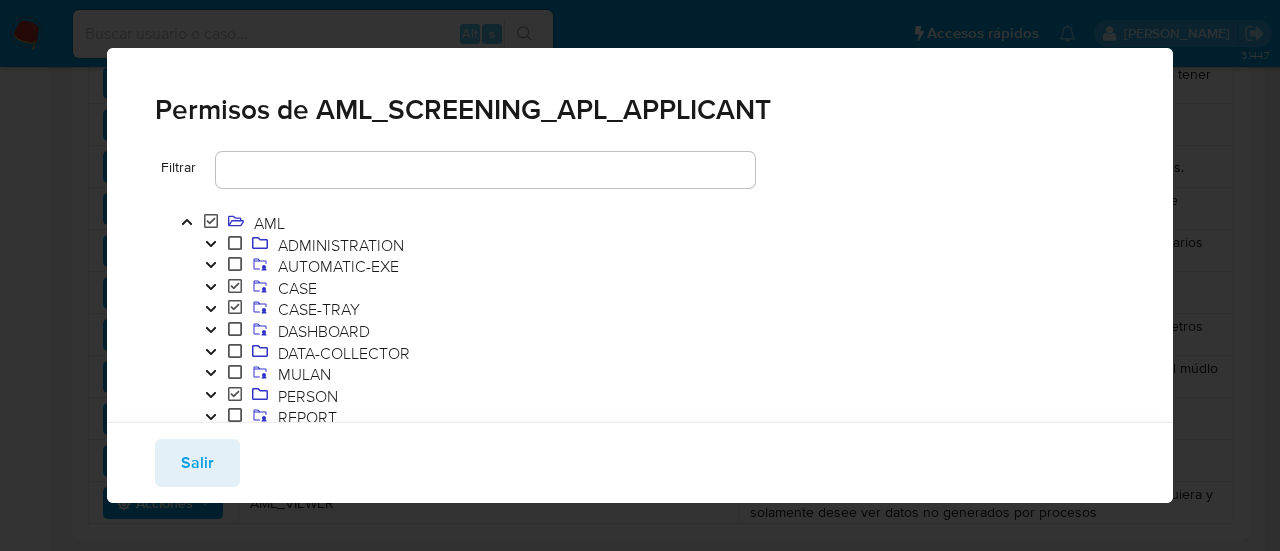 click 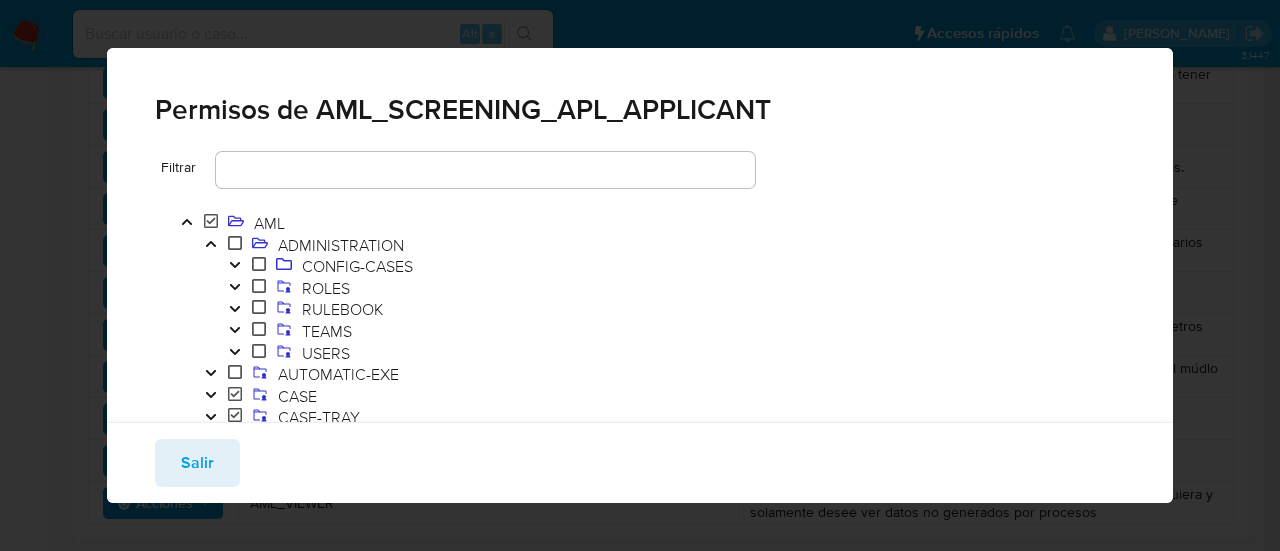 click 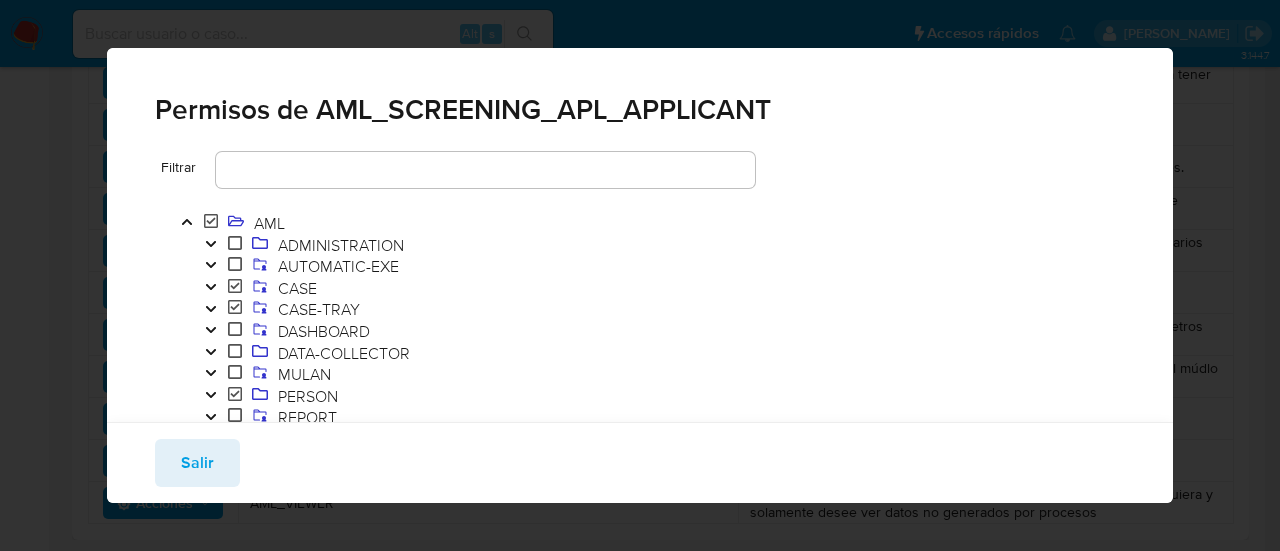 click 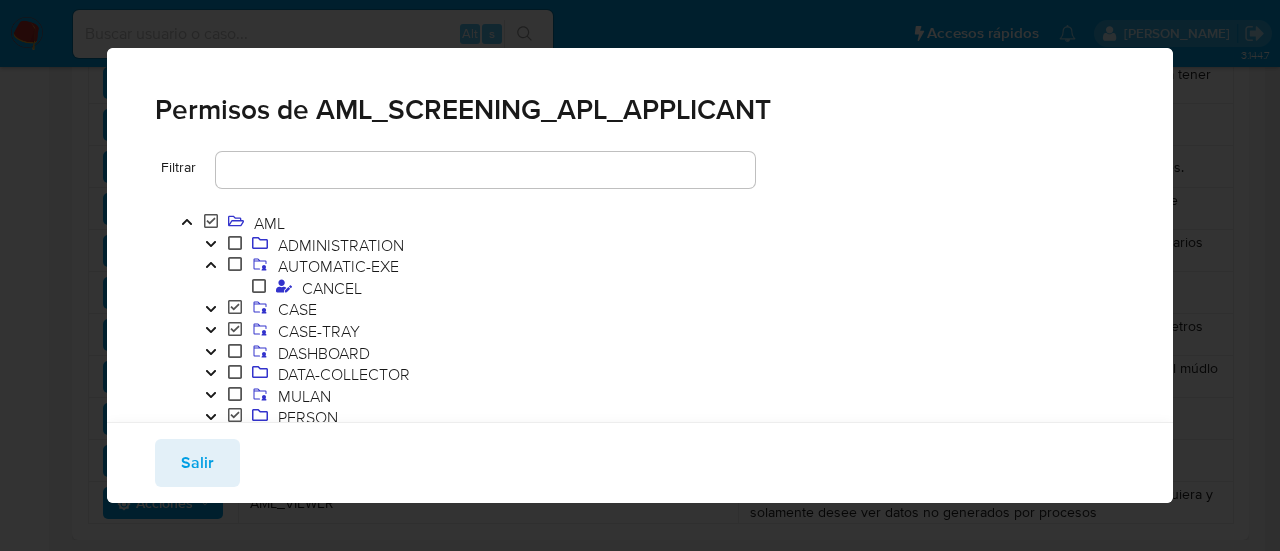 click 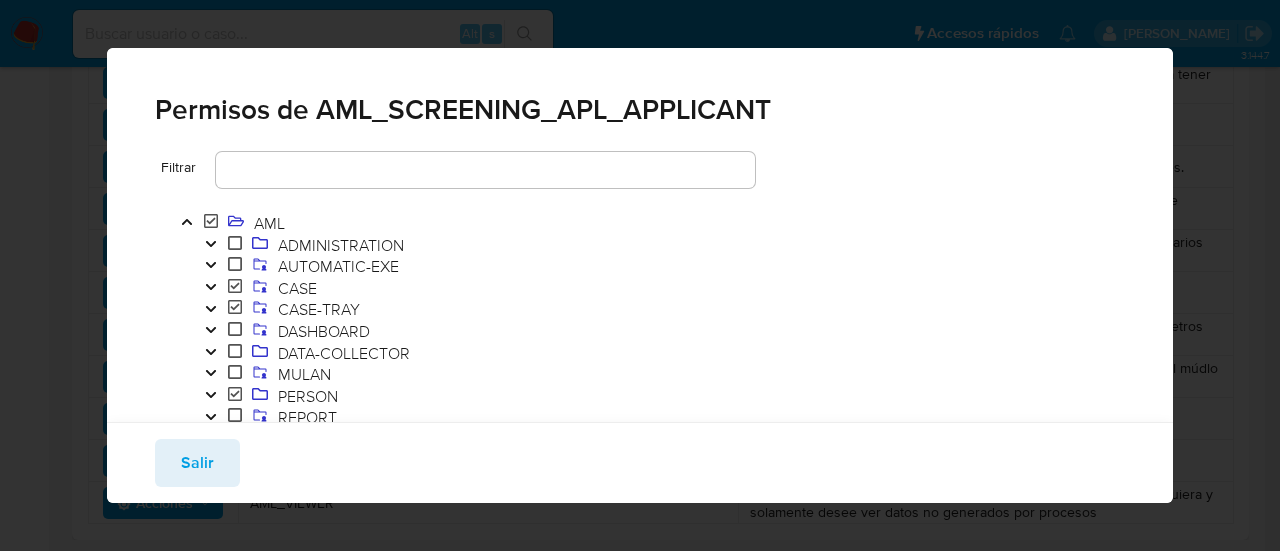 click 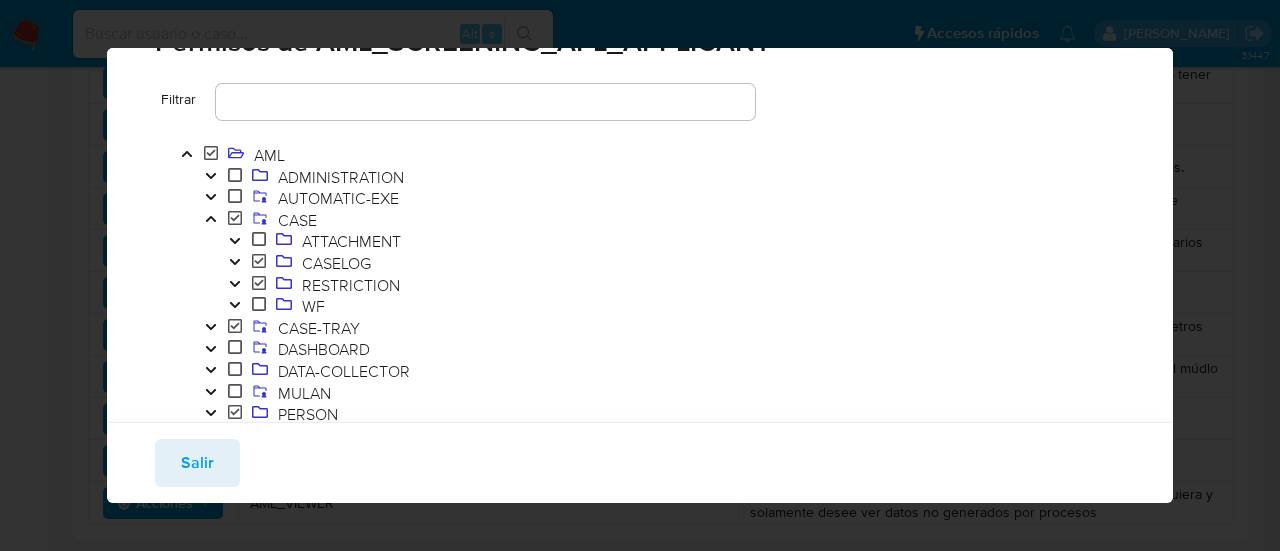 scroll, scrollTop: 100, scrollLeft: 0, axis: vertical 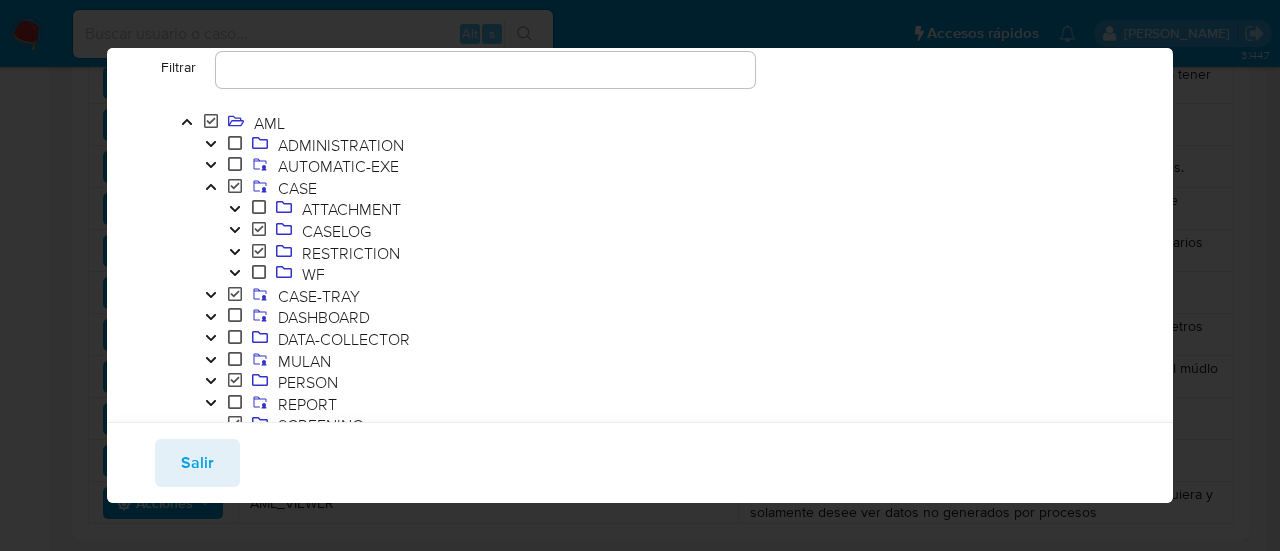 click 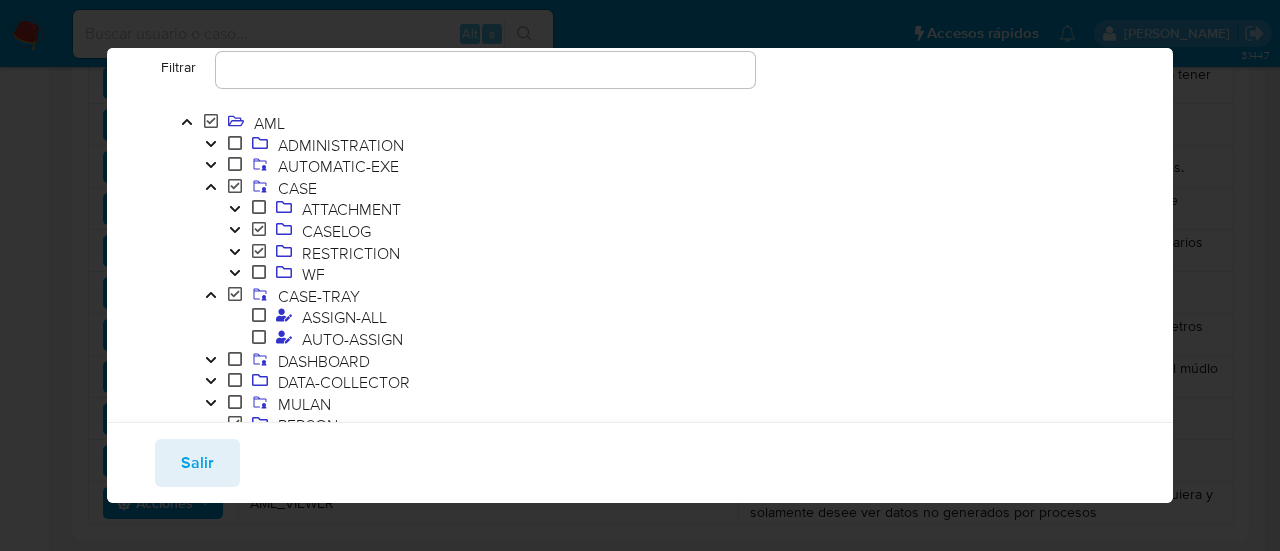 click 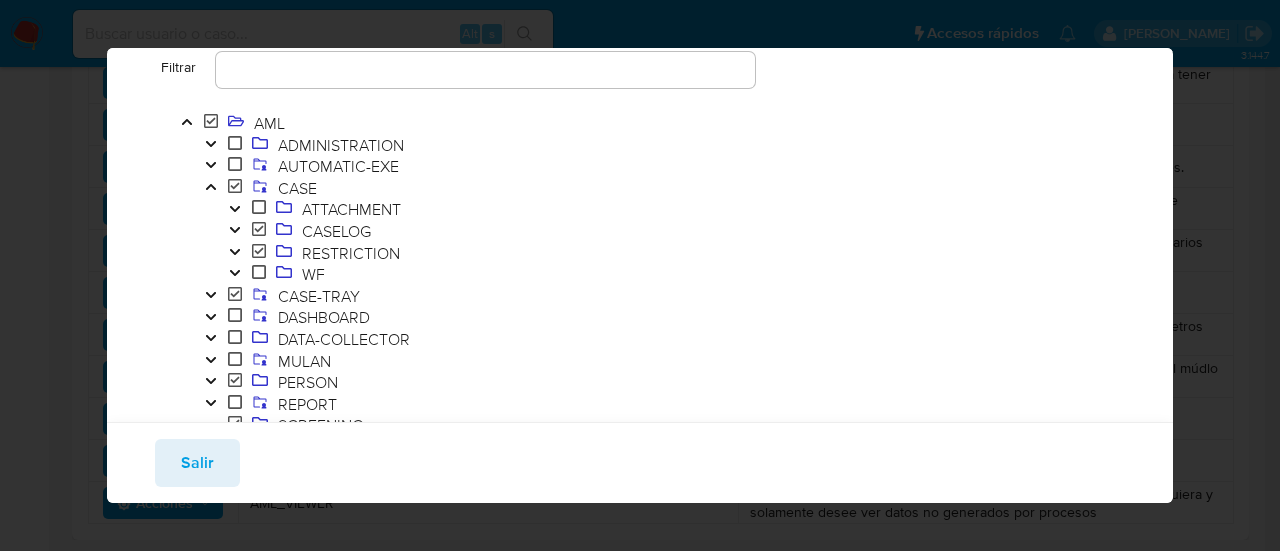 click 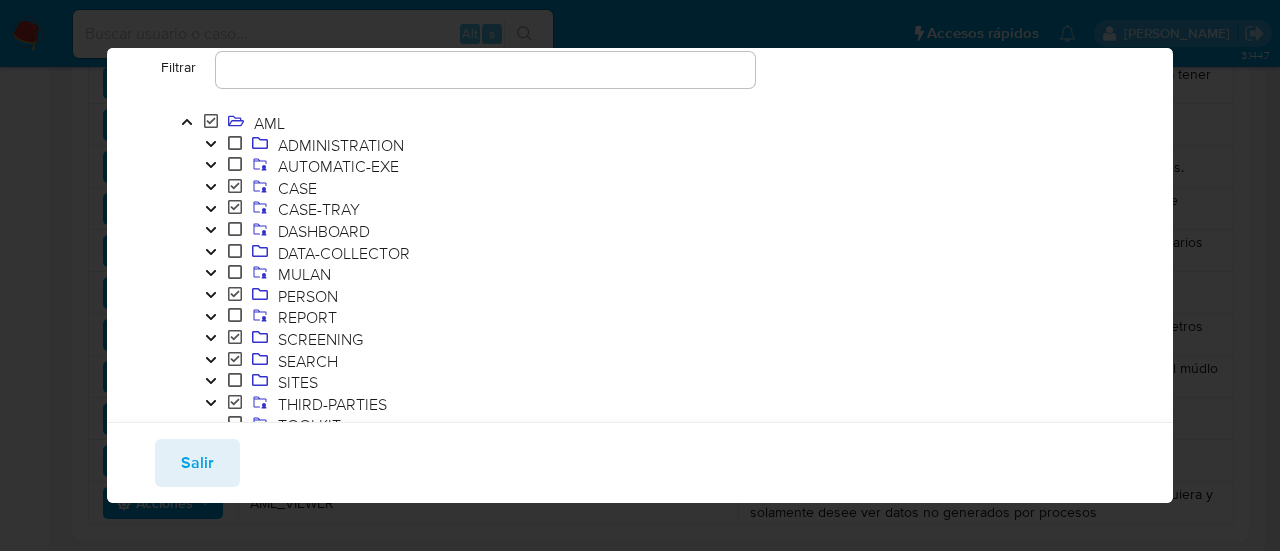 click 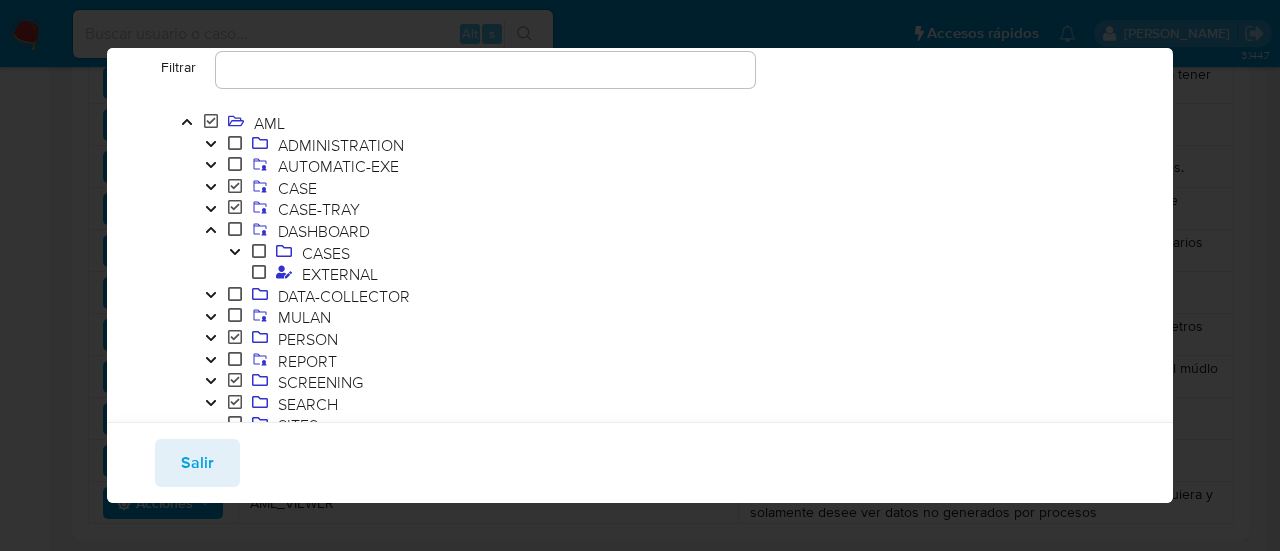 click 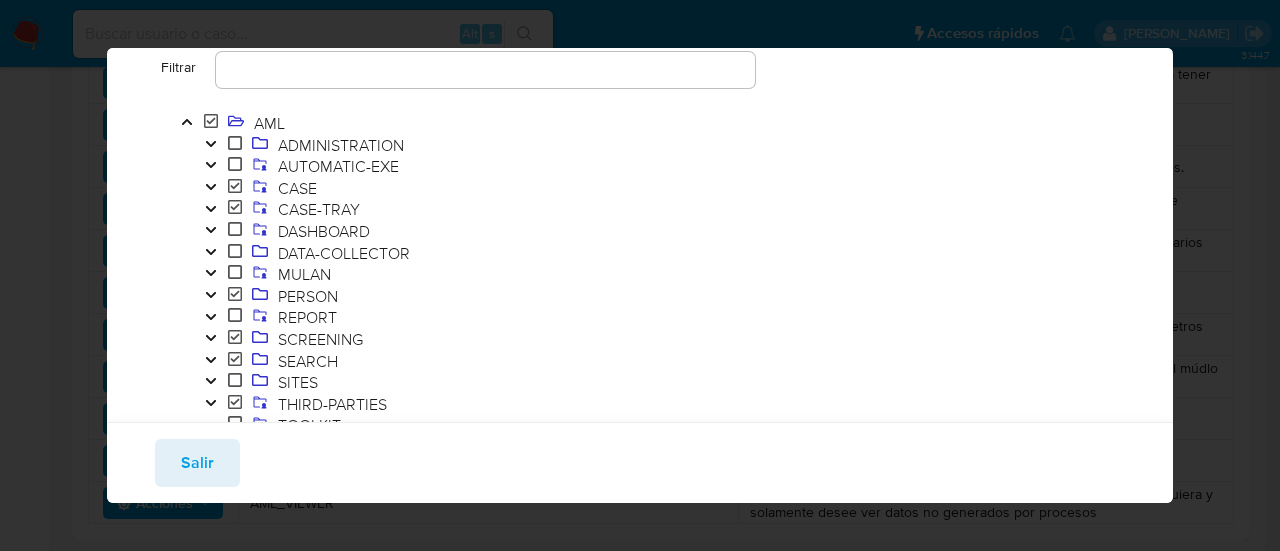 click 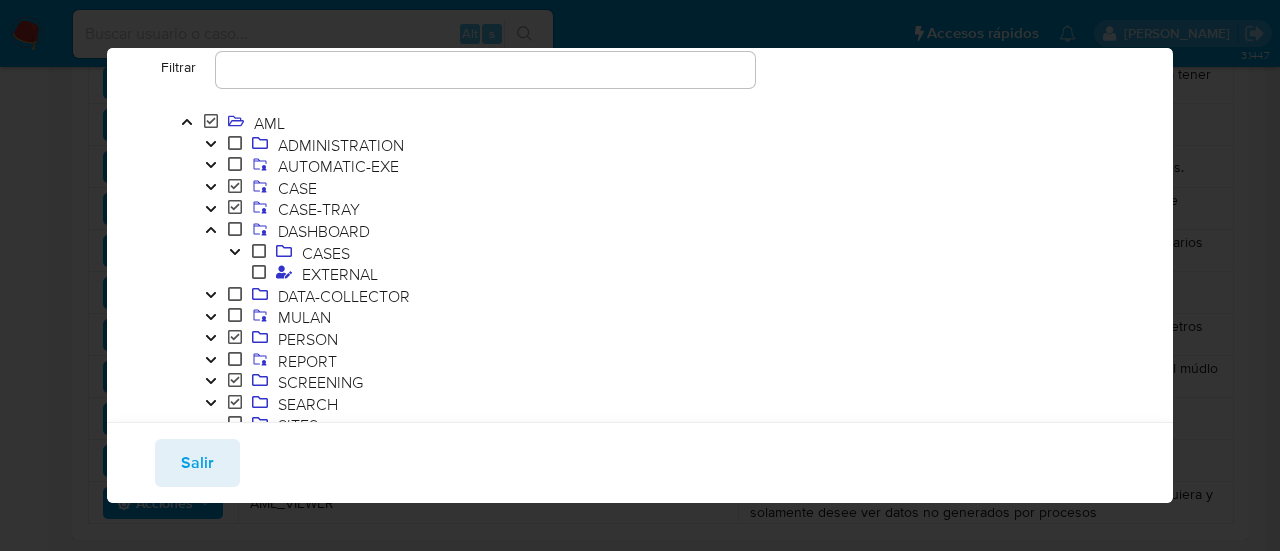 click 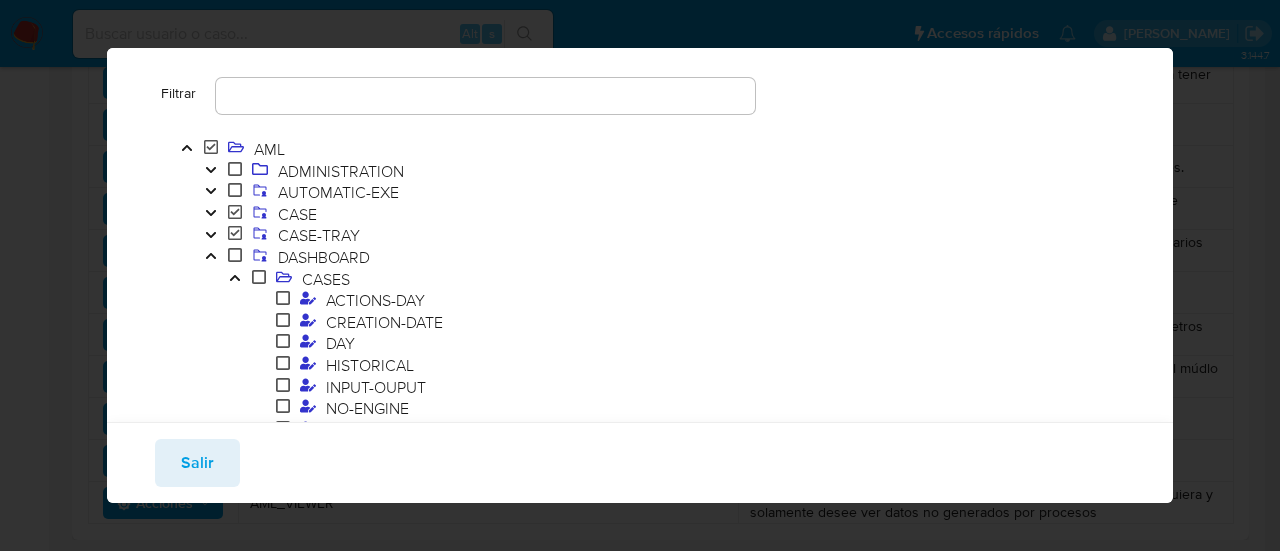 scroll, scrollTop: 59, scrollLeft: 0, axis: vertical 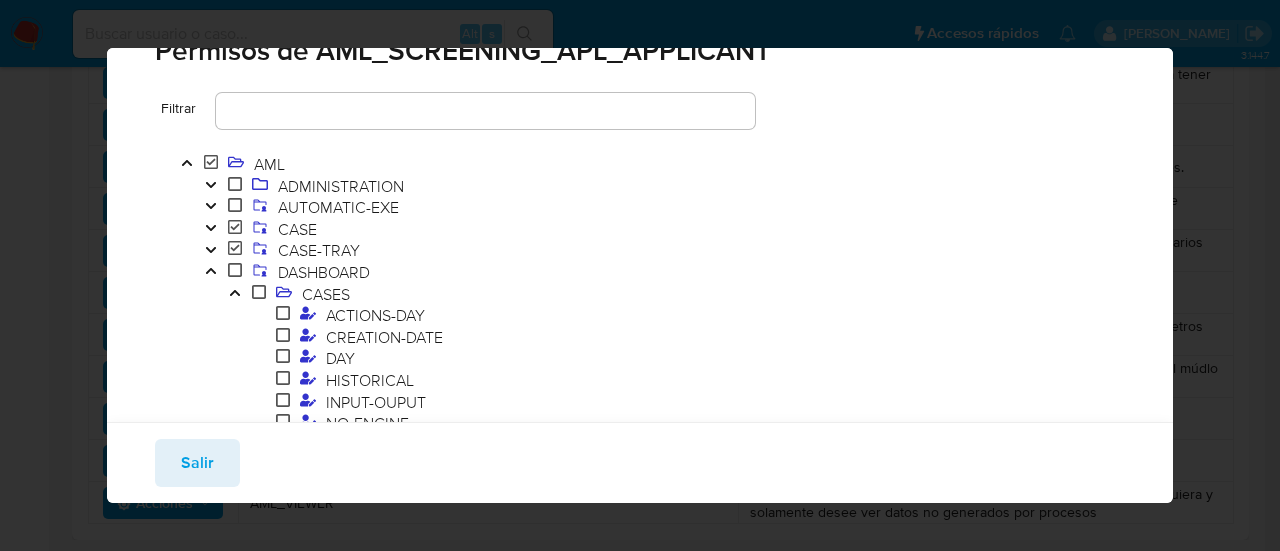 click 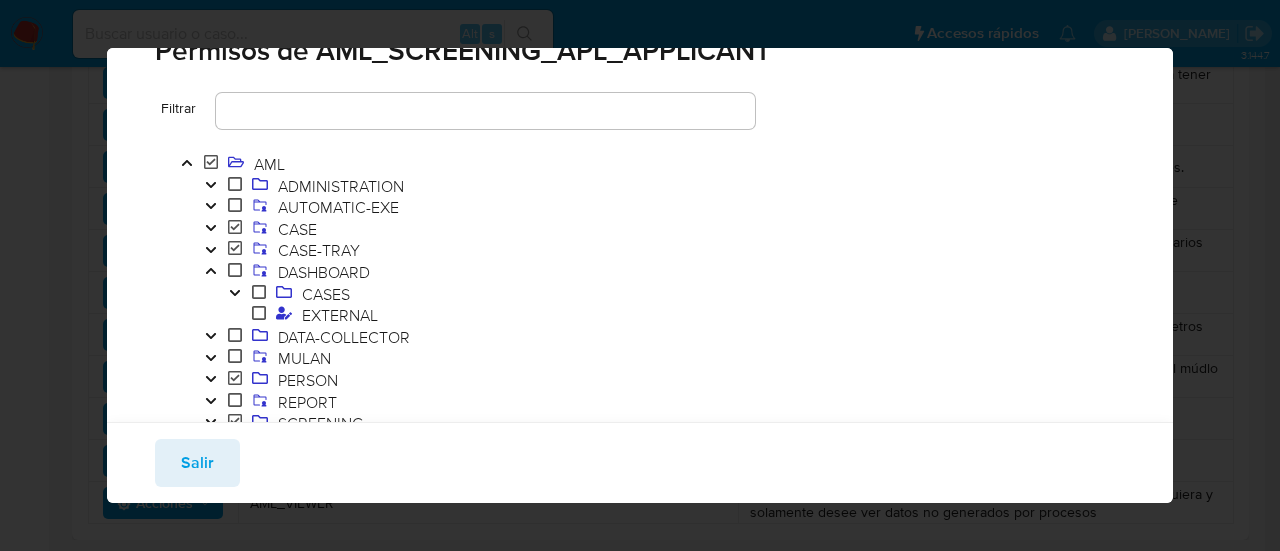 click 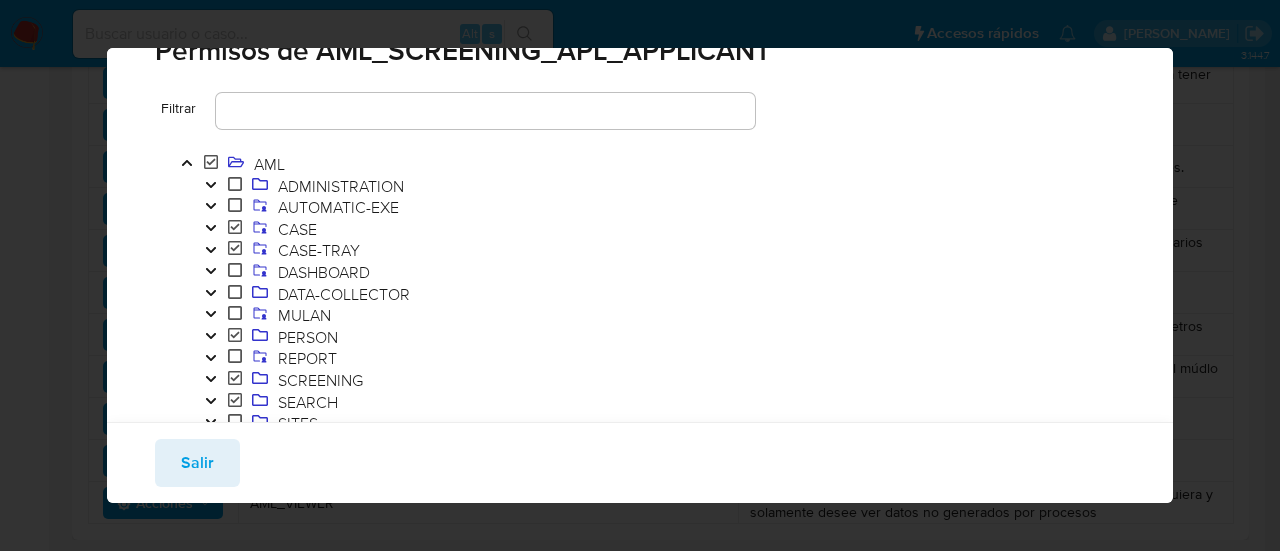 click 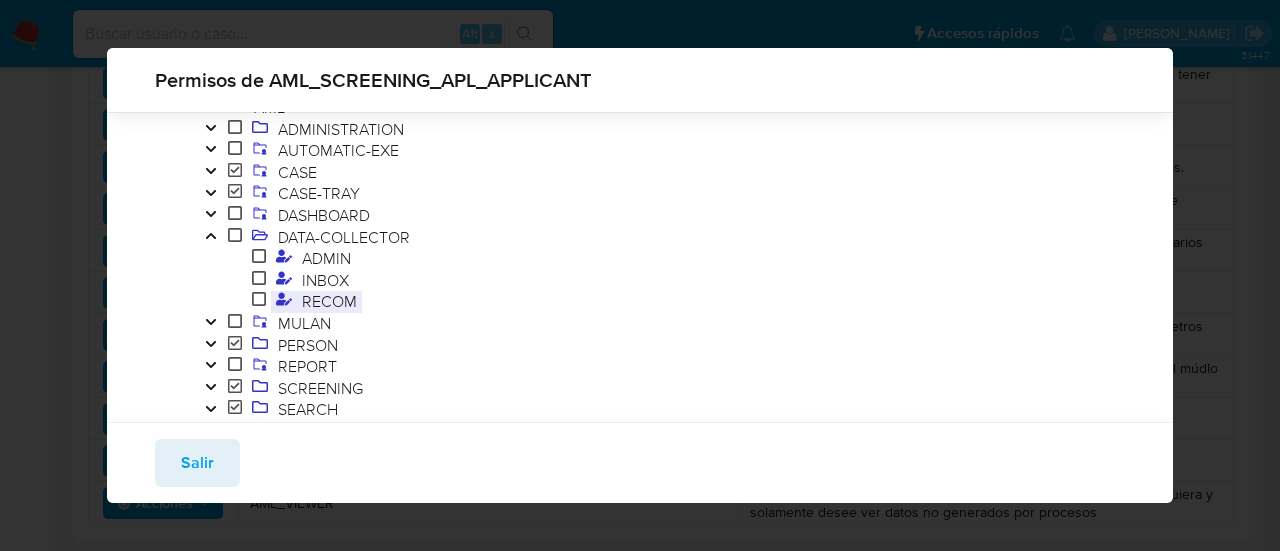 scroll, scrollTop: 119, scrollLeft: 0, axis: vertical 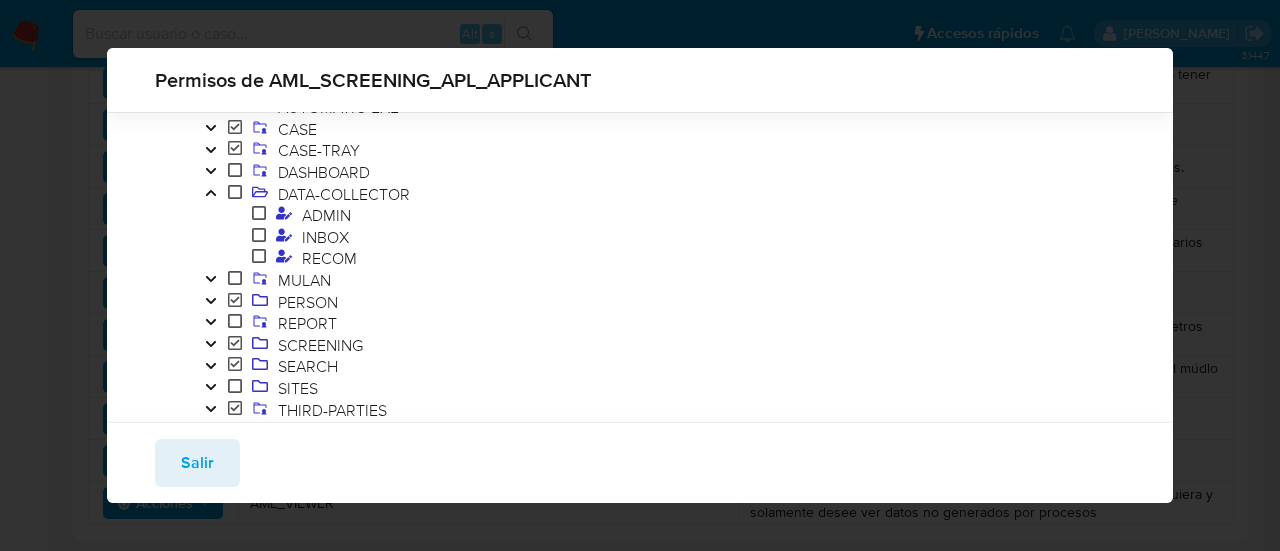 click 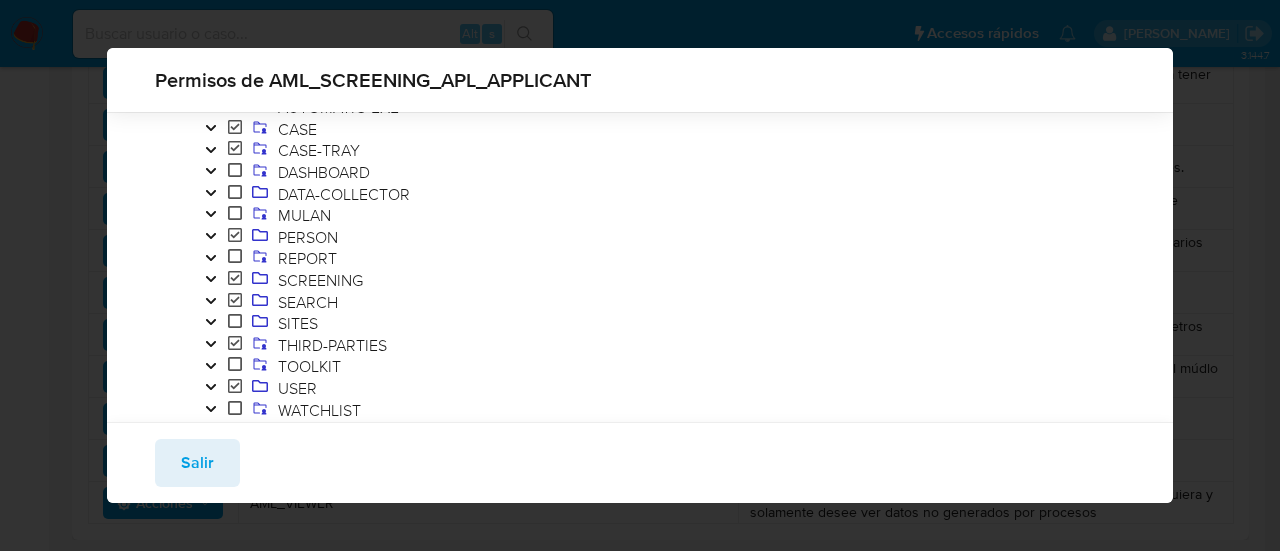 click 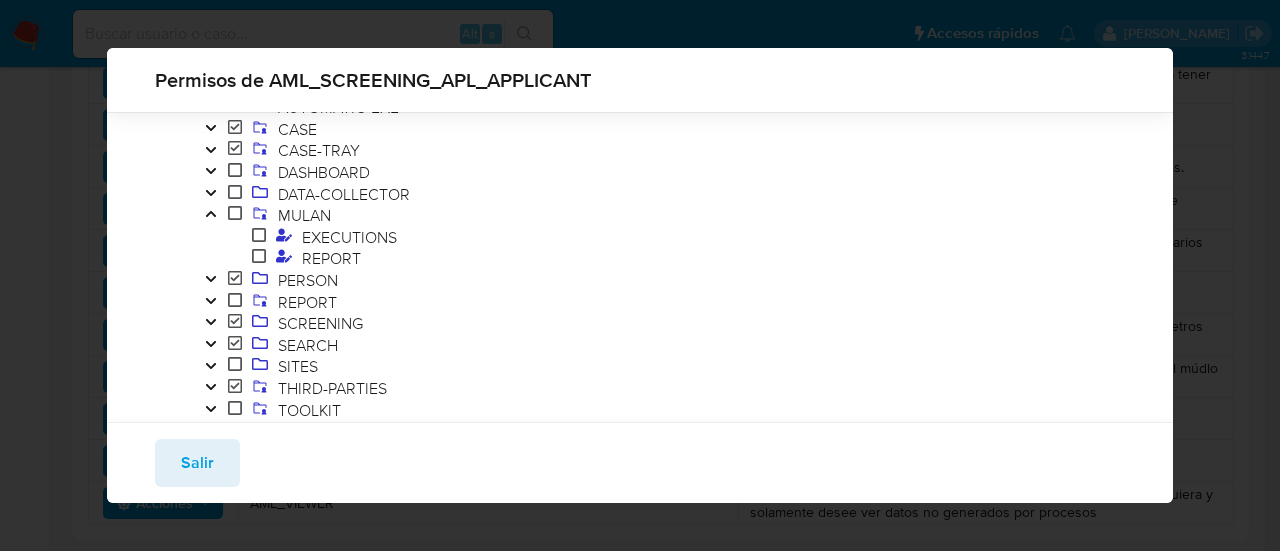 click 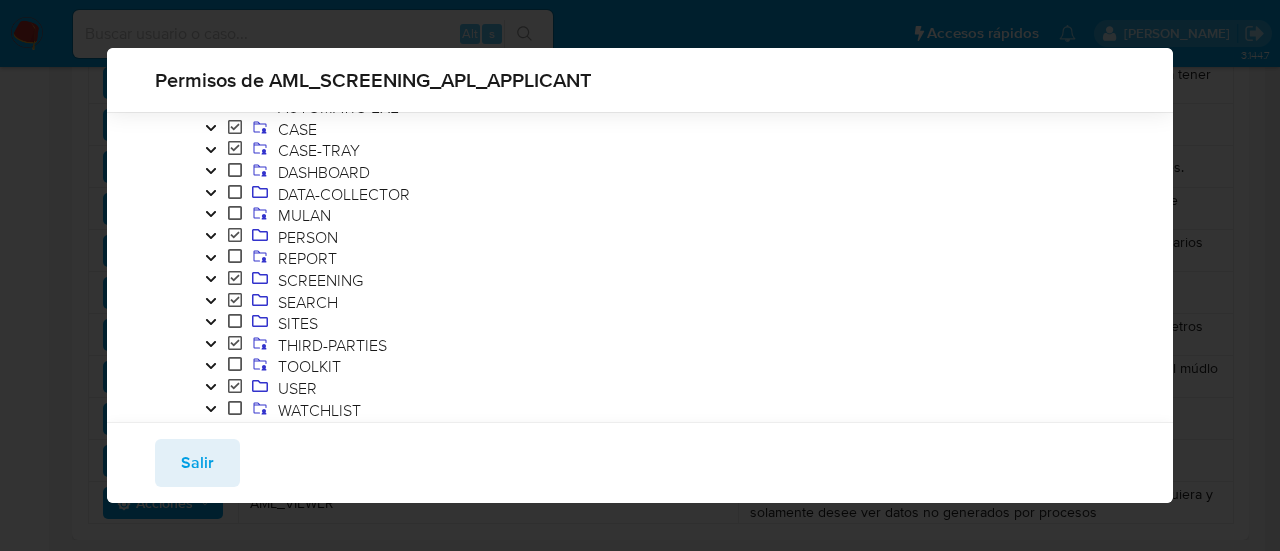 click 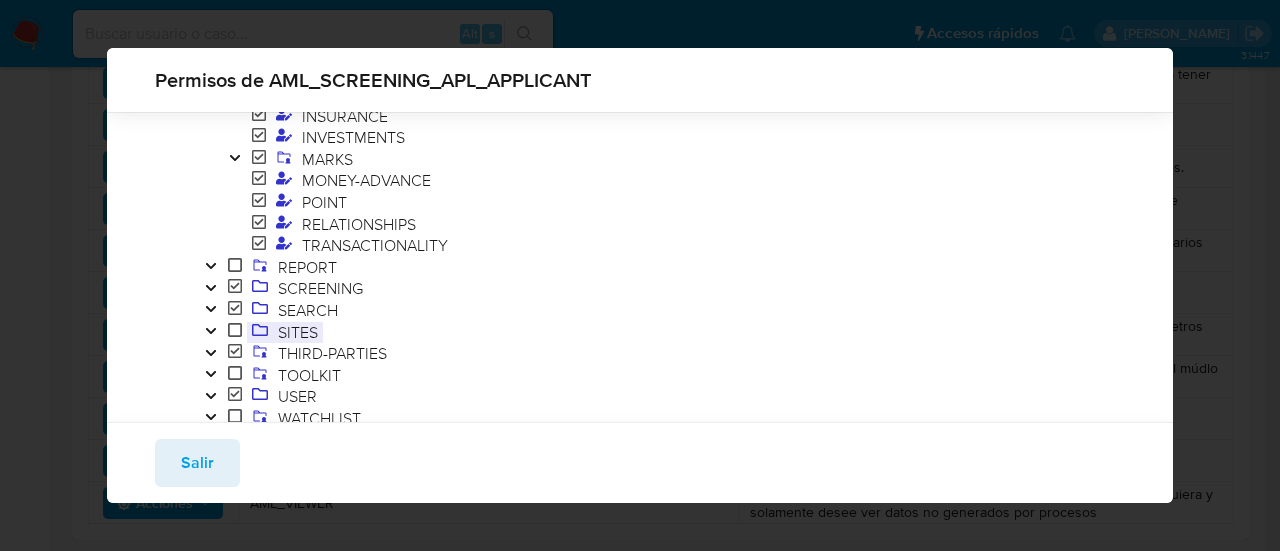 scroll, scrollTop: 519, scrollLeft: 0, axis: vertical 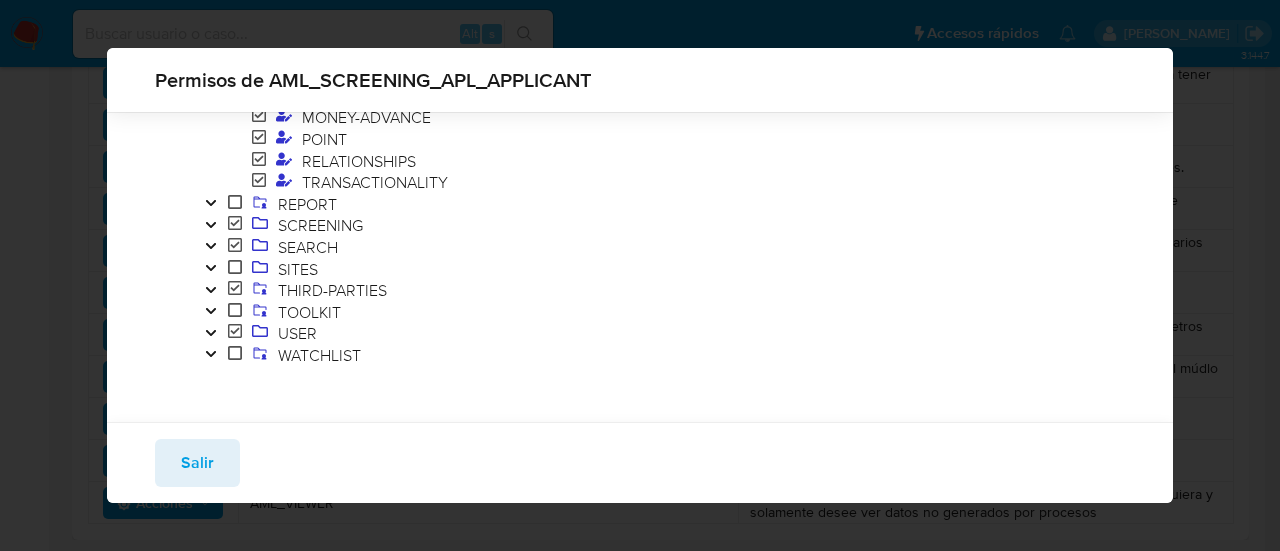 click 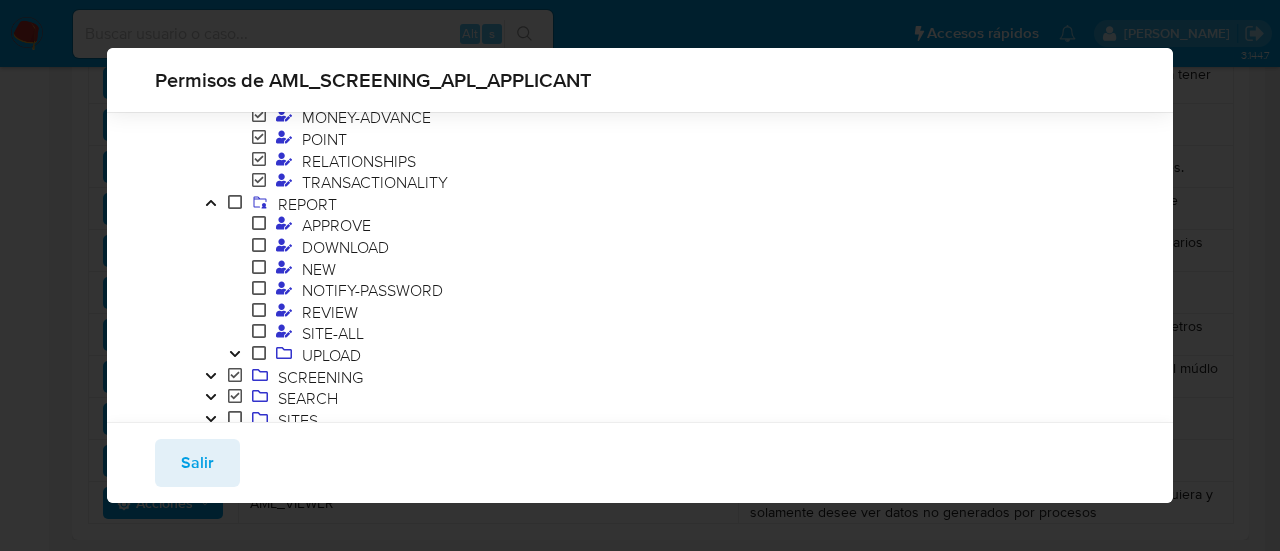 click 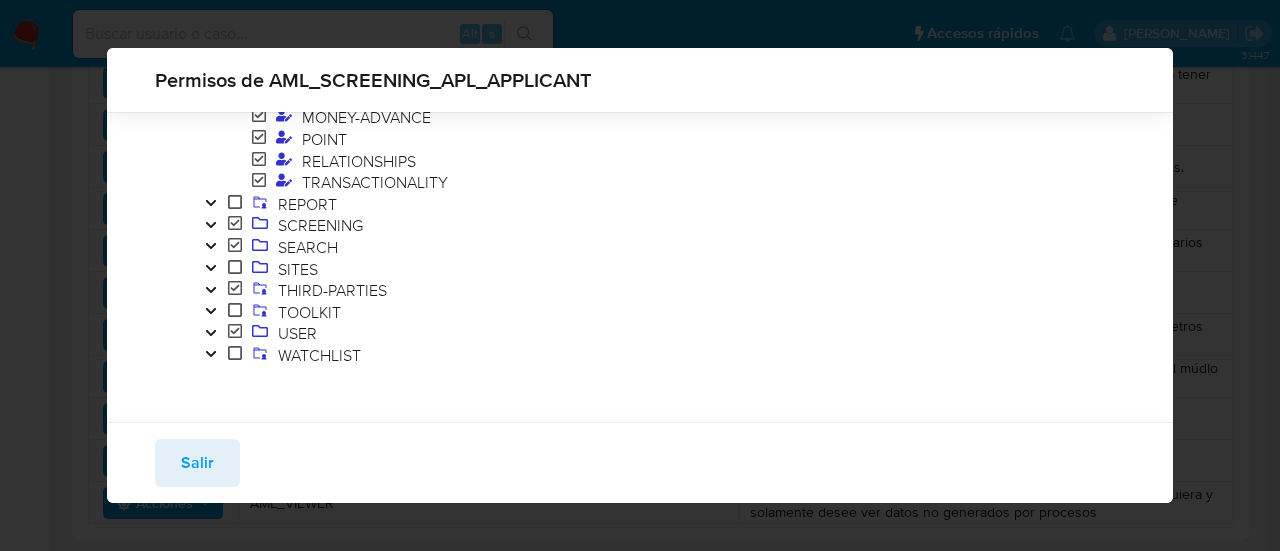 click 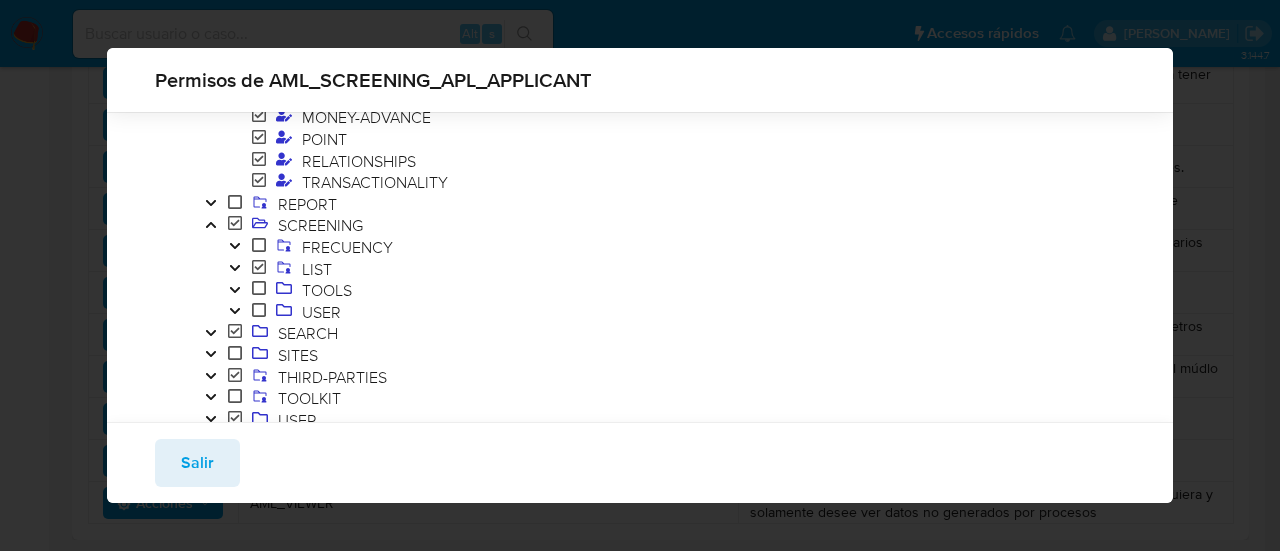 click 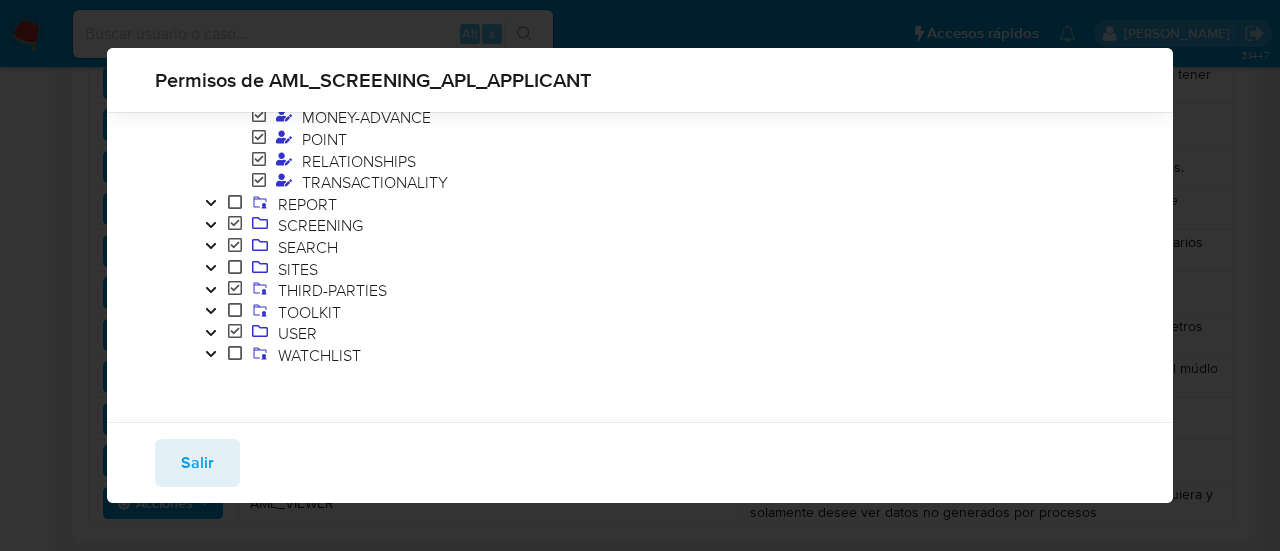 click 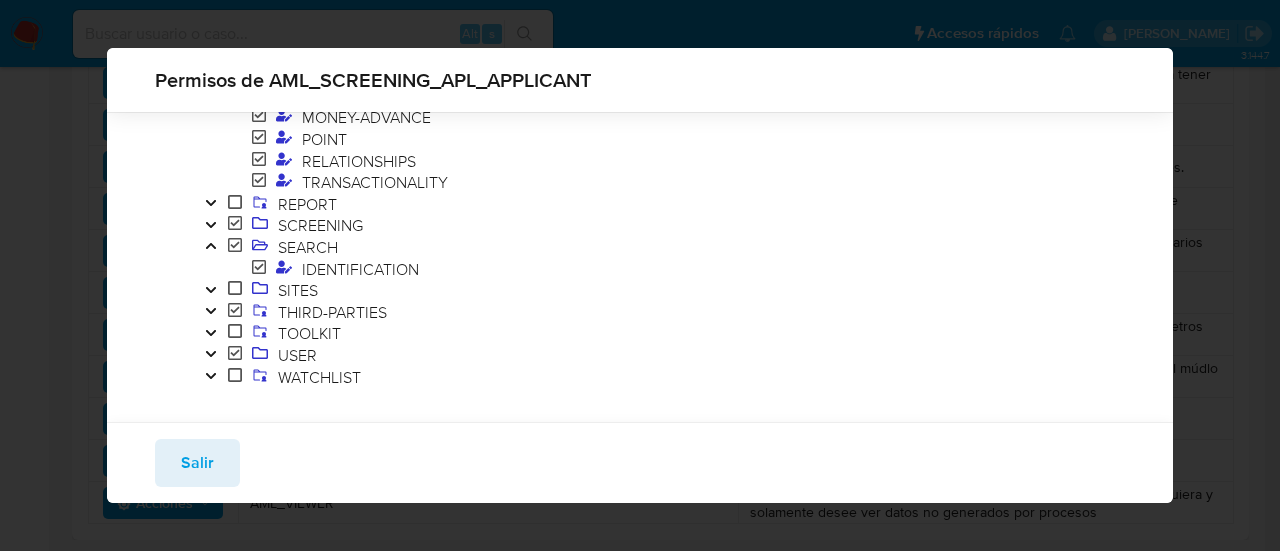 click 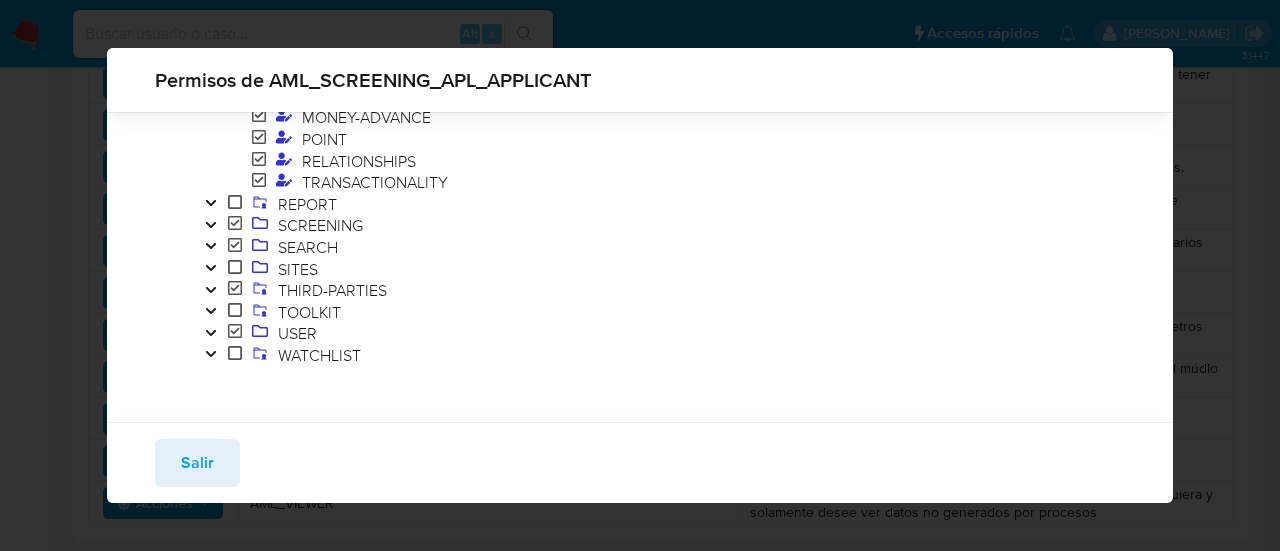 click 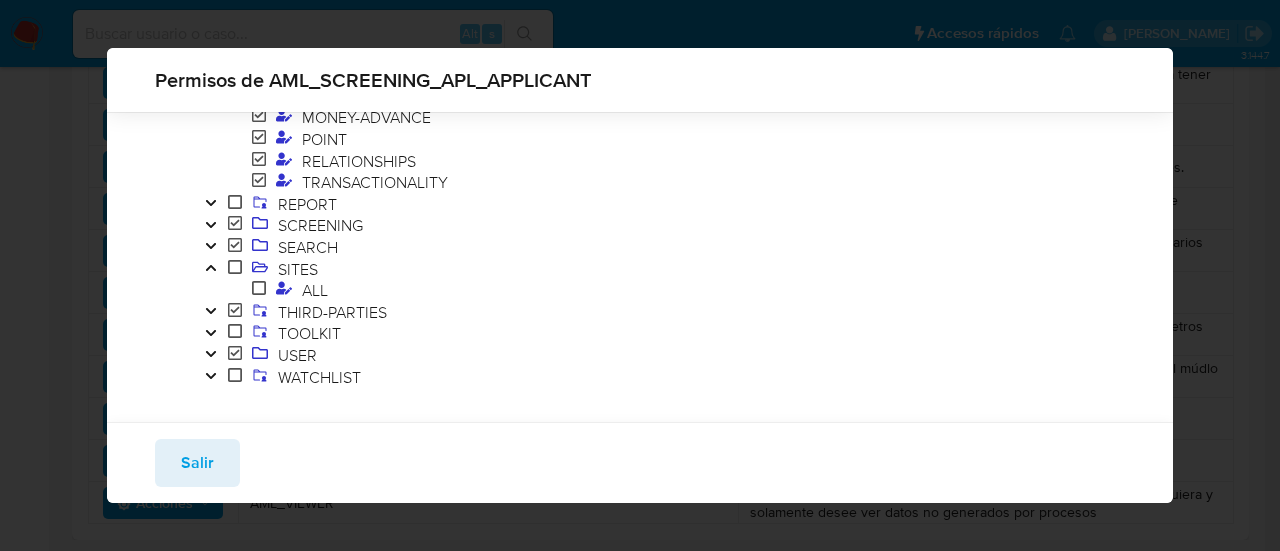 click 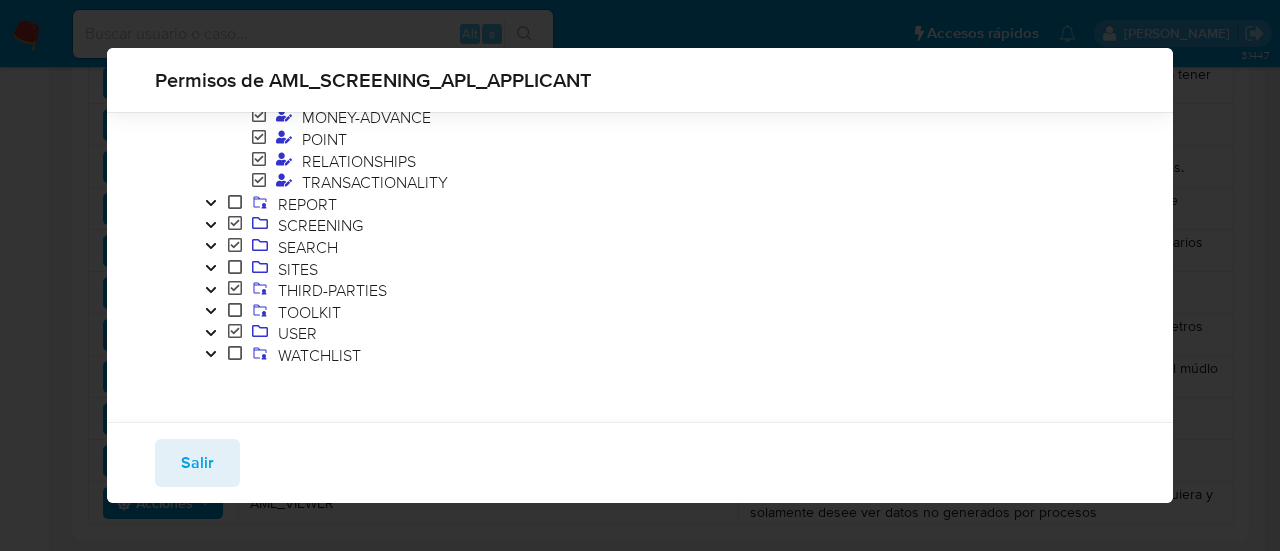 click 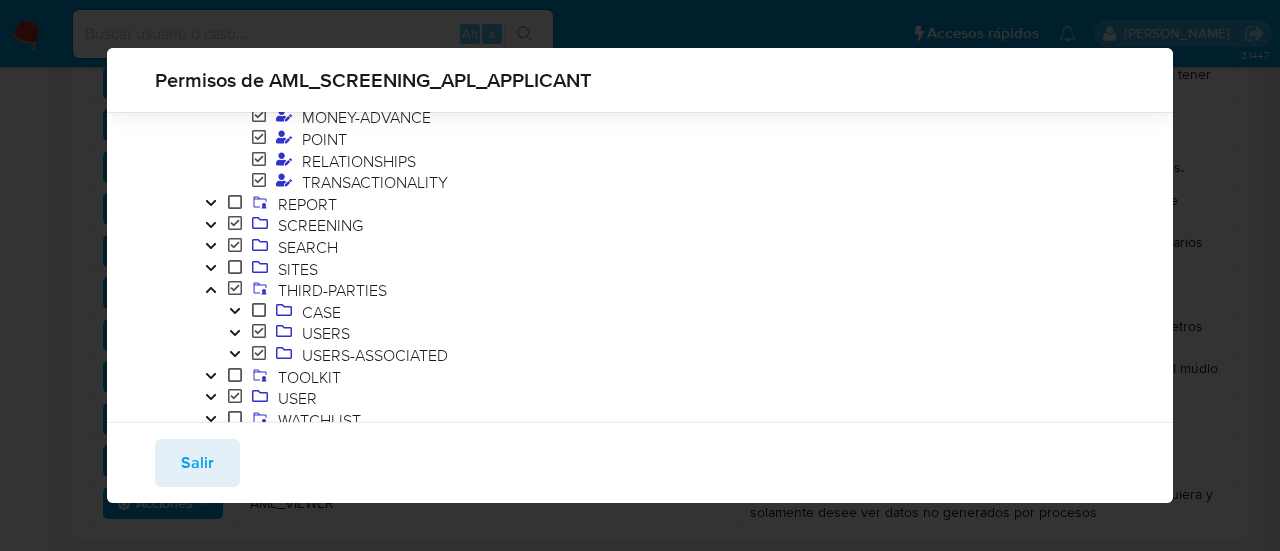 click 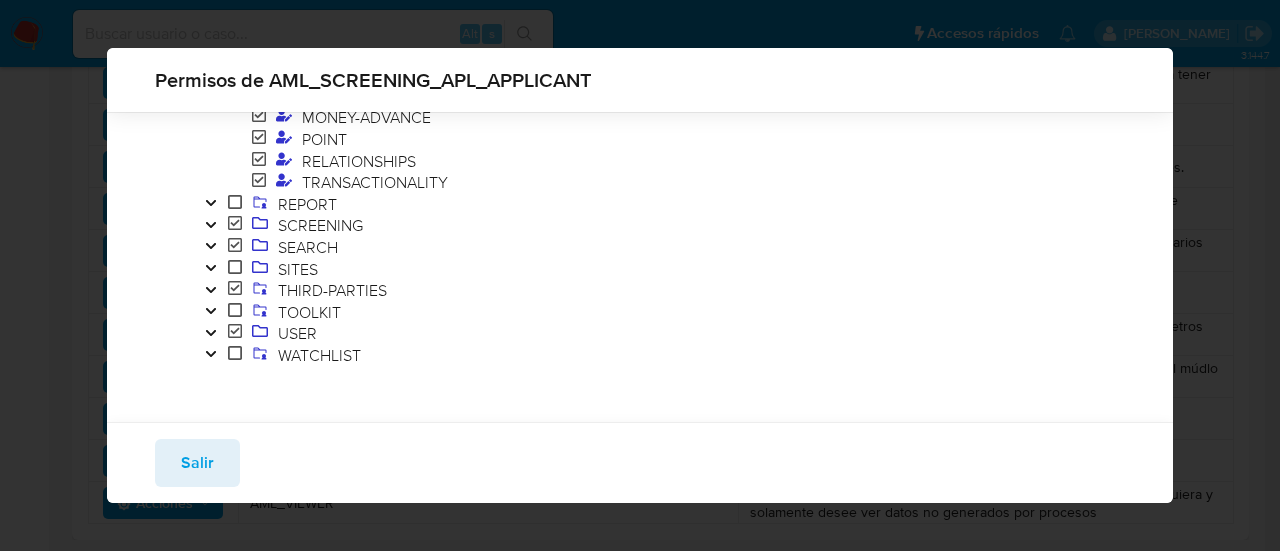 click 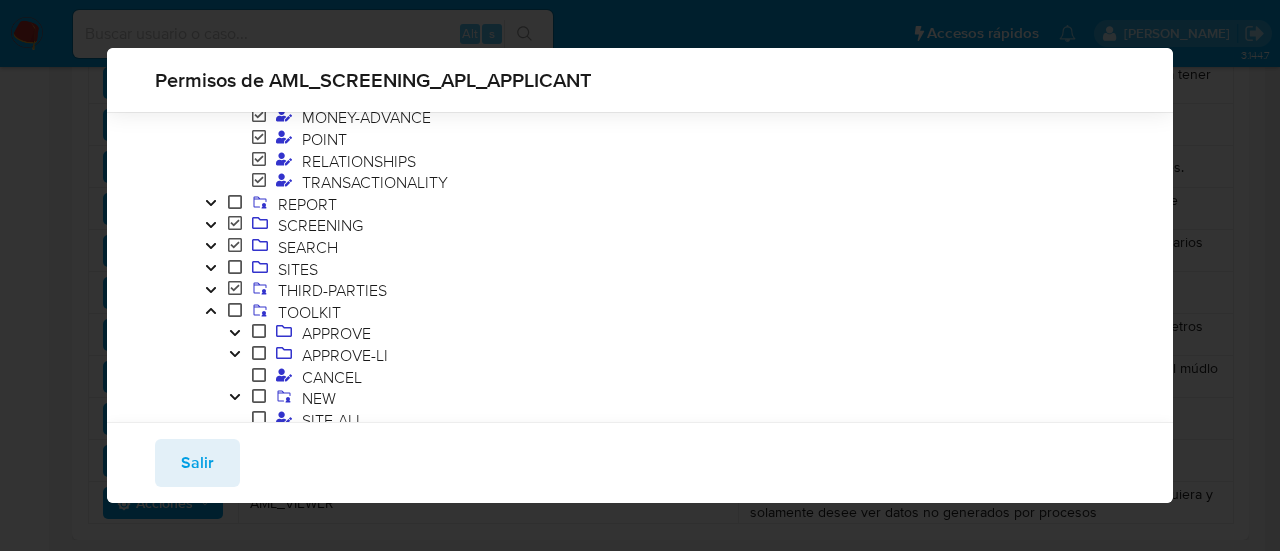 scroll, scrollTop: 632, scrollLeft: 0, axis: vertical 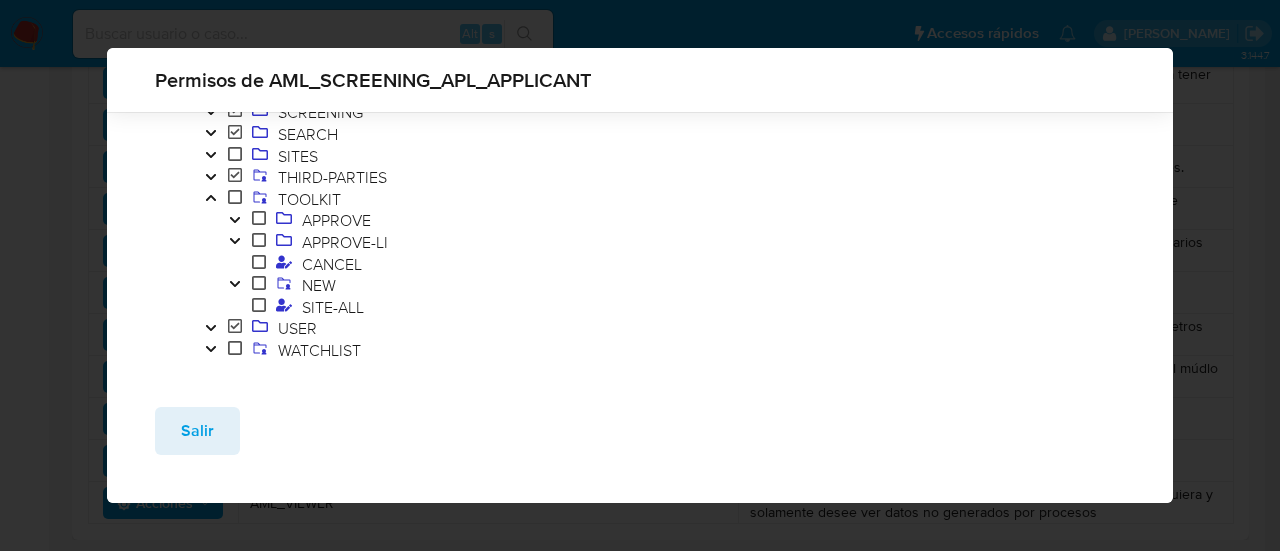 click 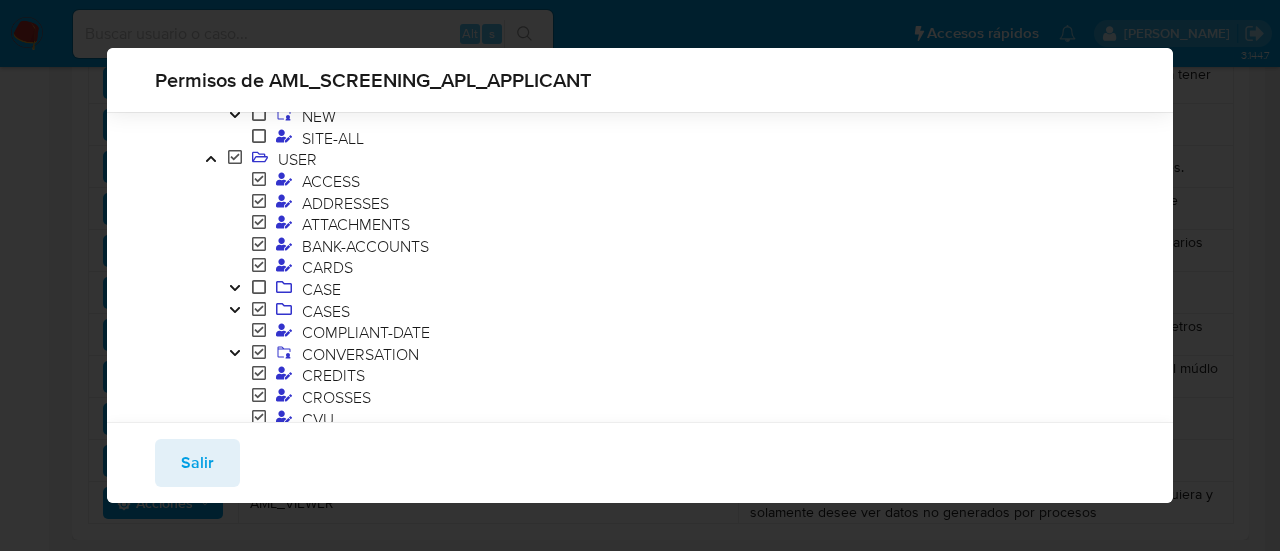 scroll, scrollTop: 832, scrollLeft: 0, axis: vertical 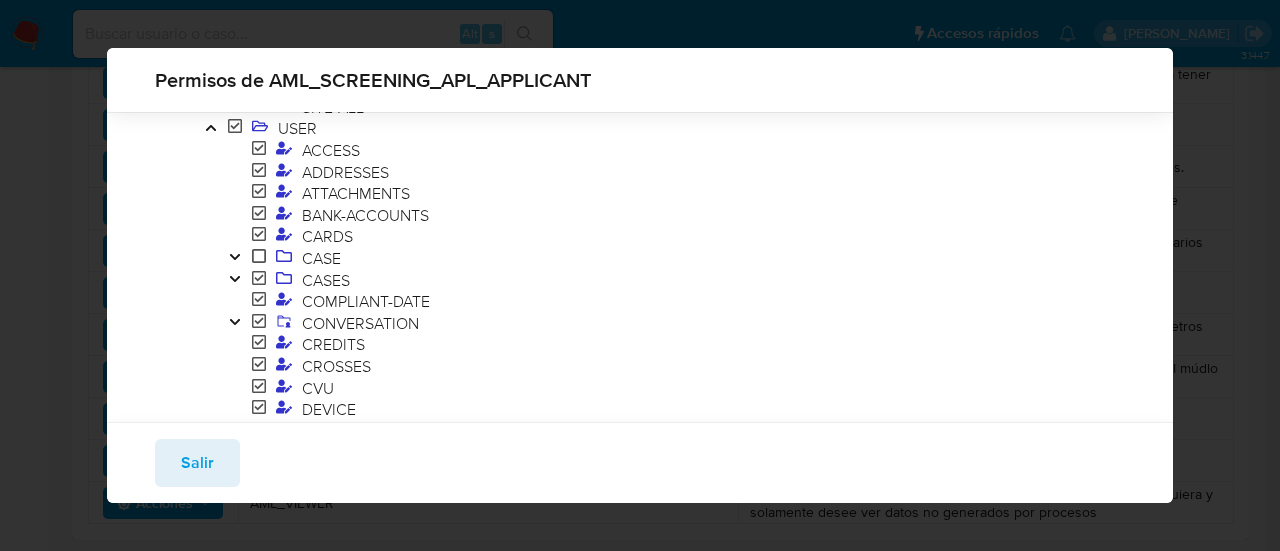 click 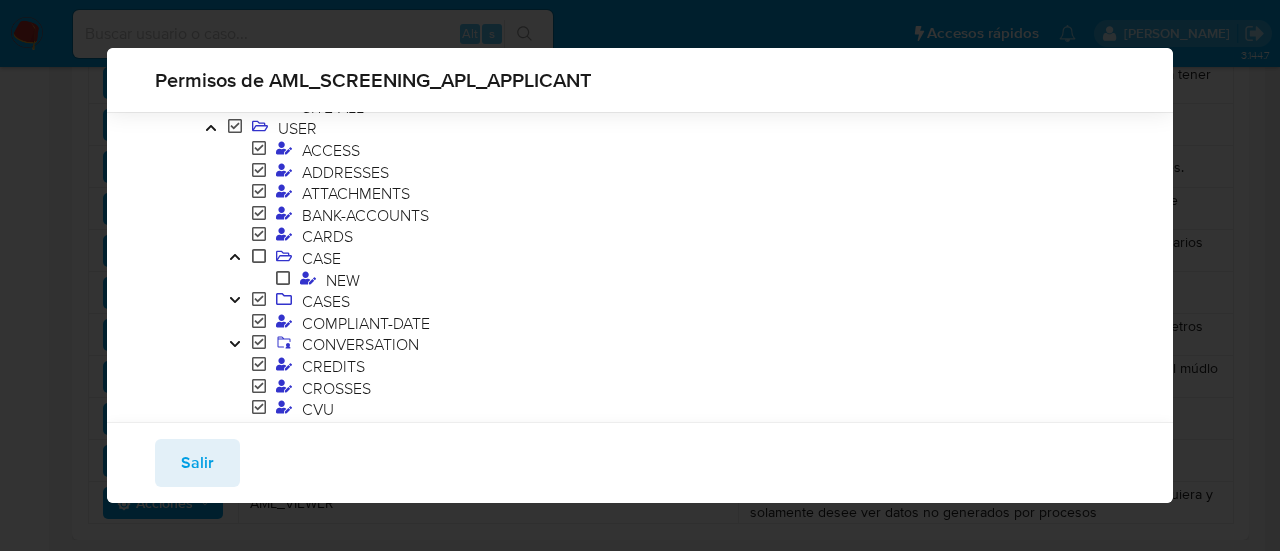 click 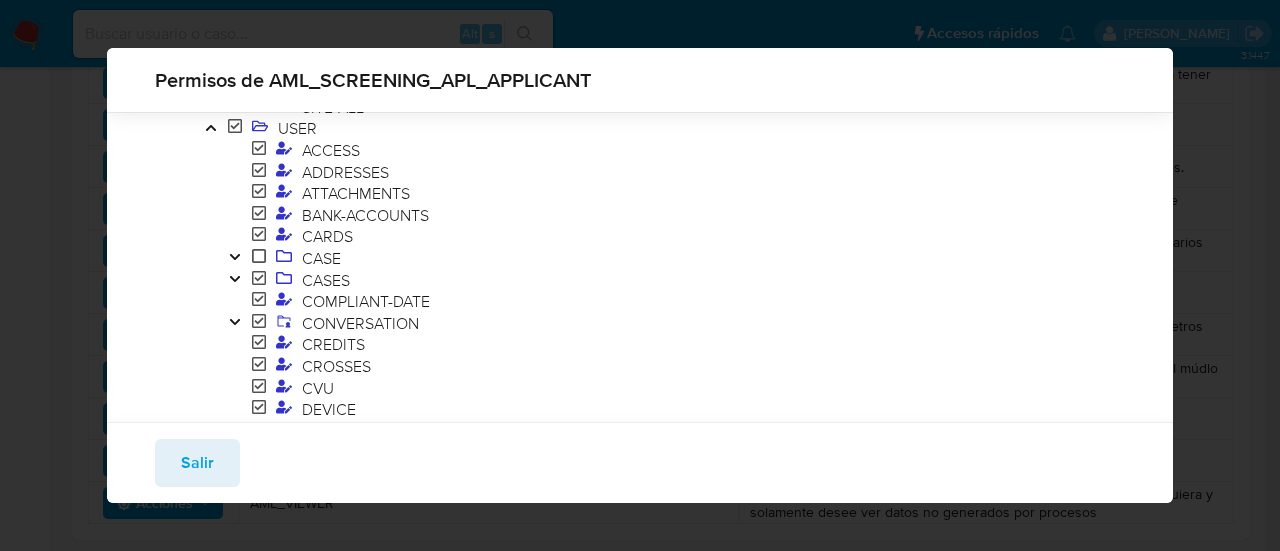 click 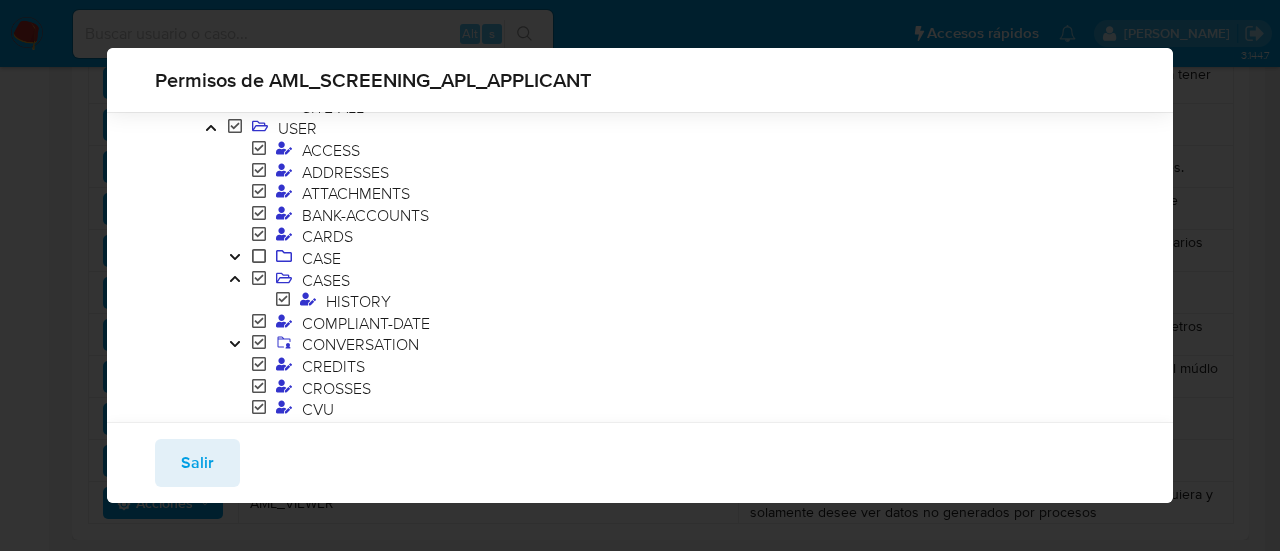 click 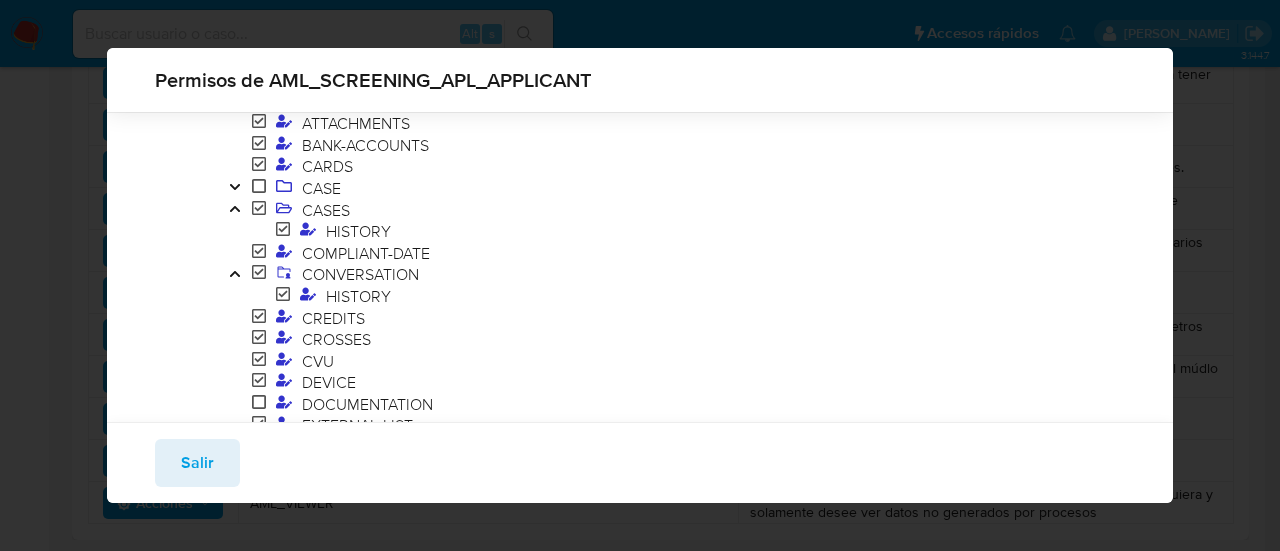 scroll, scrollTop: 932, scrollLeft: 0, axis: vertical 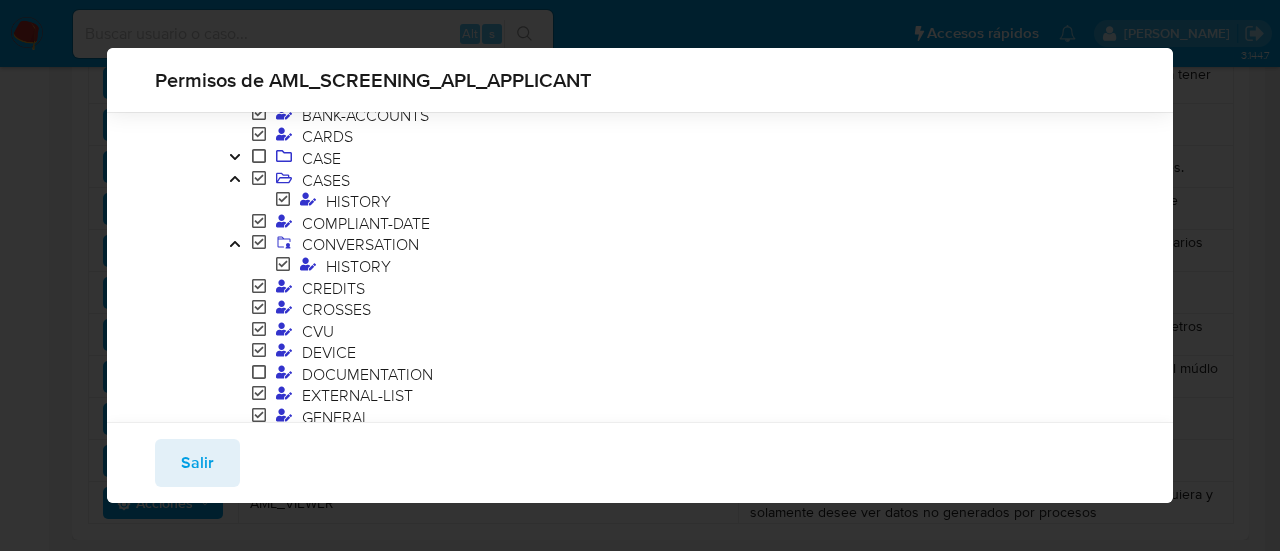 click 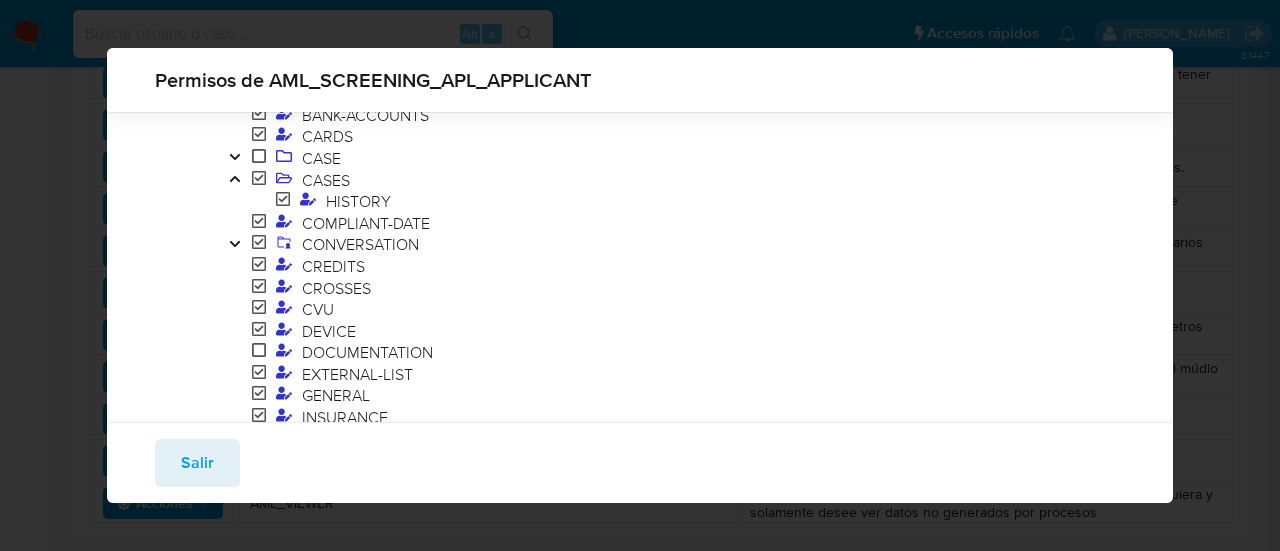 click 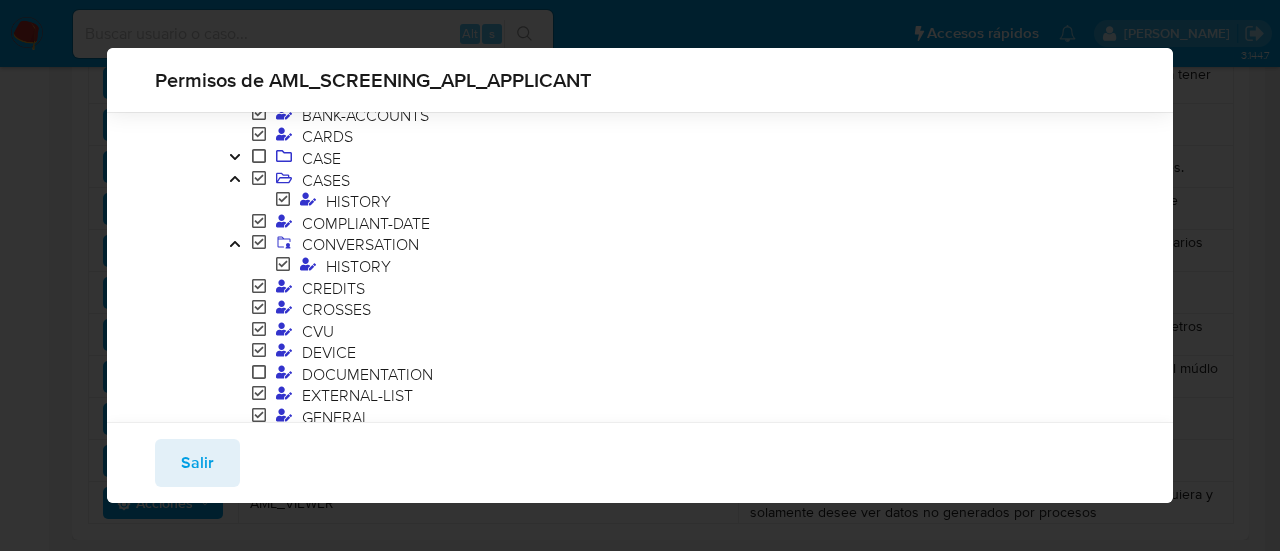 click 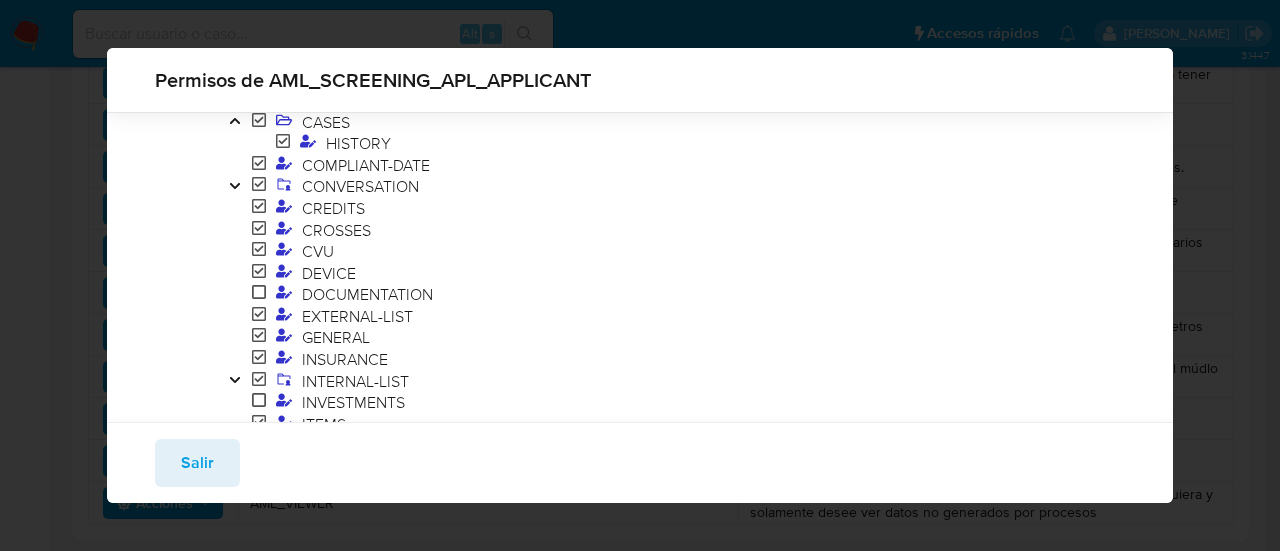 scroll, scrollTop: 1032, scrollLeft: 0, axis: vertical 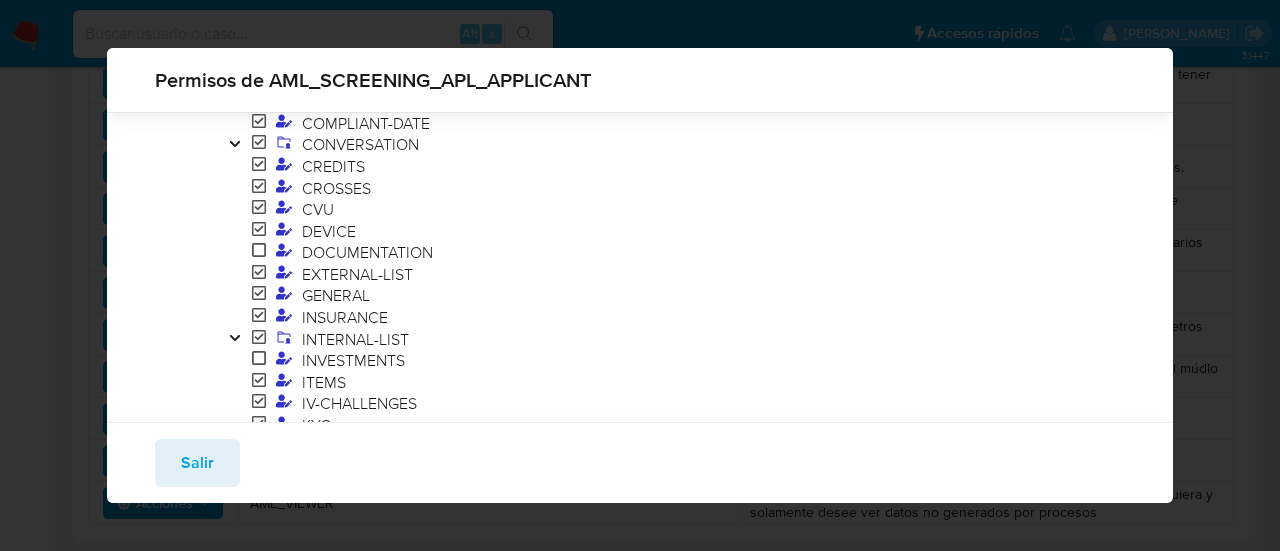 click 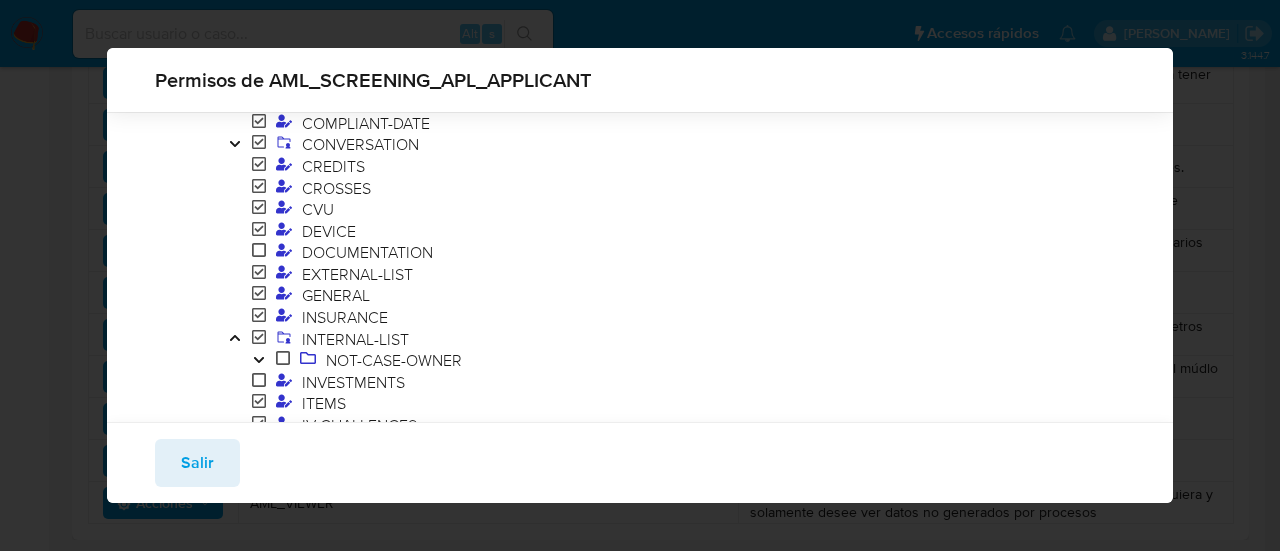 click 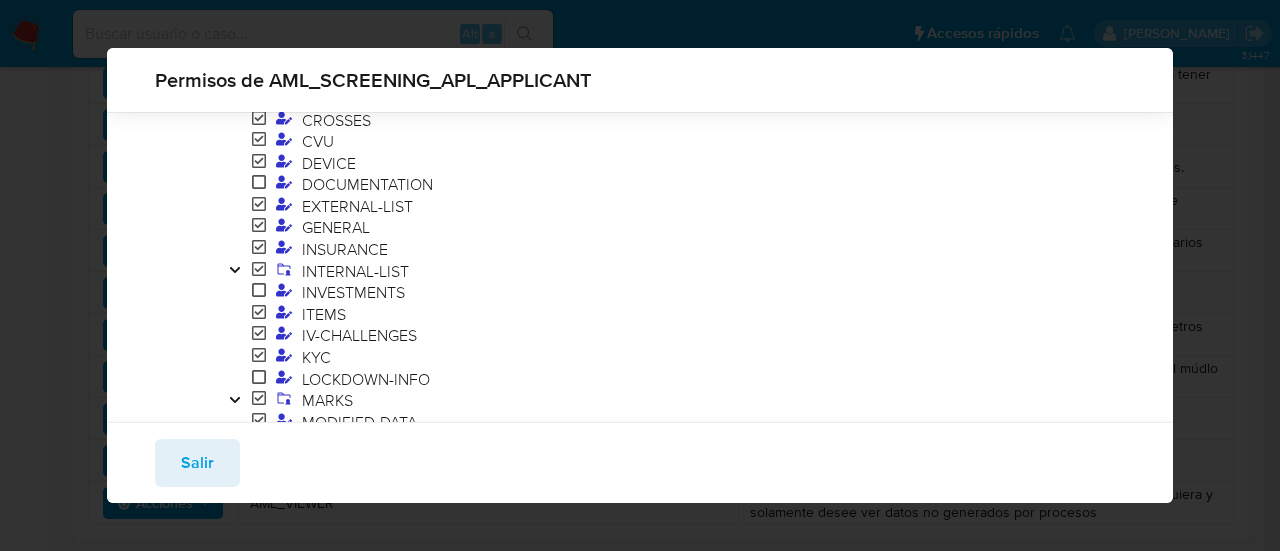 scroll, scrollTop: 1132, scrollLeft: 0, axis: vertical 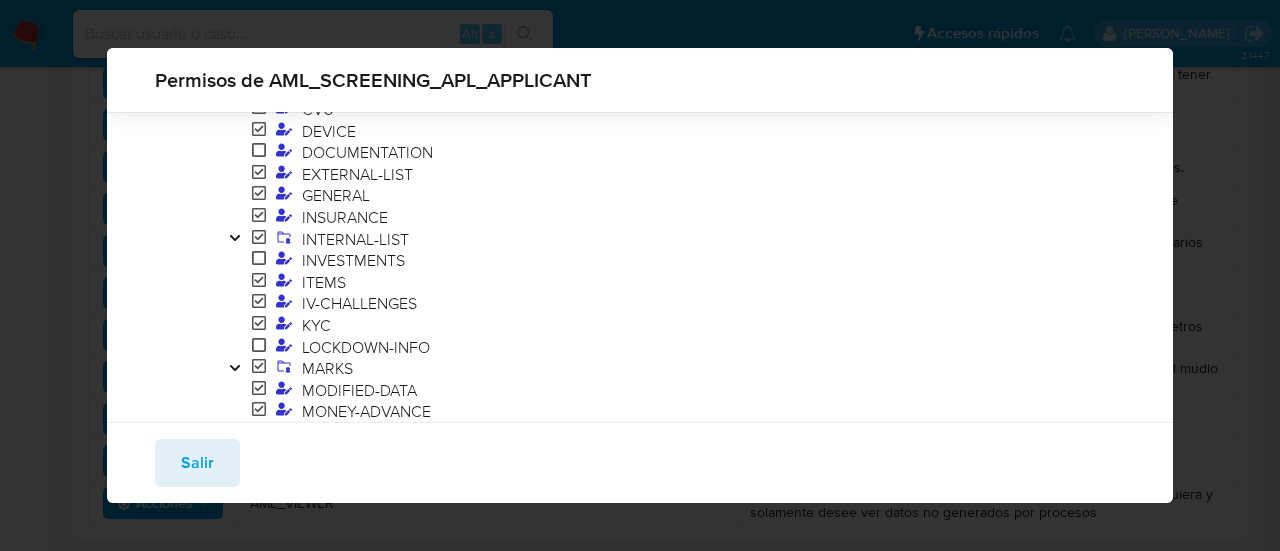 click 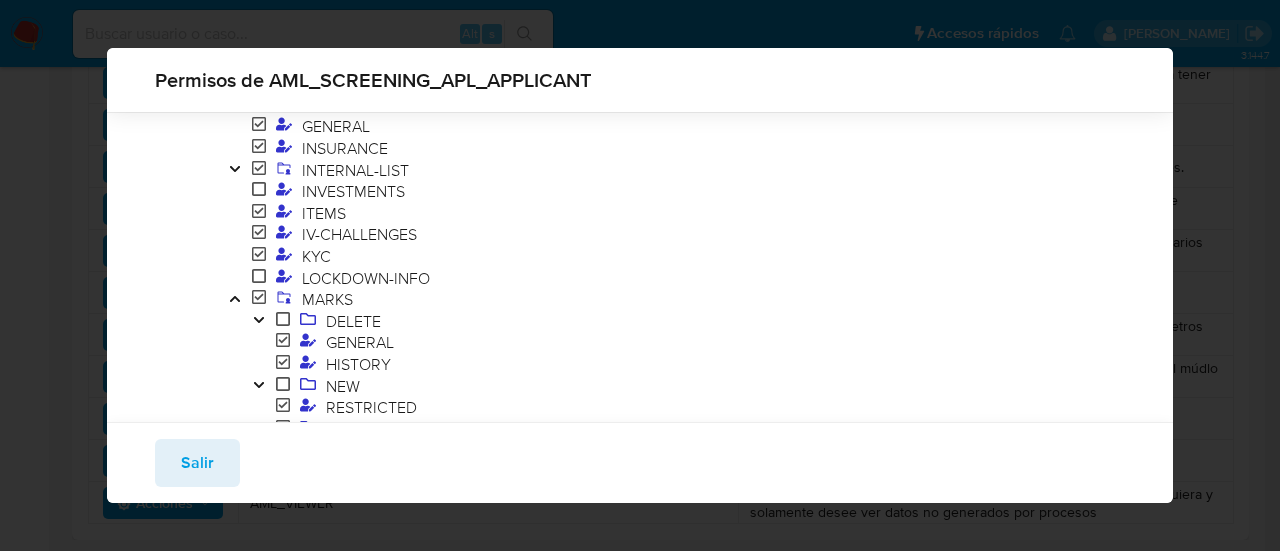 scroll, scrollTop: 1232, scrollLeft: 0, axis: vertical 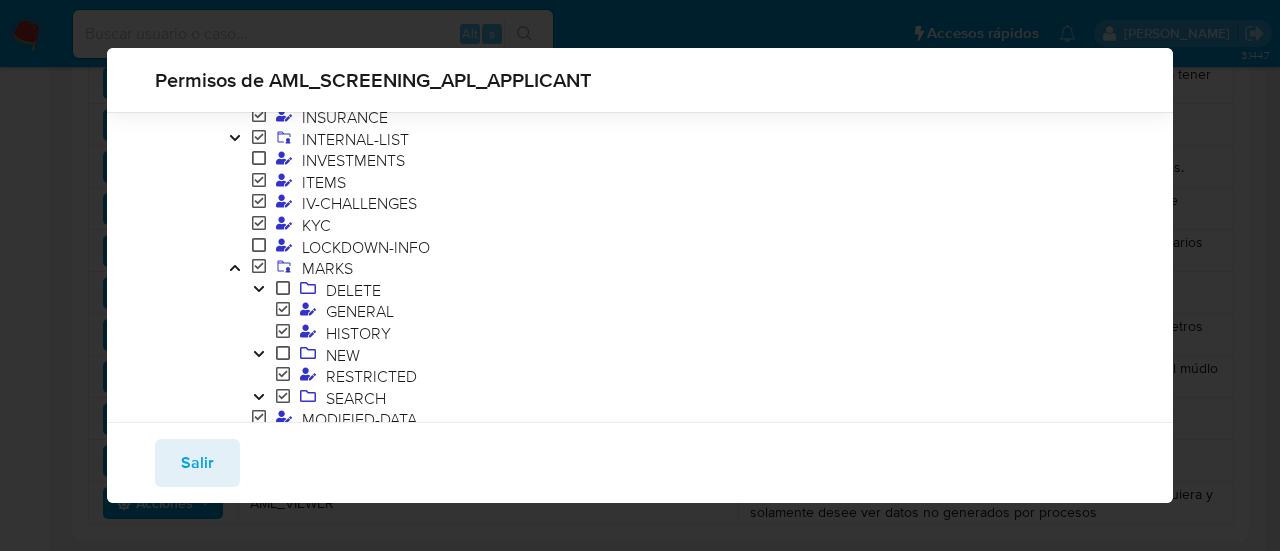 click 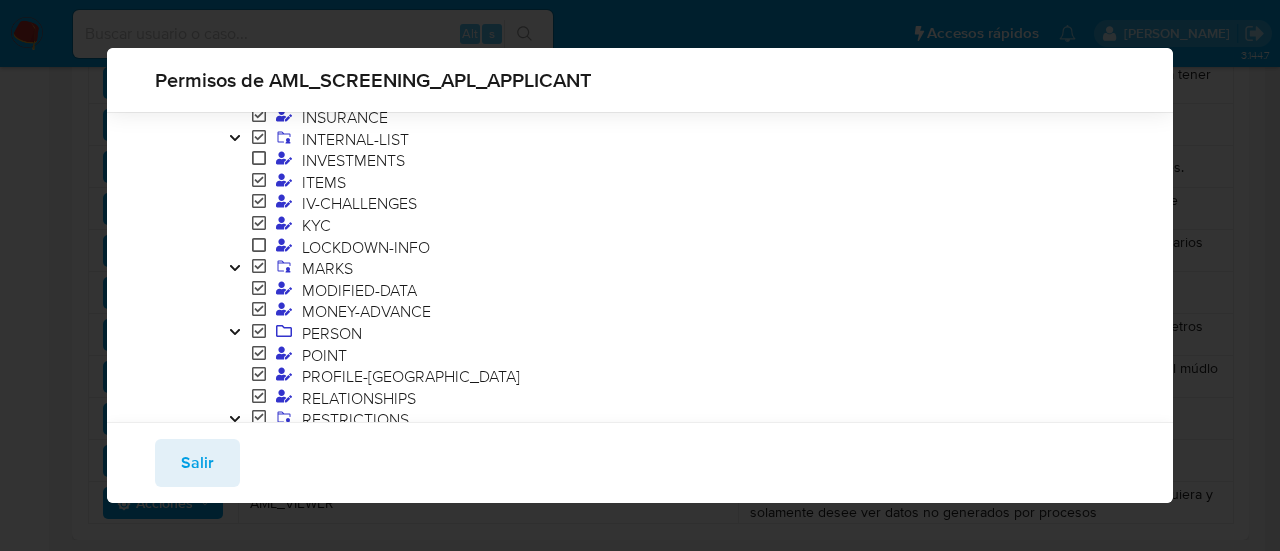 click 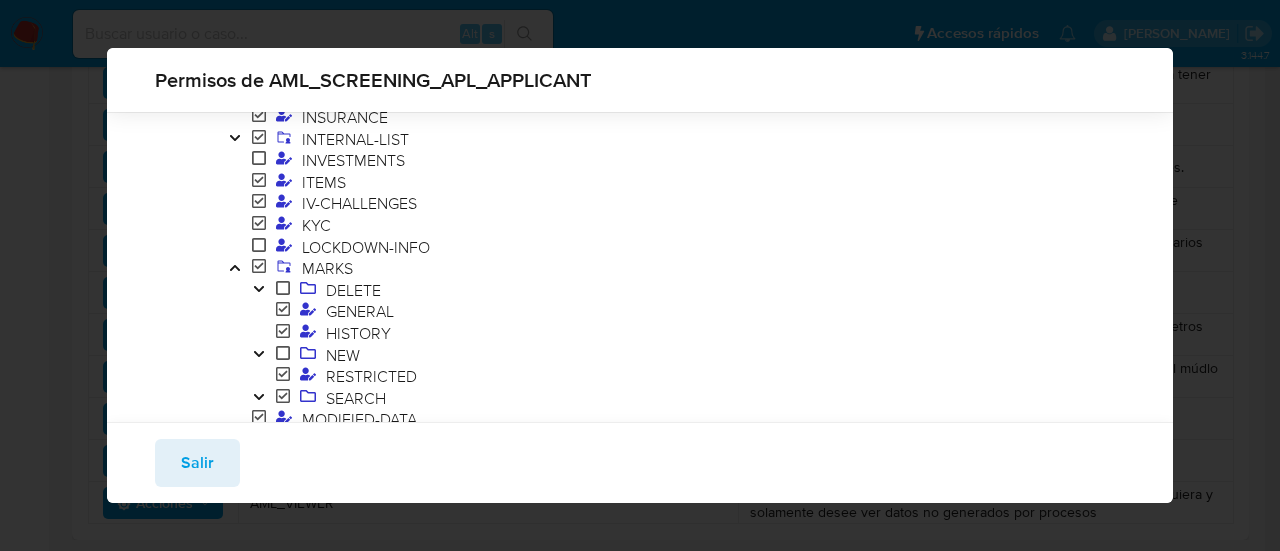 click 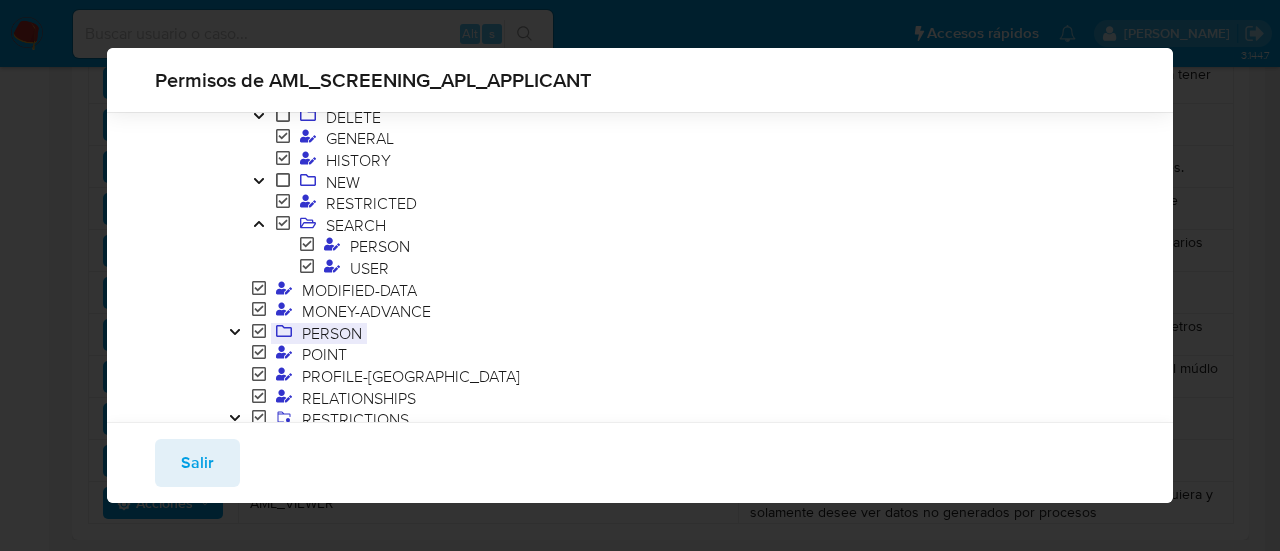 scroll, scrollTop: 1432, scrollLeft: 0, axis: vertical 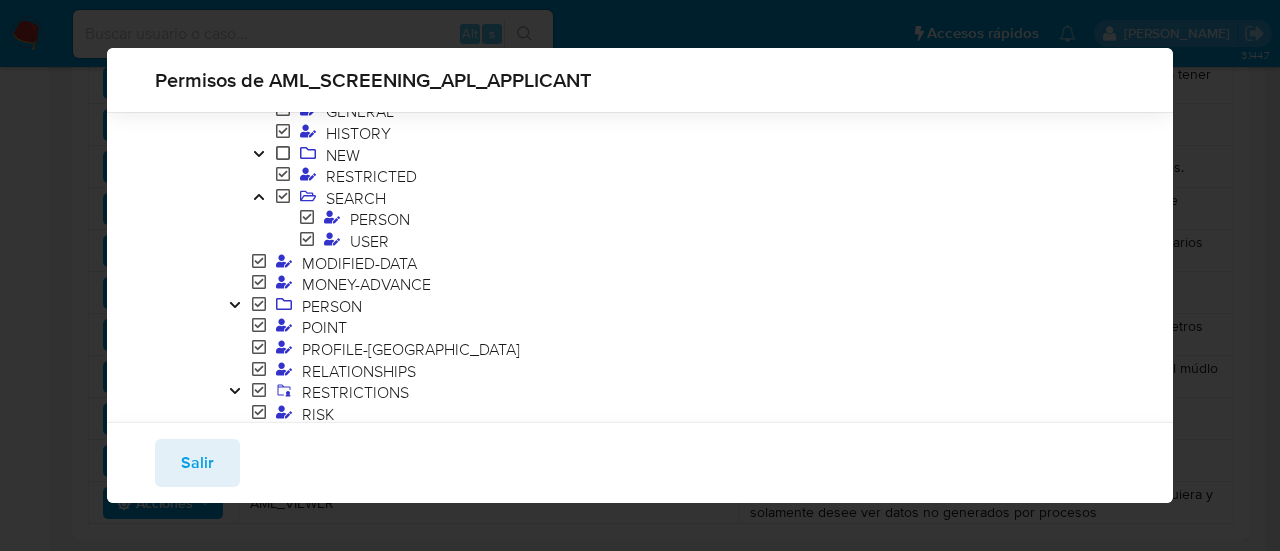 click 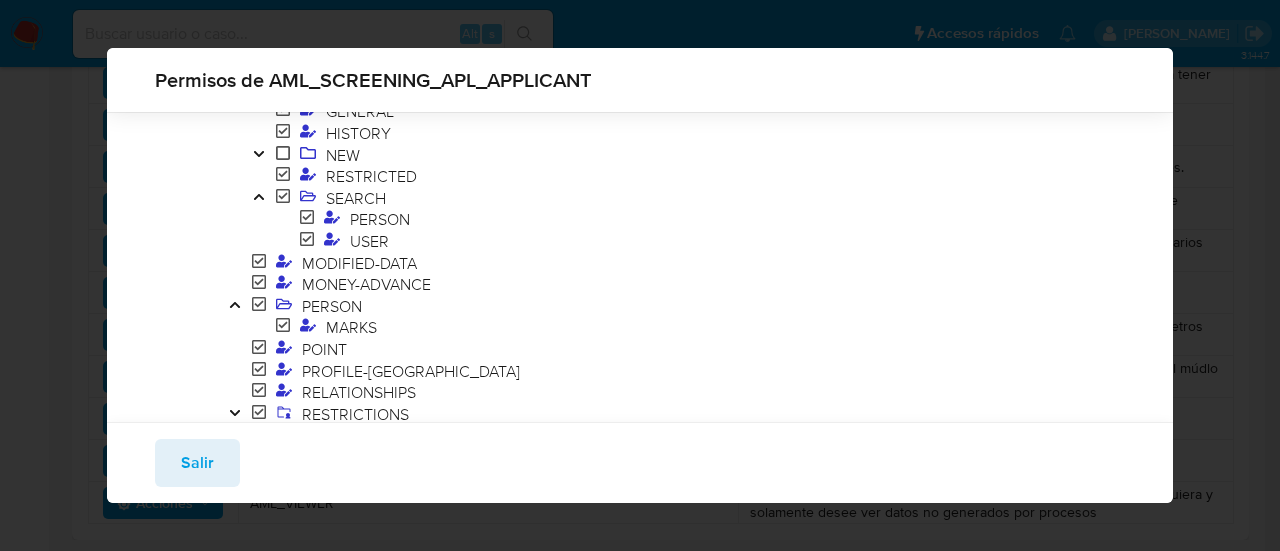 click 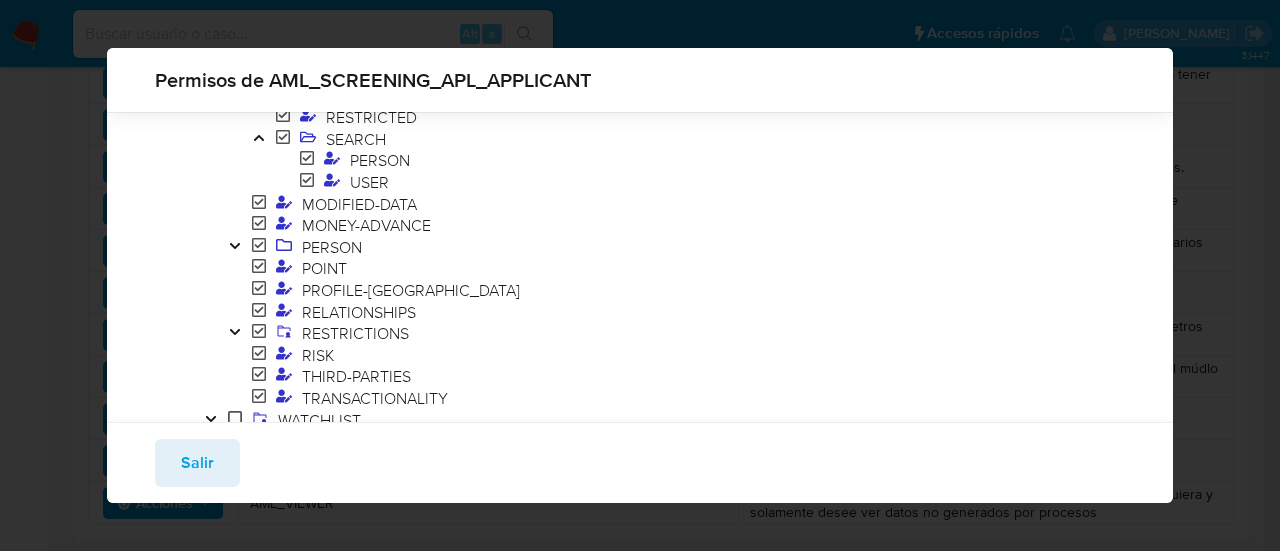 scroll, scrollTop: 1532, scrollLeft: 0, axis: vertical 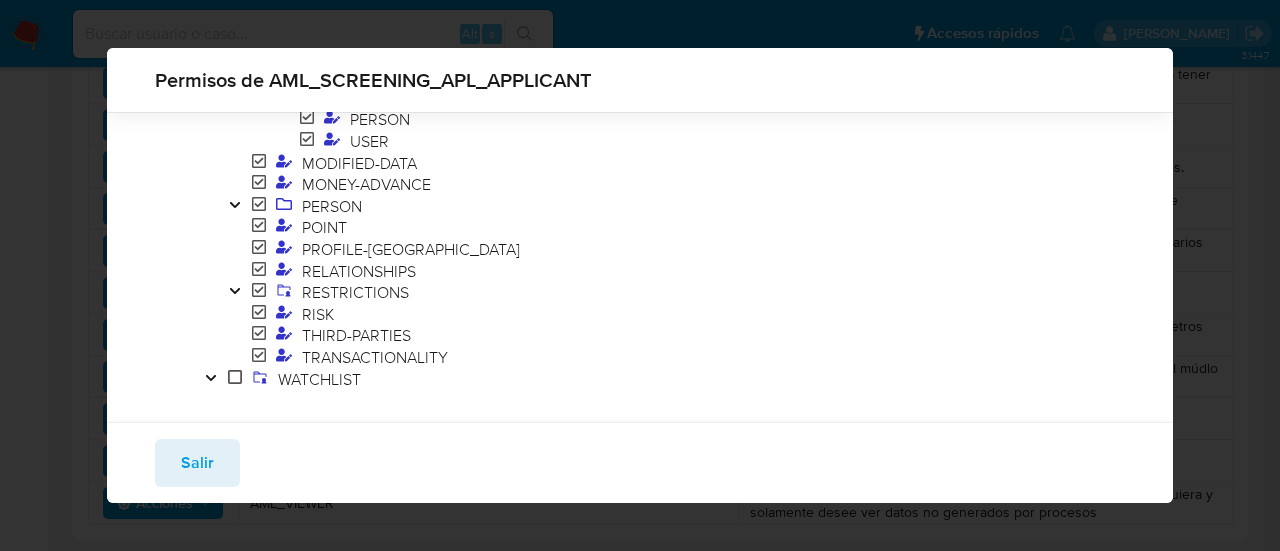click 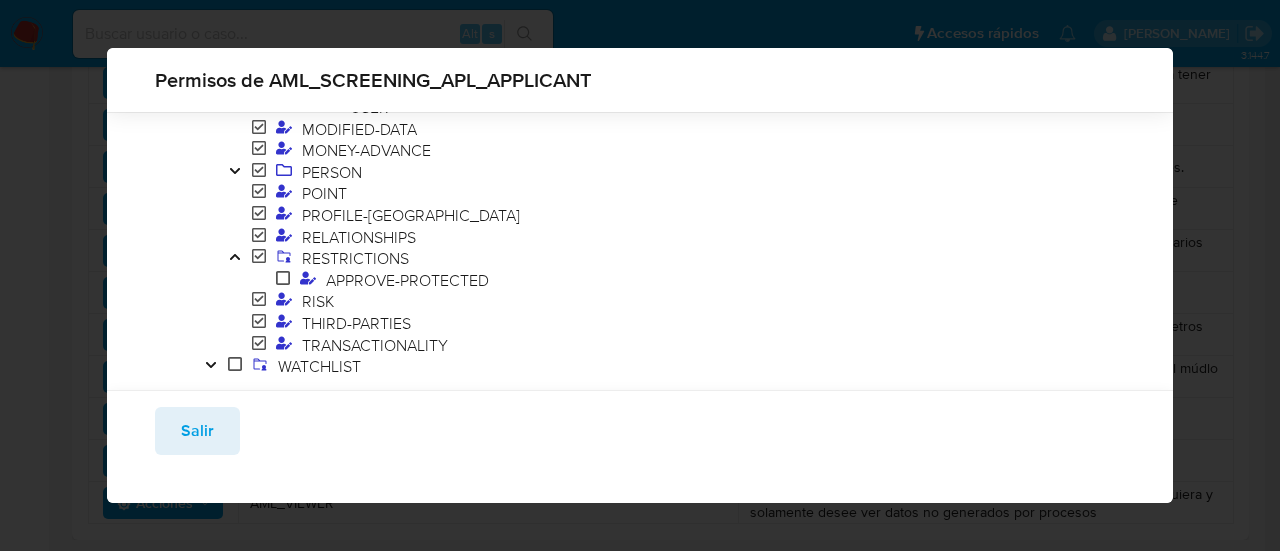 scroll, scrollTop: 1582, scrollLeft: 0, axis: vertical 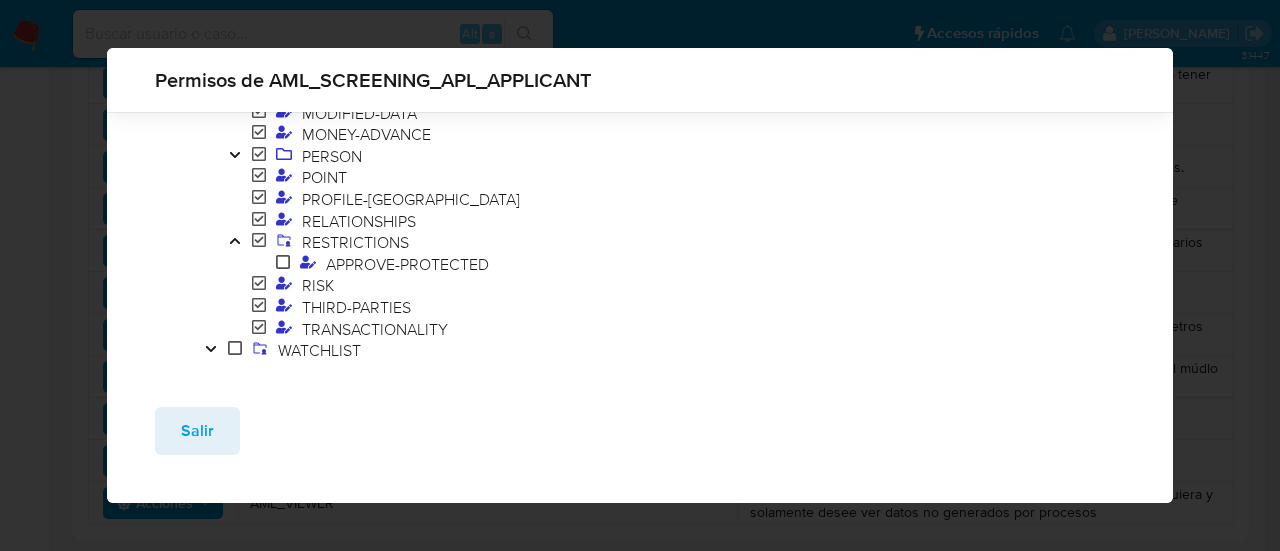 click 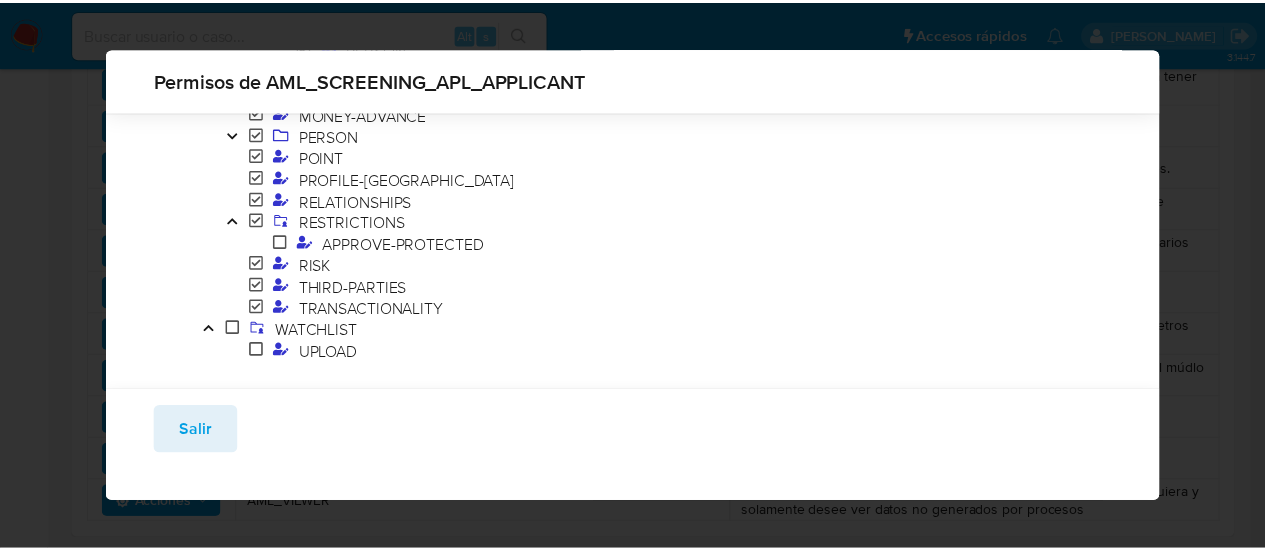 scroll, scrollTop: 1612, scrollLeft: 0, axis: vertical 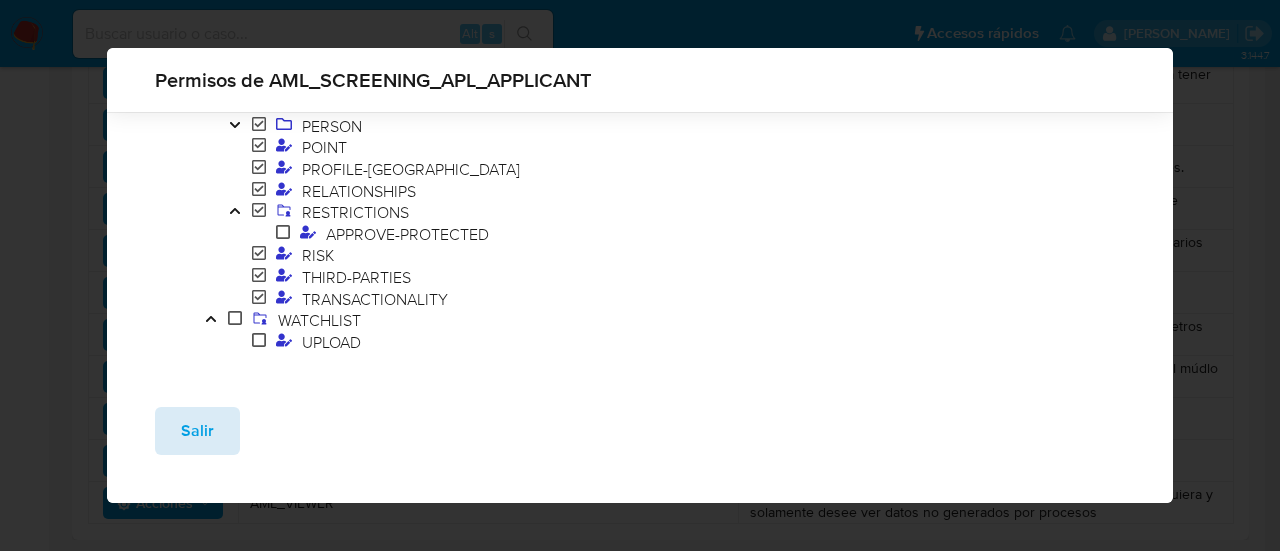 click on "Salir" at bounding box center [197, 431] 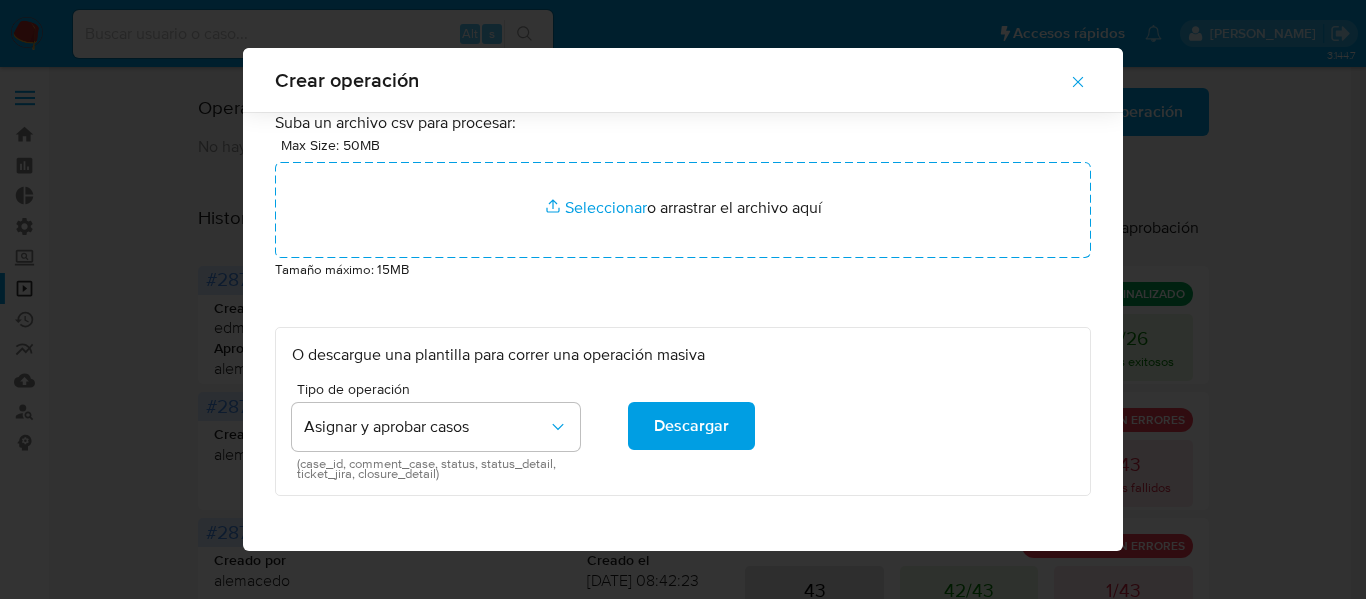 scroll, scrollTop: 0, scrollLeft: 0, axis: both 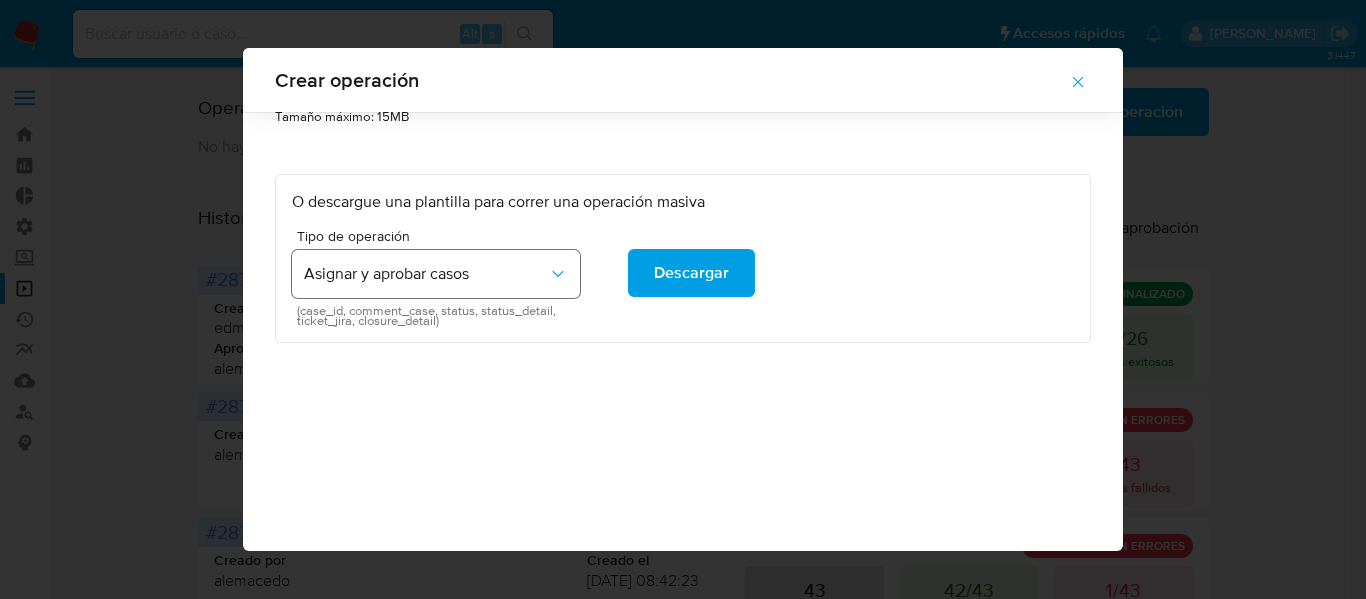 click on "Asignar y aprobar casos" at bounding box center (426, 274) 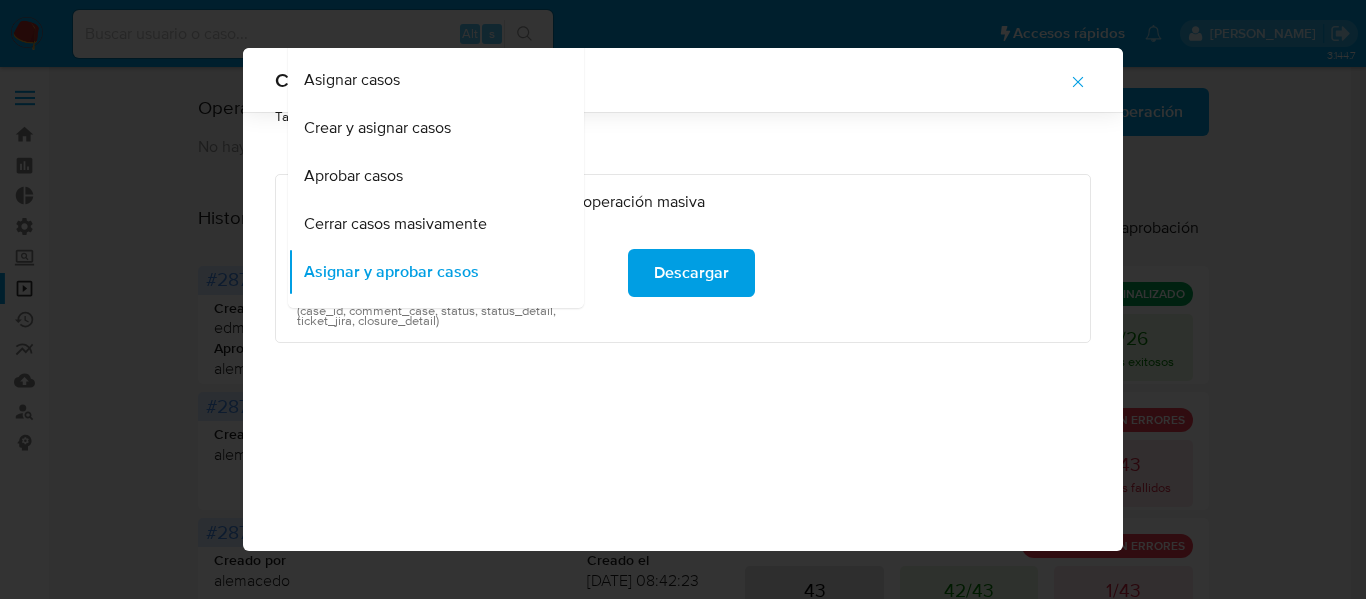 scroll, scrollTop: 153, scrollLeft: 0, axis: vertical 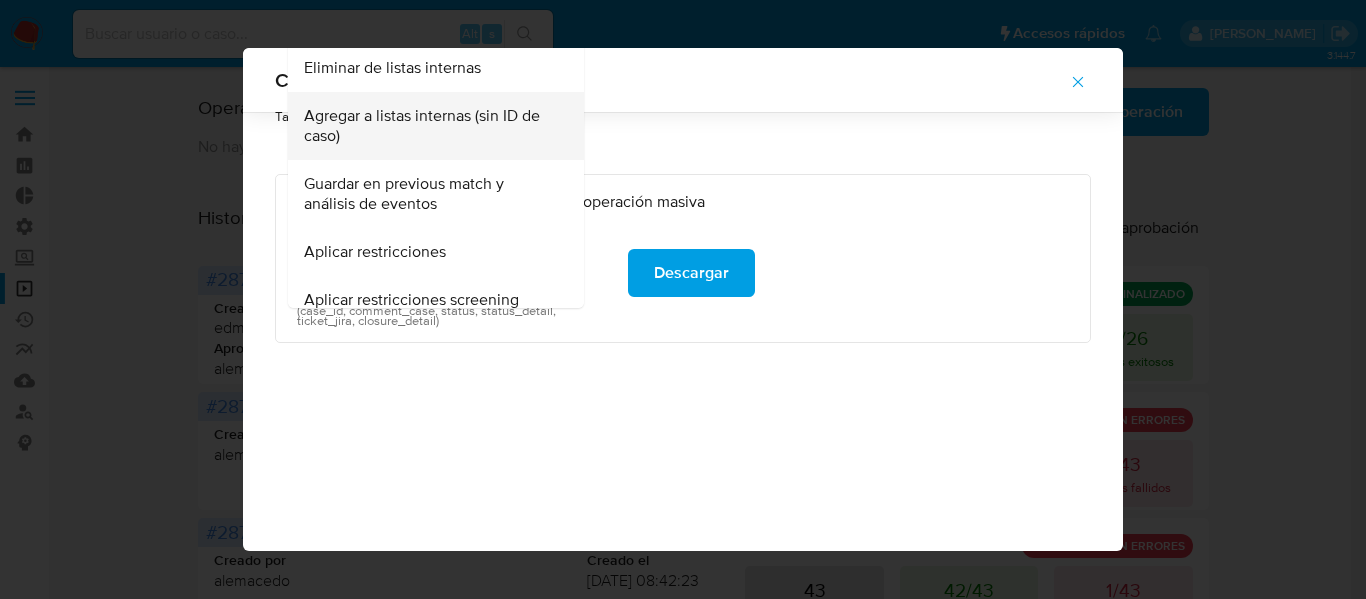 click on "Agregar a listas internas (sin ID de caso)" at bounding box center (430, 126) 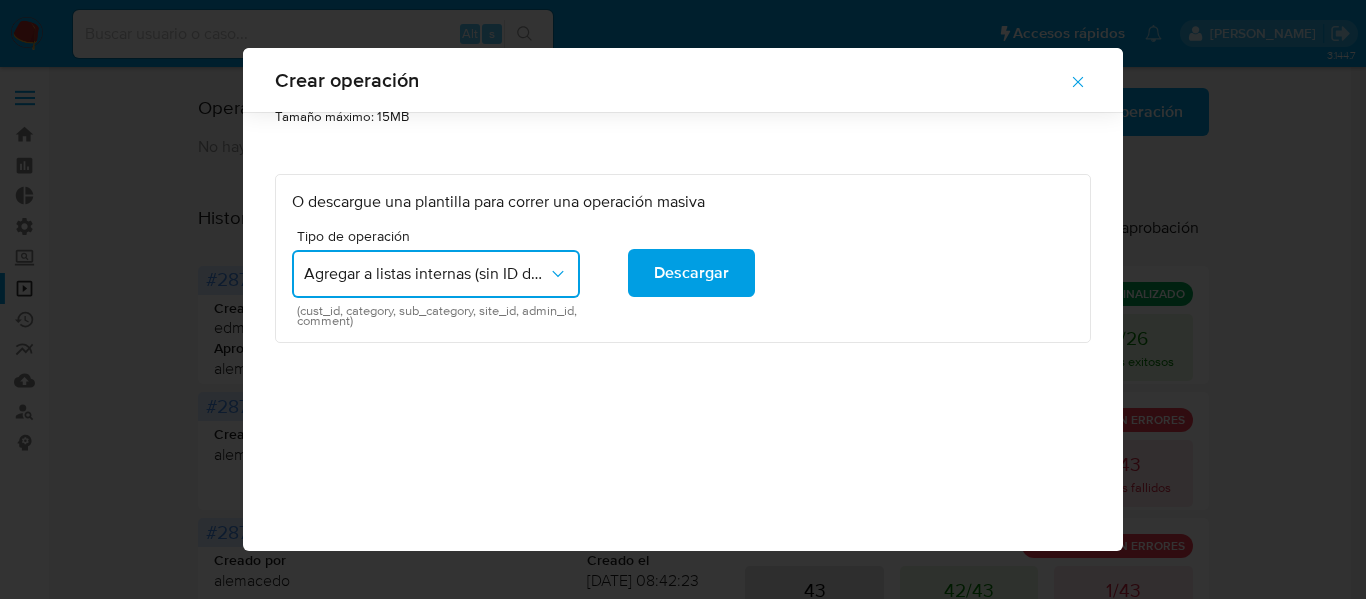 drag, startPoint x: 293, startPoint y: 309, endPoint x: 400, endPoint y: 325, distance: 108.18965 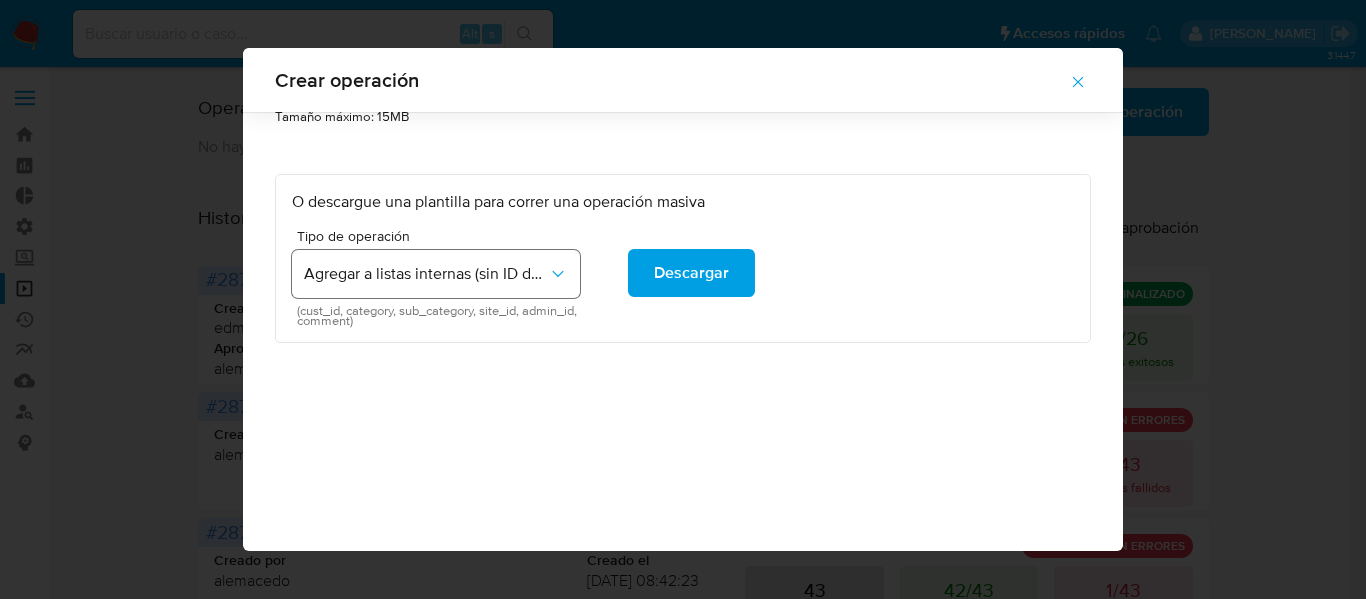 click on "Agregar a listas internas (sin ID de caso)" at bounding box center (436, 274) 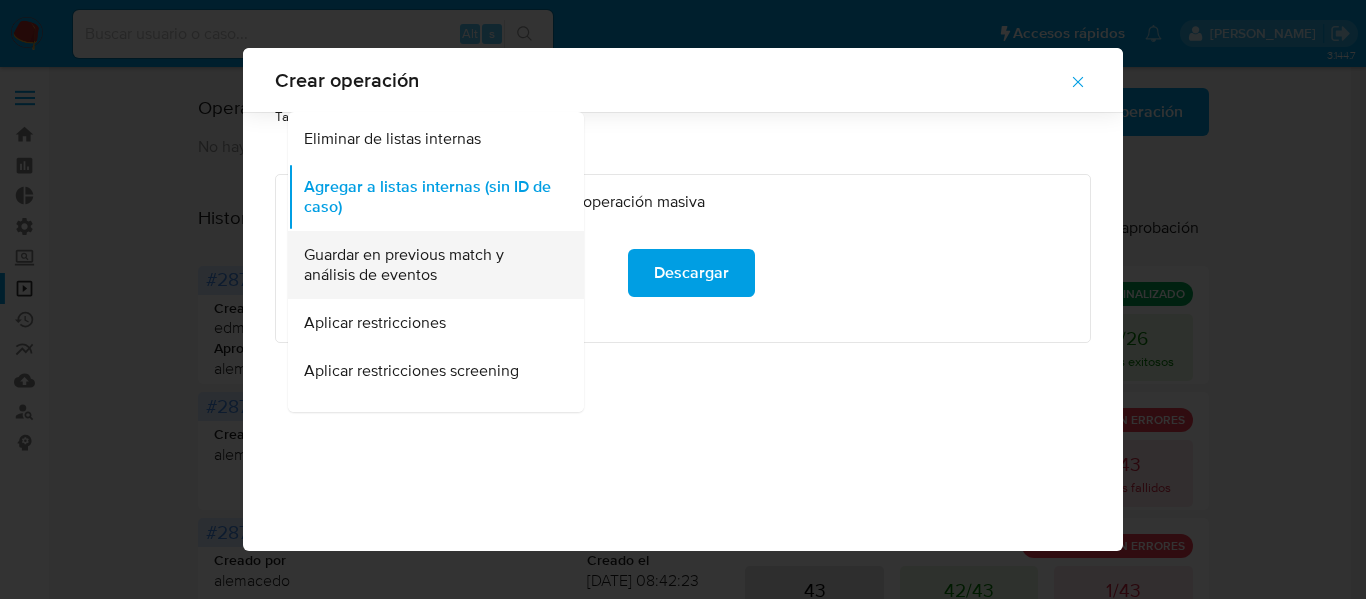 scroll, scrollTop: 368, scrollLeft: 0, axis: vertical 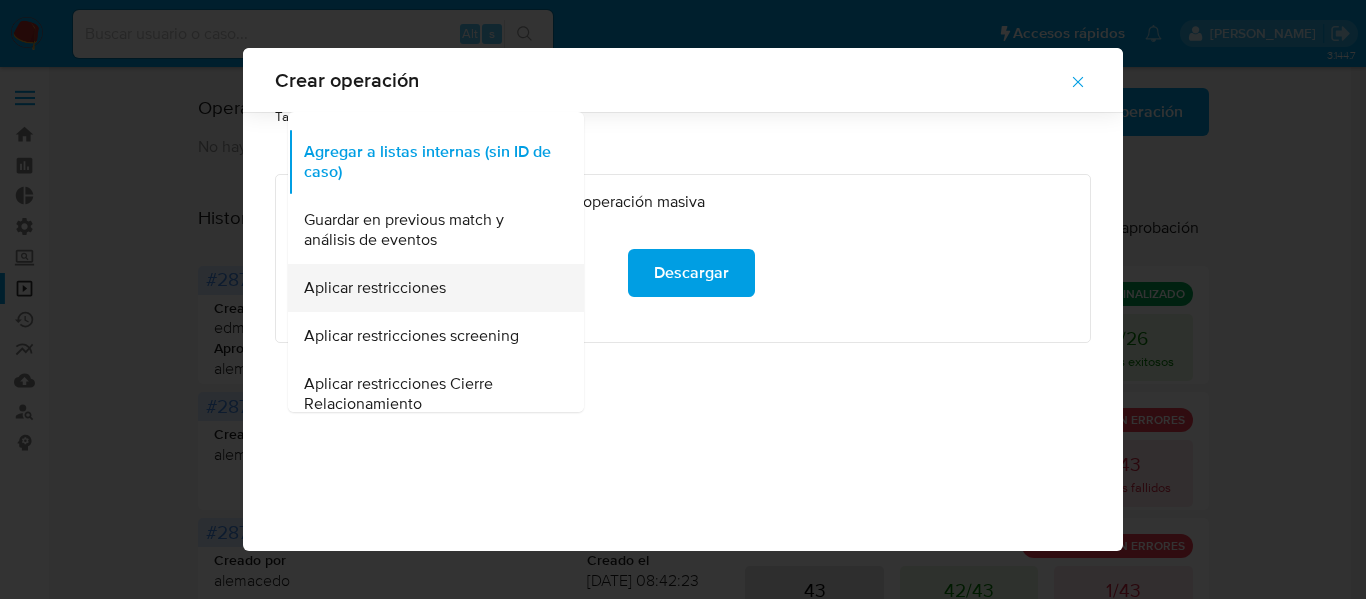 click on "Aplicar restricciones" at bounding box center (375, 288) 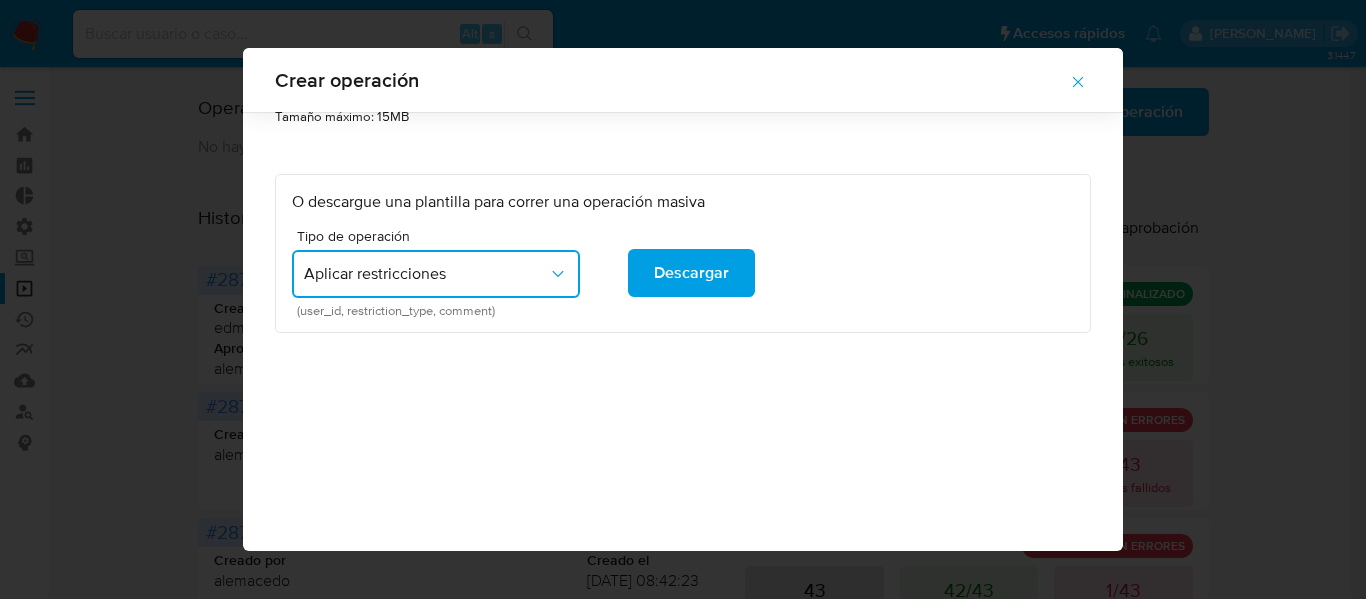 click on "Aplicar restricciones" at bounding box center [426, 274] 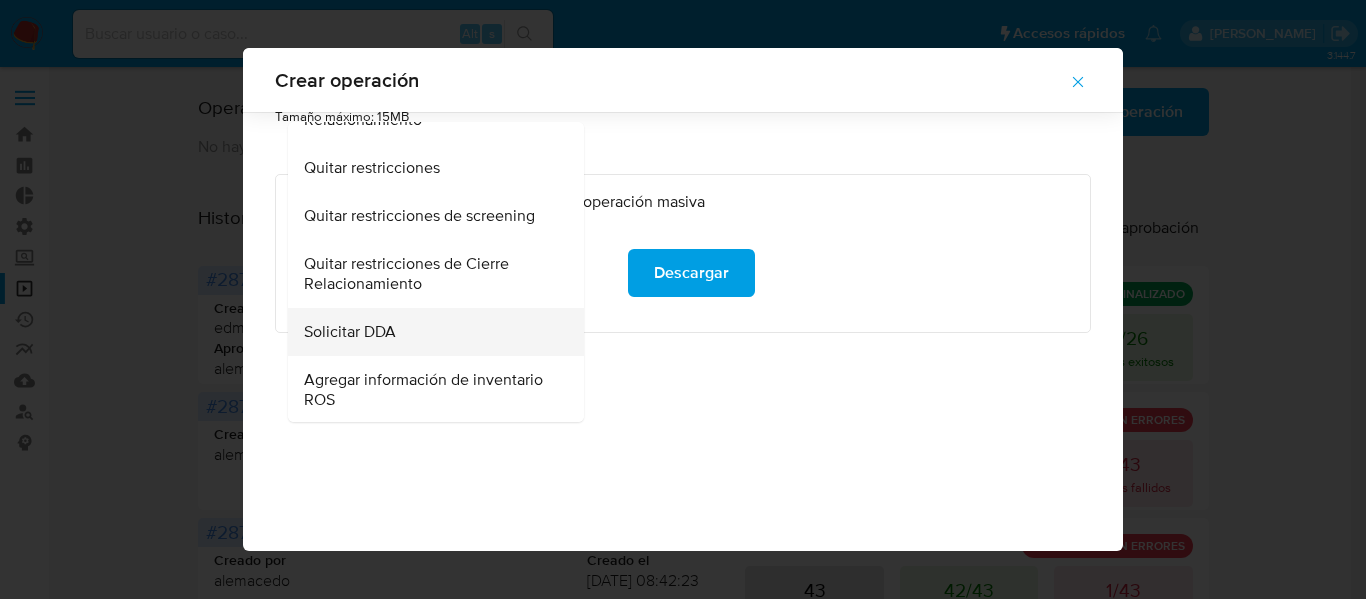scroll, scrollTop: 694, scrollLeft: 0, axis: vertical 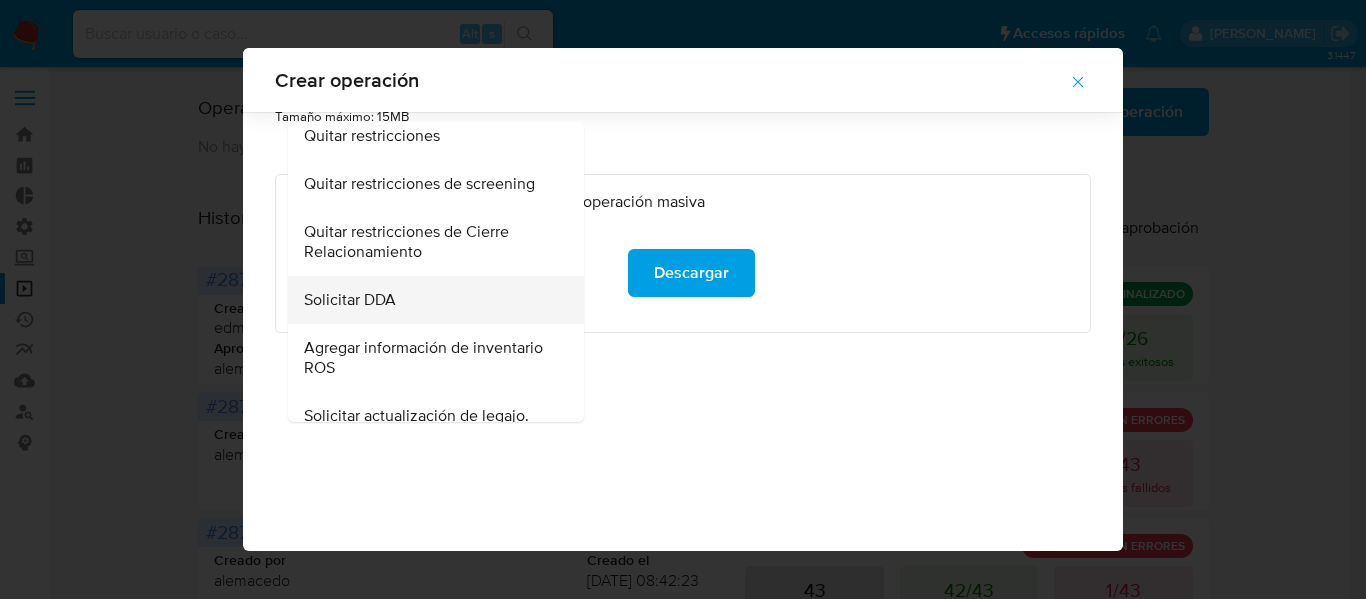 click on "Solicitar DDA" at bounding box center [430, 300] 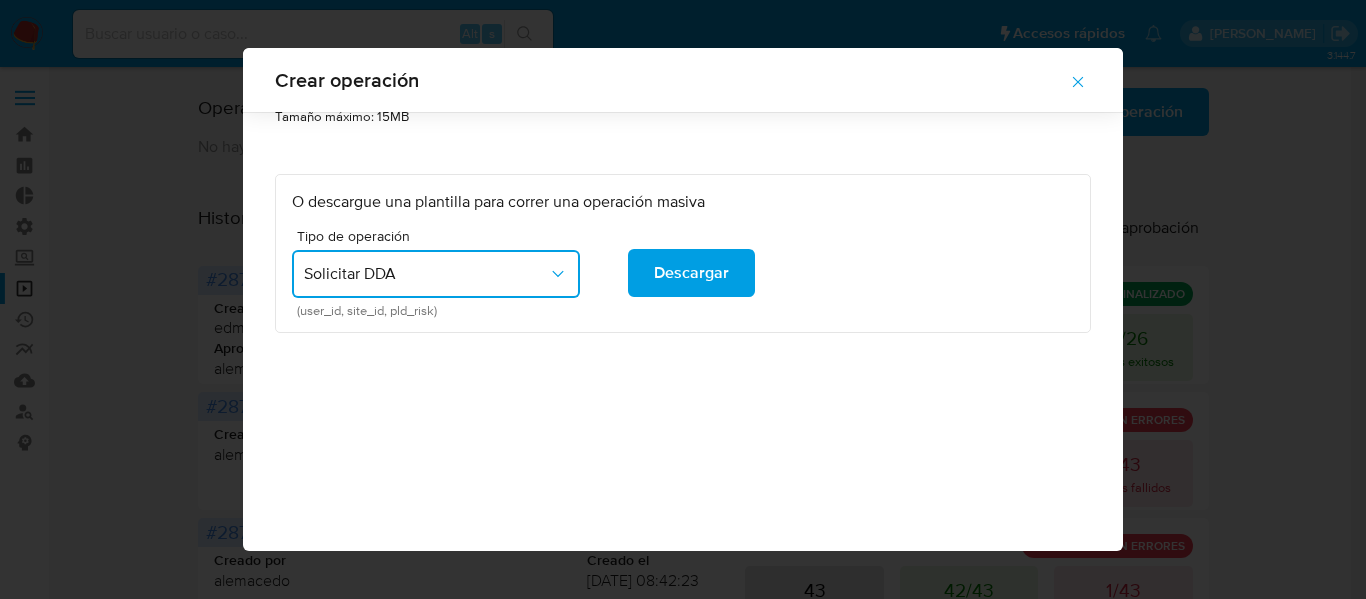 click 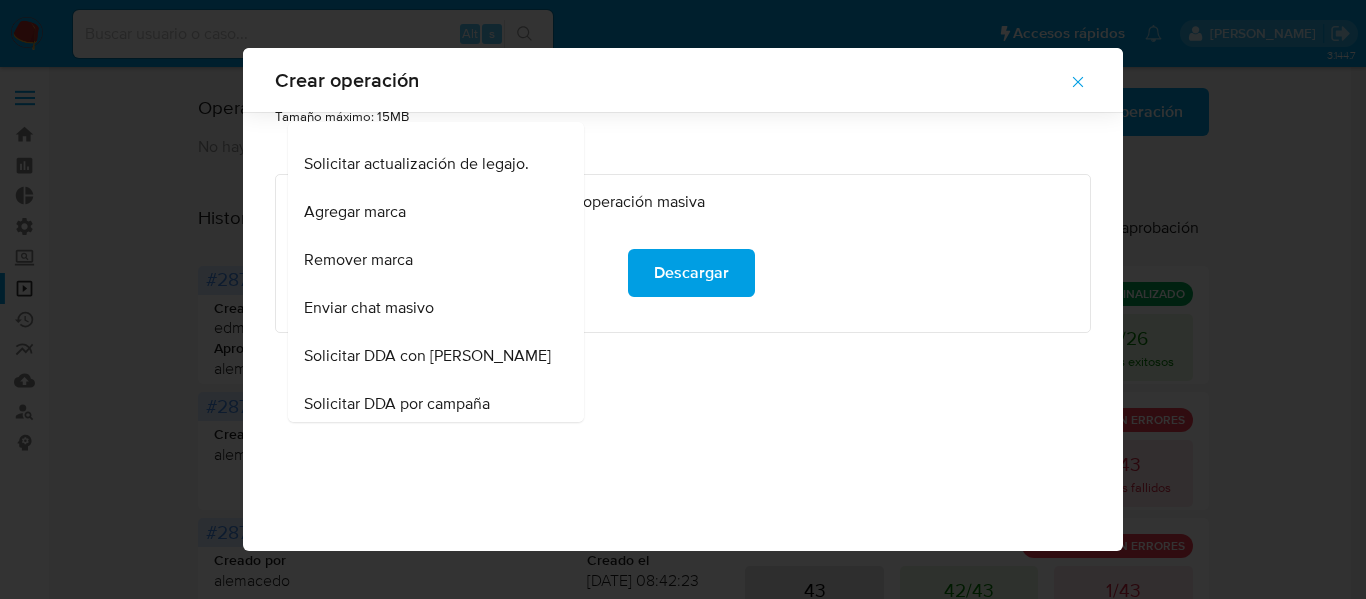 scroll, scrollTop: 932, scrollLeft: 0, axis: vertical 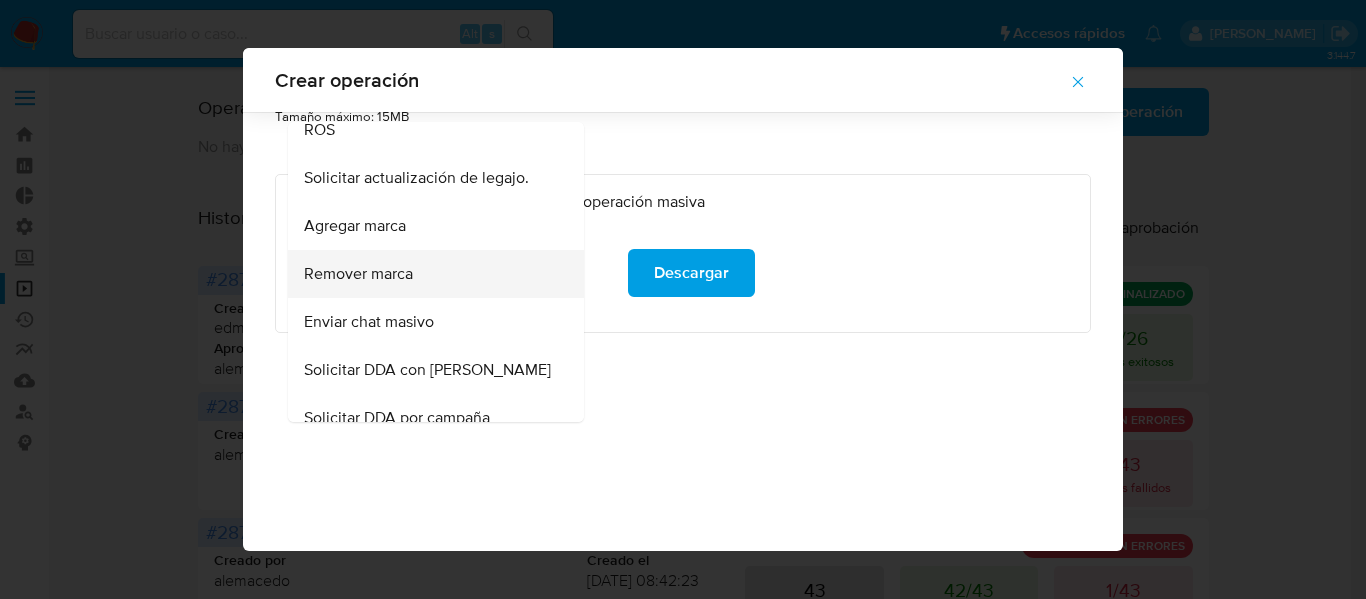 click on "Remover marca" at bounding box center [358, 274] 